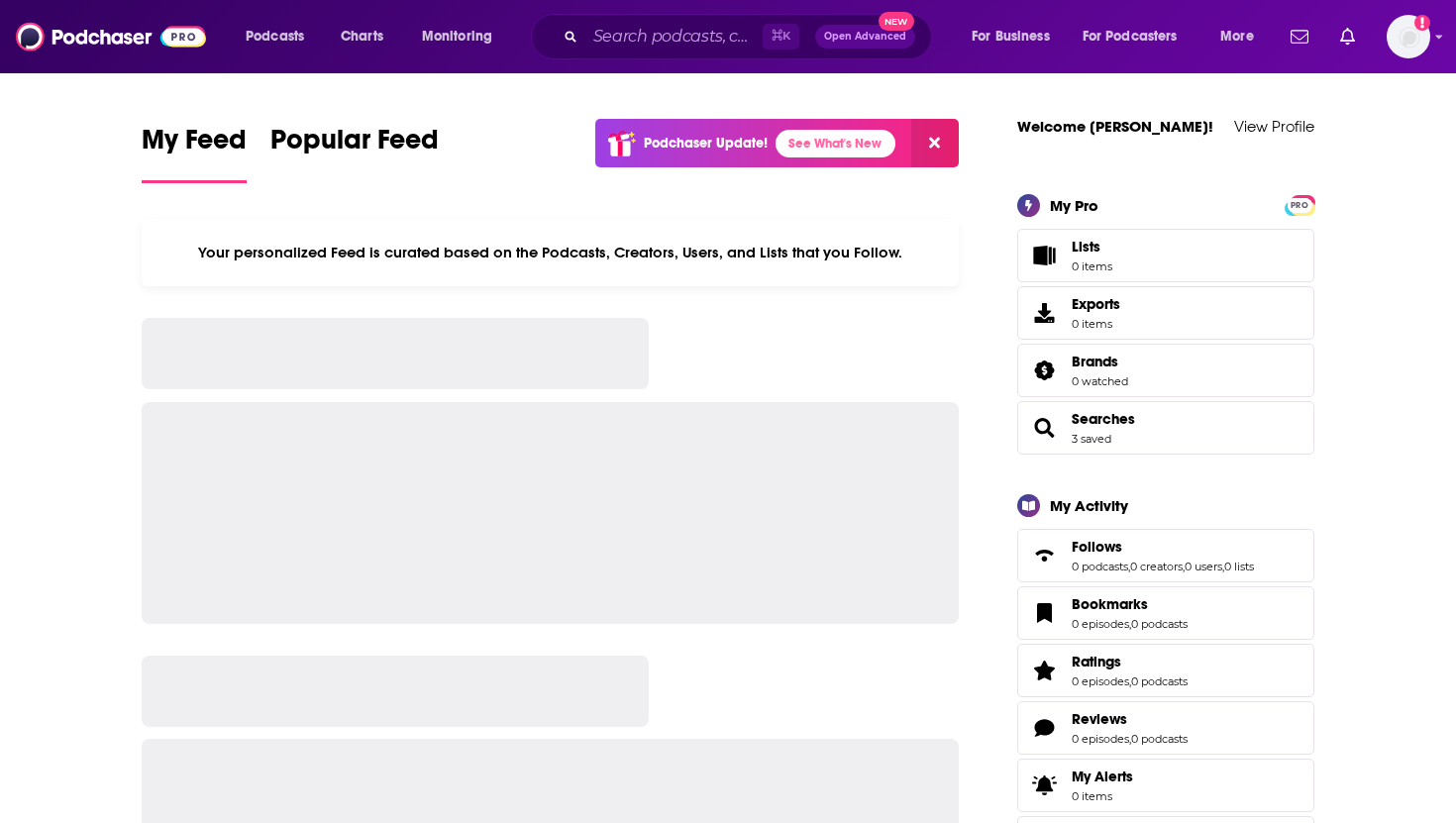 scroll, scrollTop: 0, scrollLeft: 0, axis: both 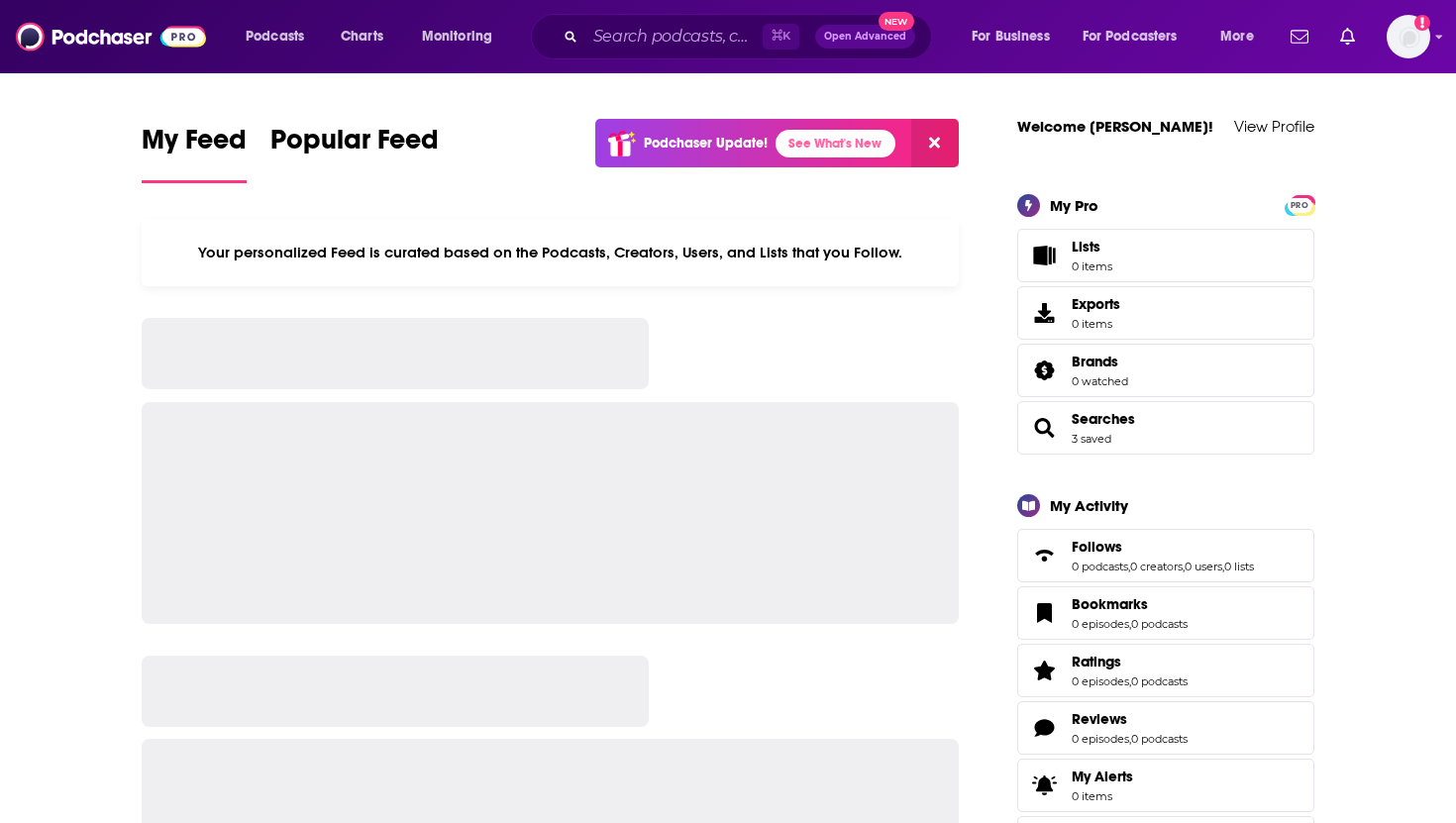 click on "⌘  K Open Advanced New" at bounding box center [731, 37] 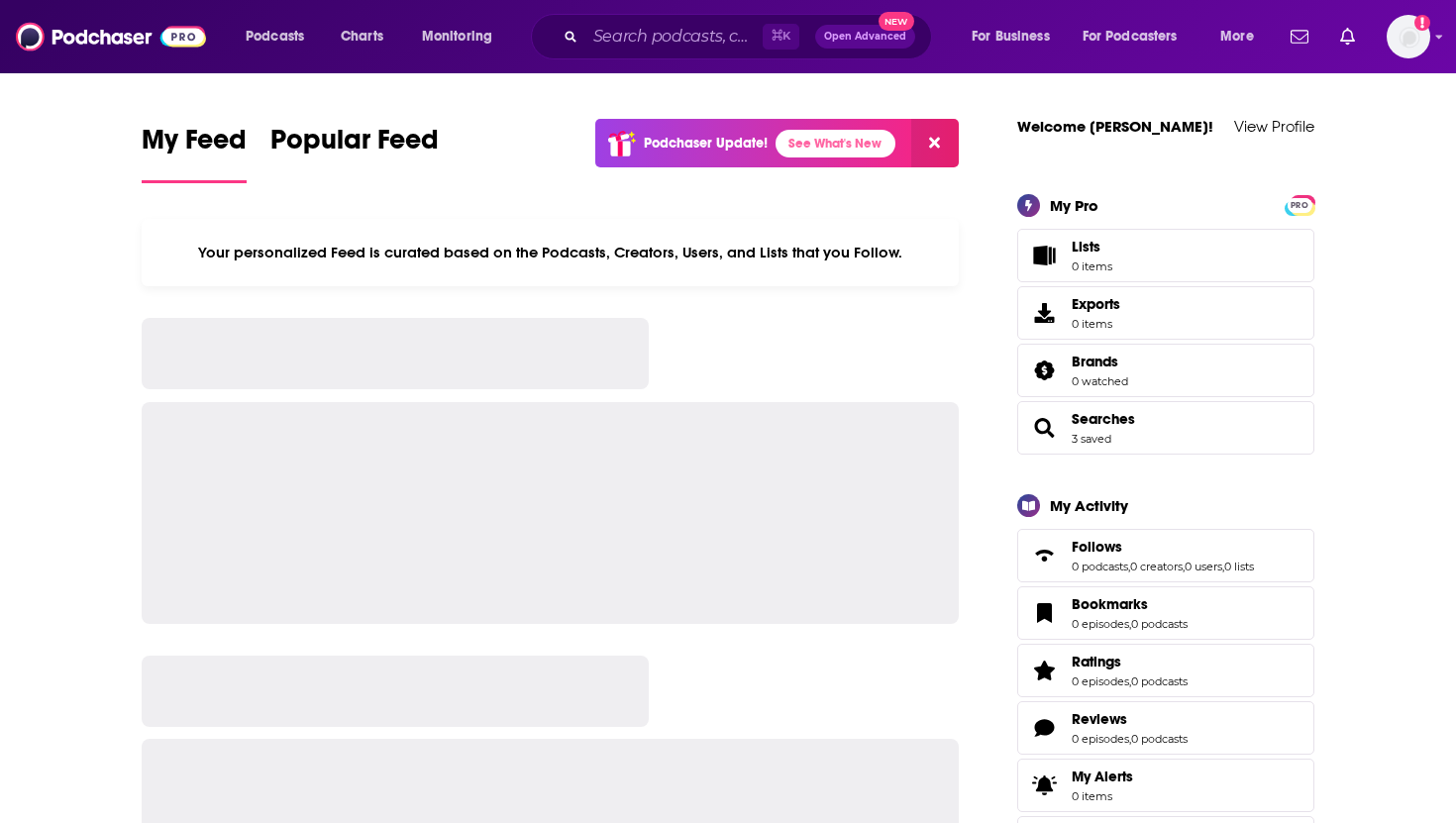 scroll, scrollTop: 0, scrollLeft: 0, axis: both 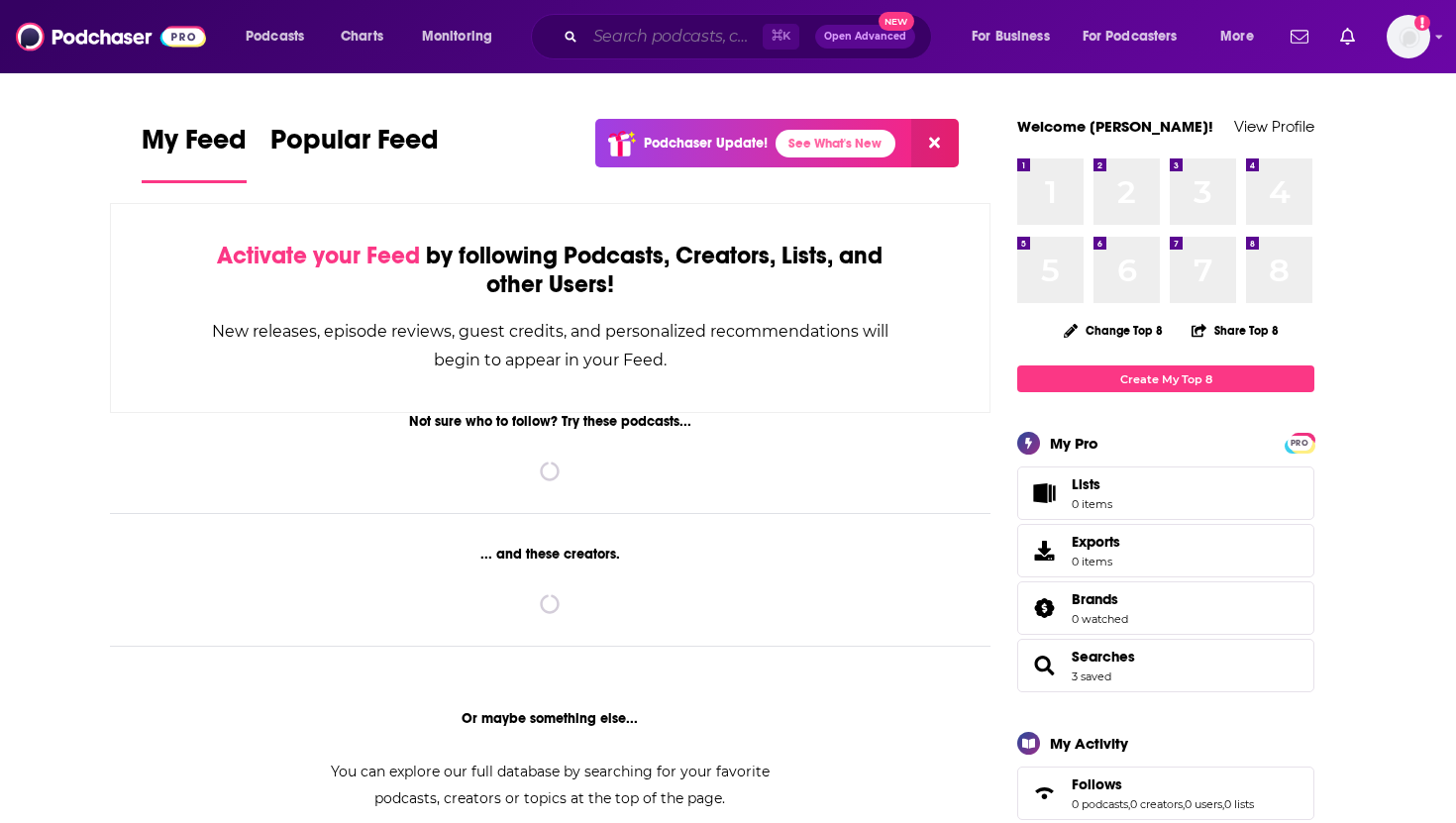 click at bounding box center (674, 37) 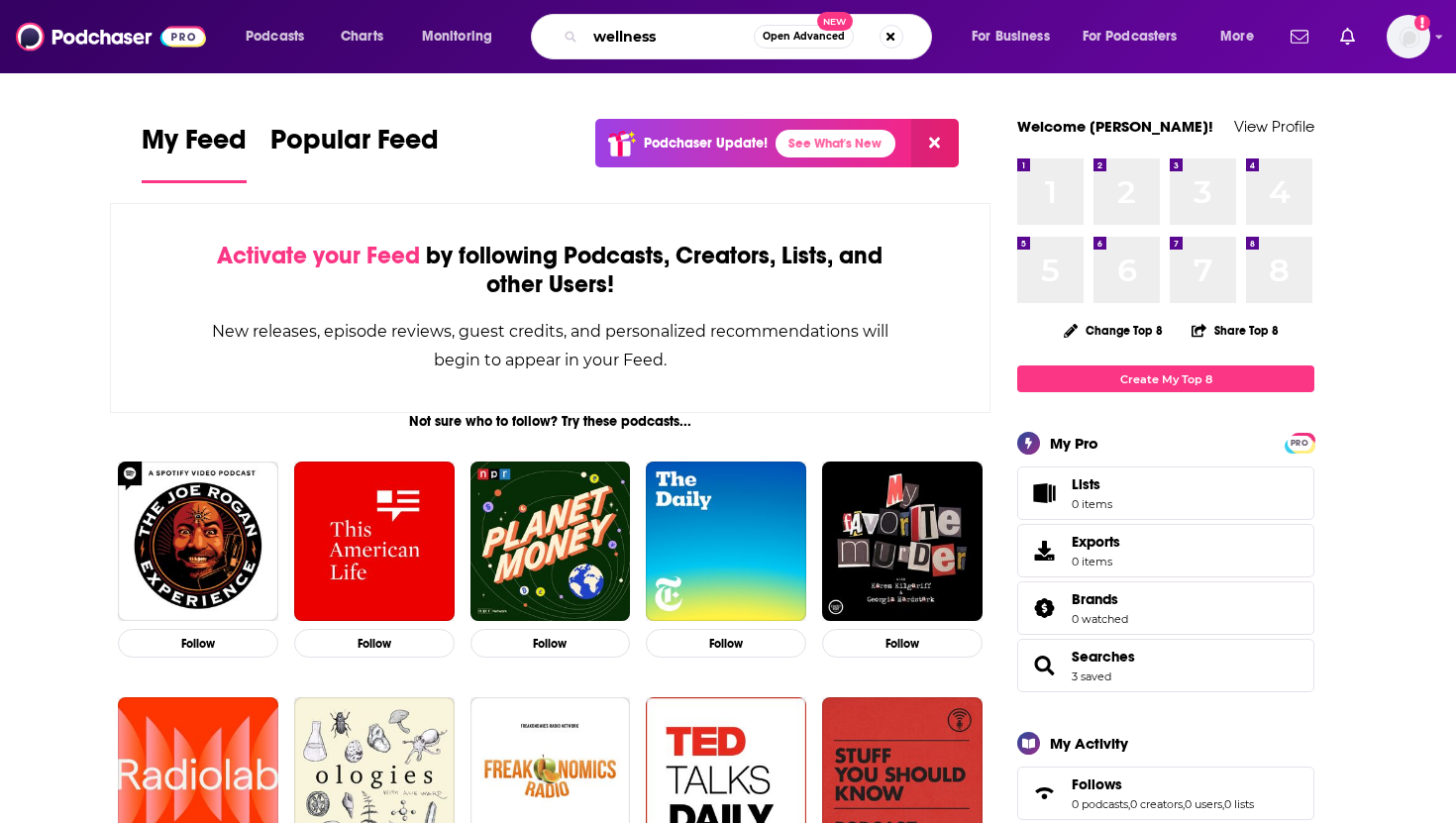 type on "wellness" 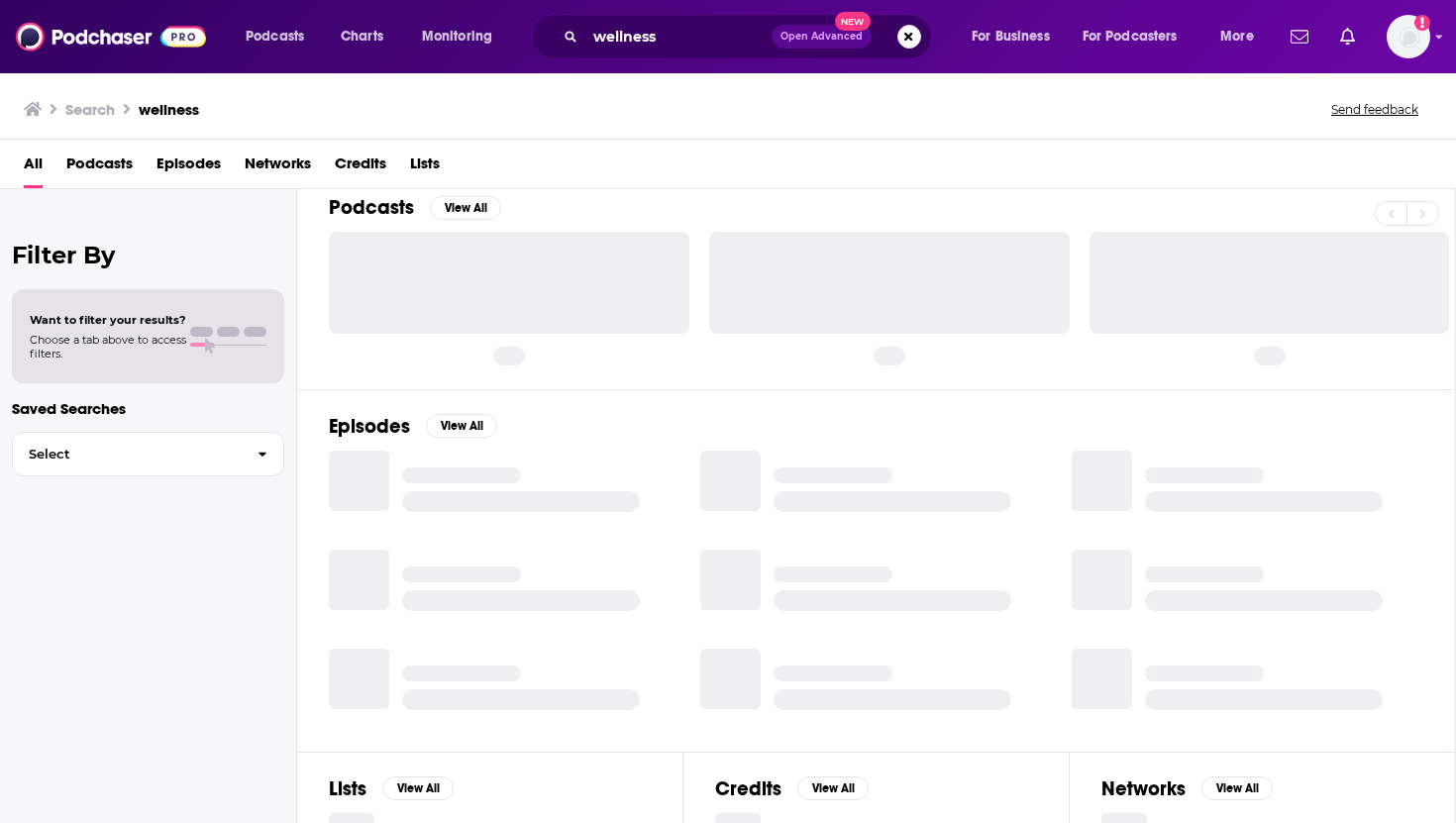 scroll, scrollTop: 20, scrollLeft: 0, axis: vertical 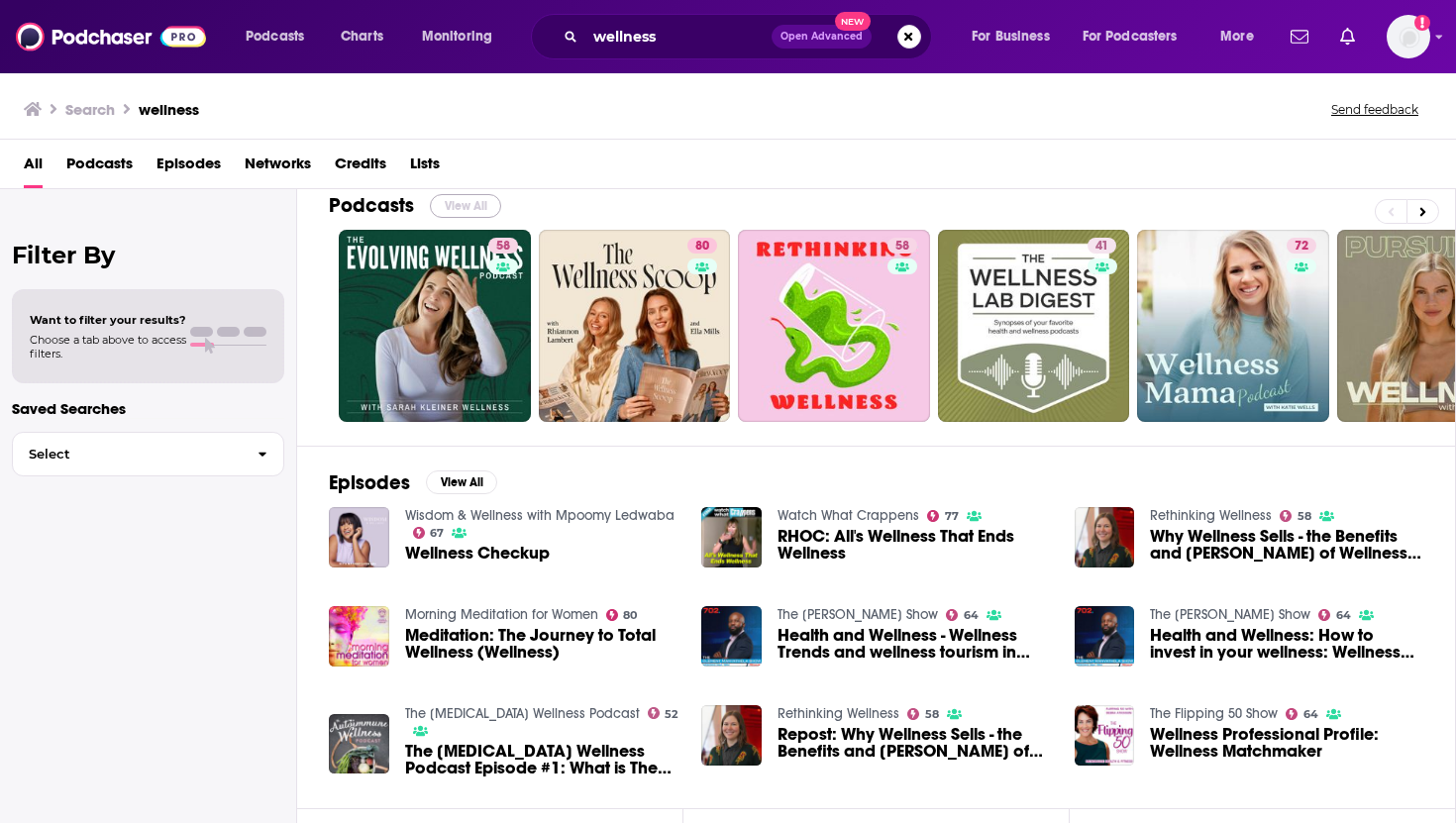 click on "View All" at bounding box center [466, 206] 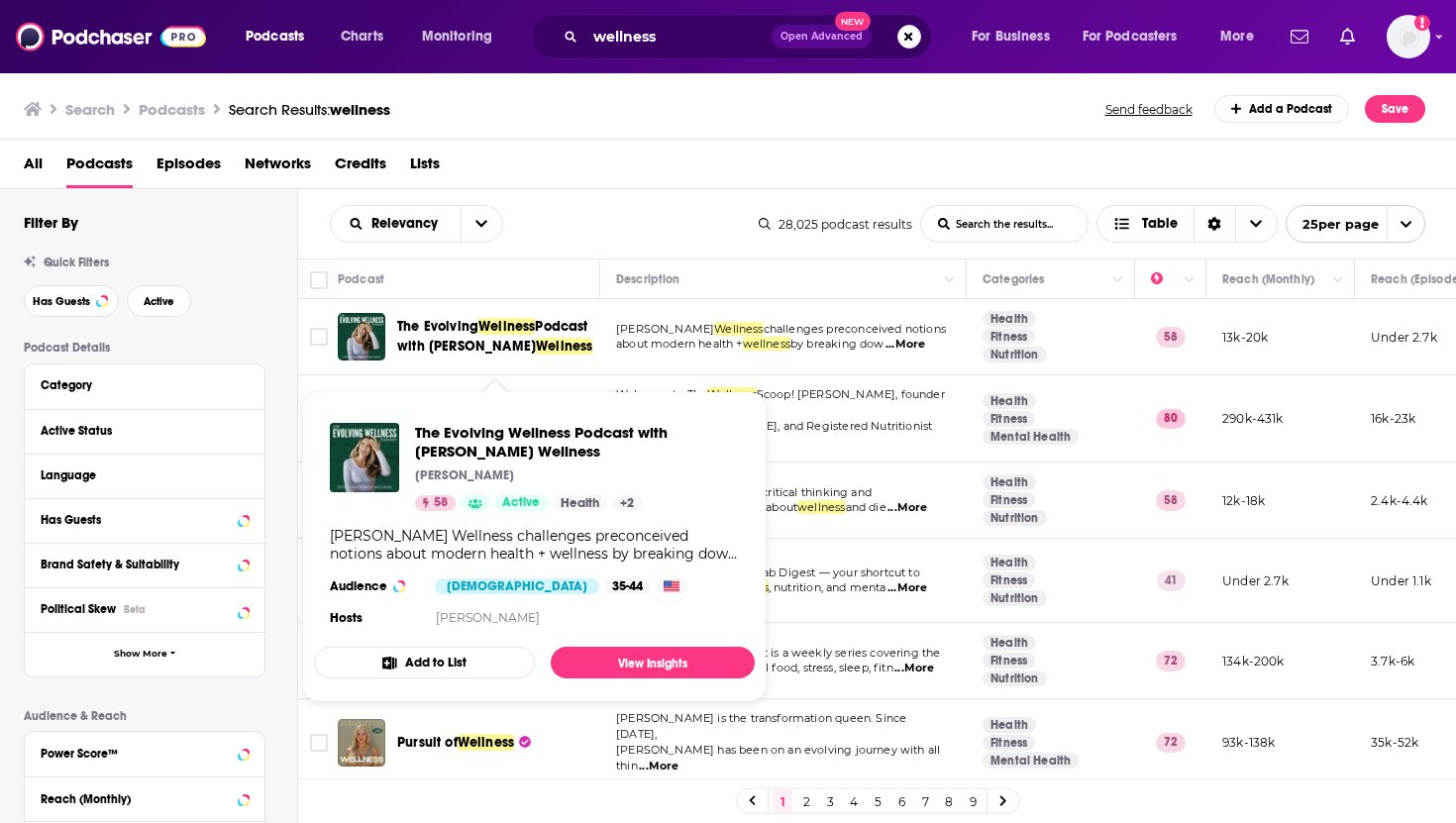 click on "Podcast with [PERSON_NAME]" at bounding box center (492, 336) 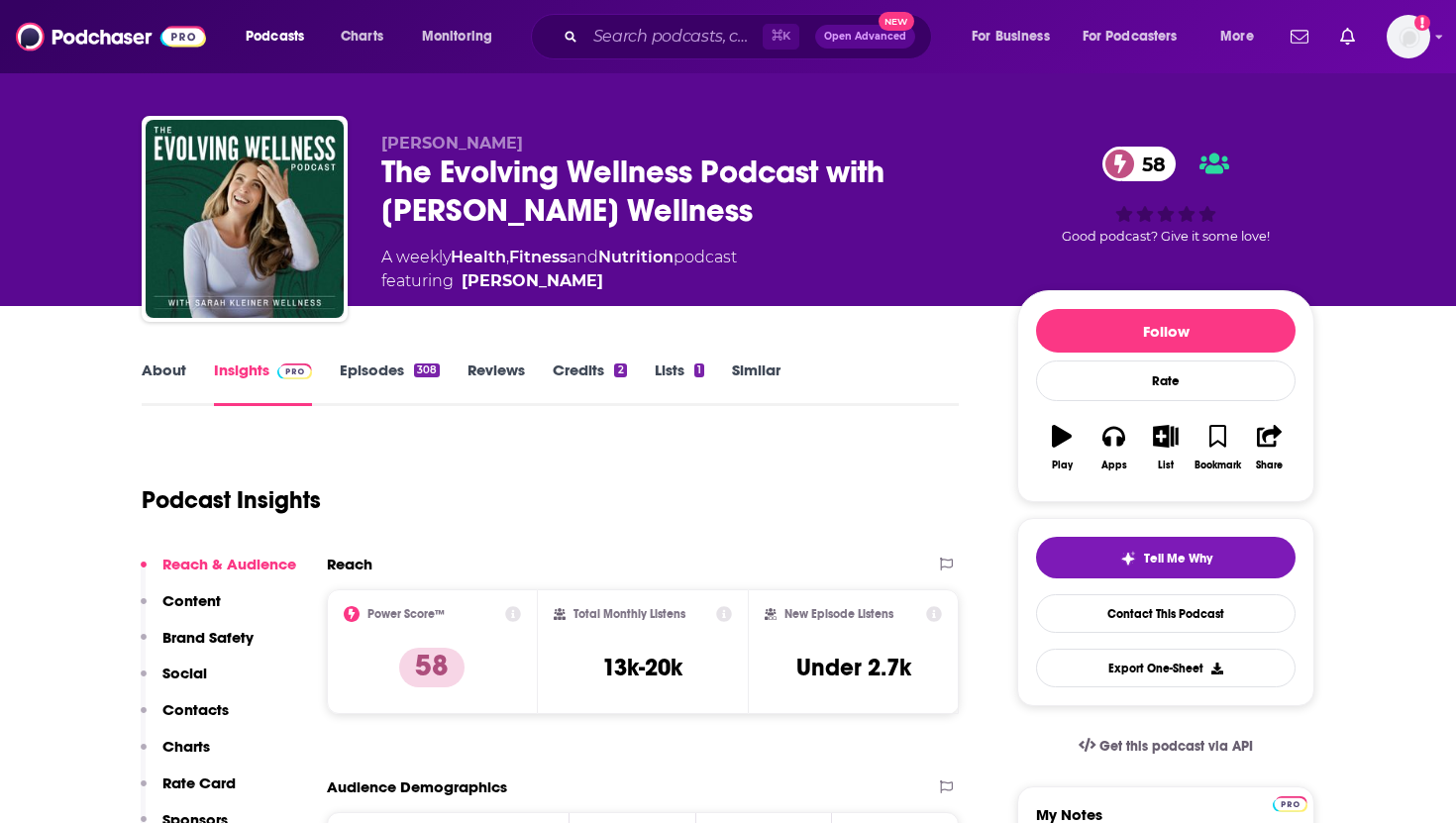 scroll, scrollTop: 0, scrollLeft: 0, axis: both 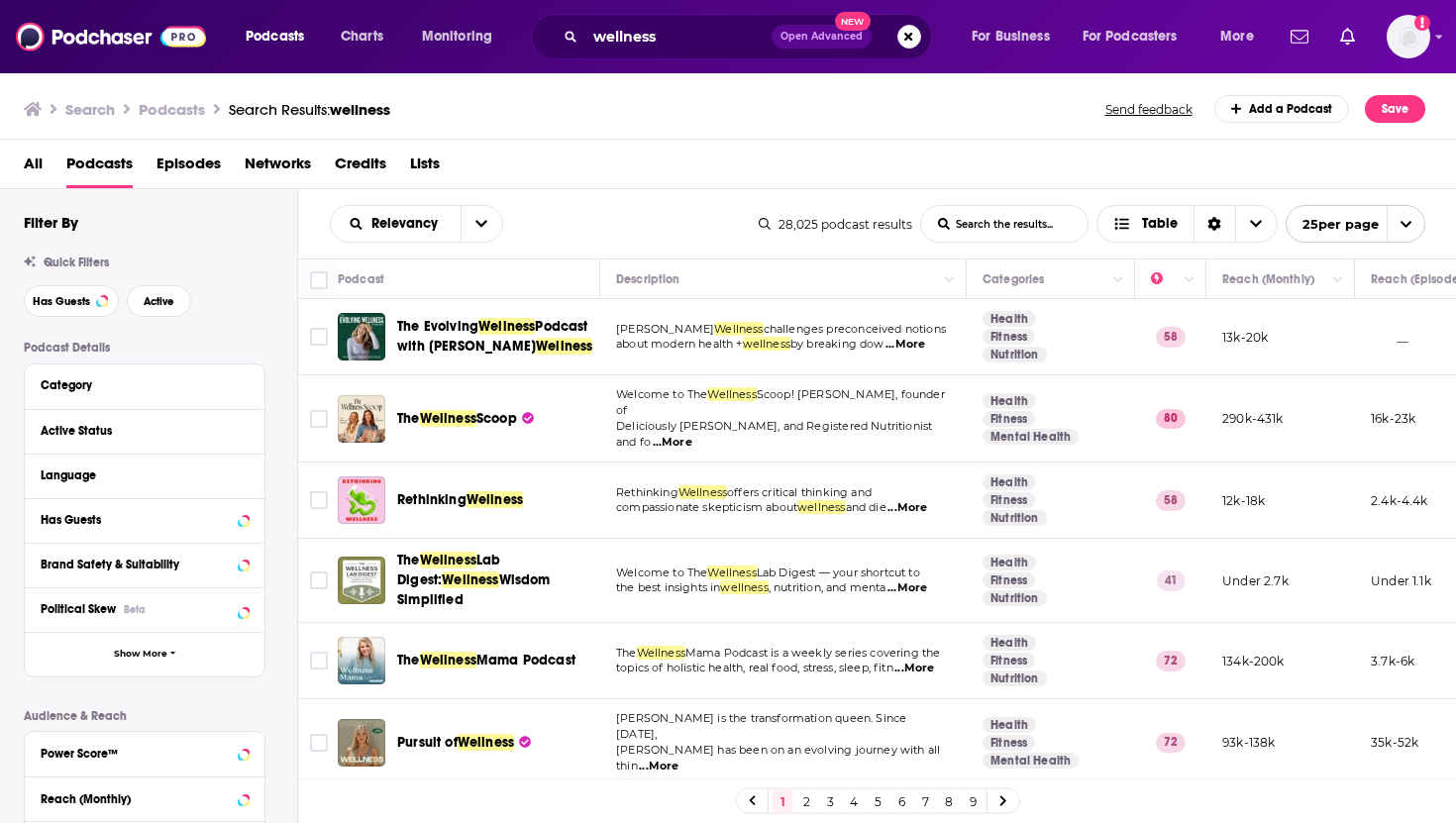 click on "...More" at bounding box center [905, 345] 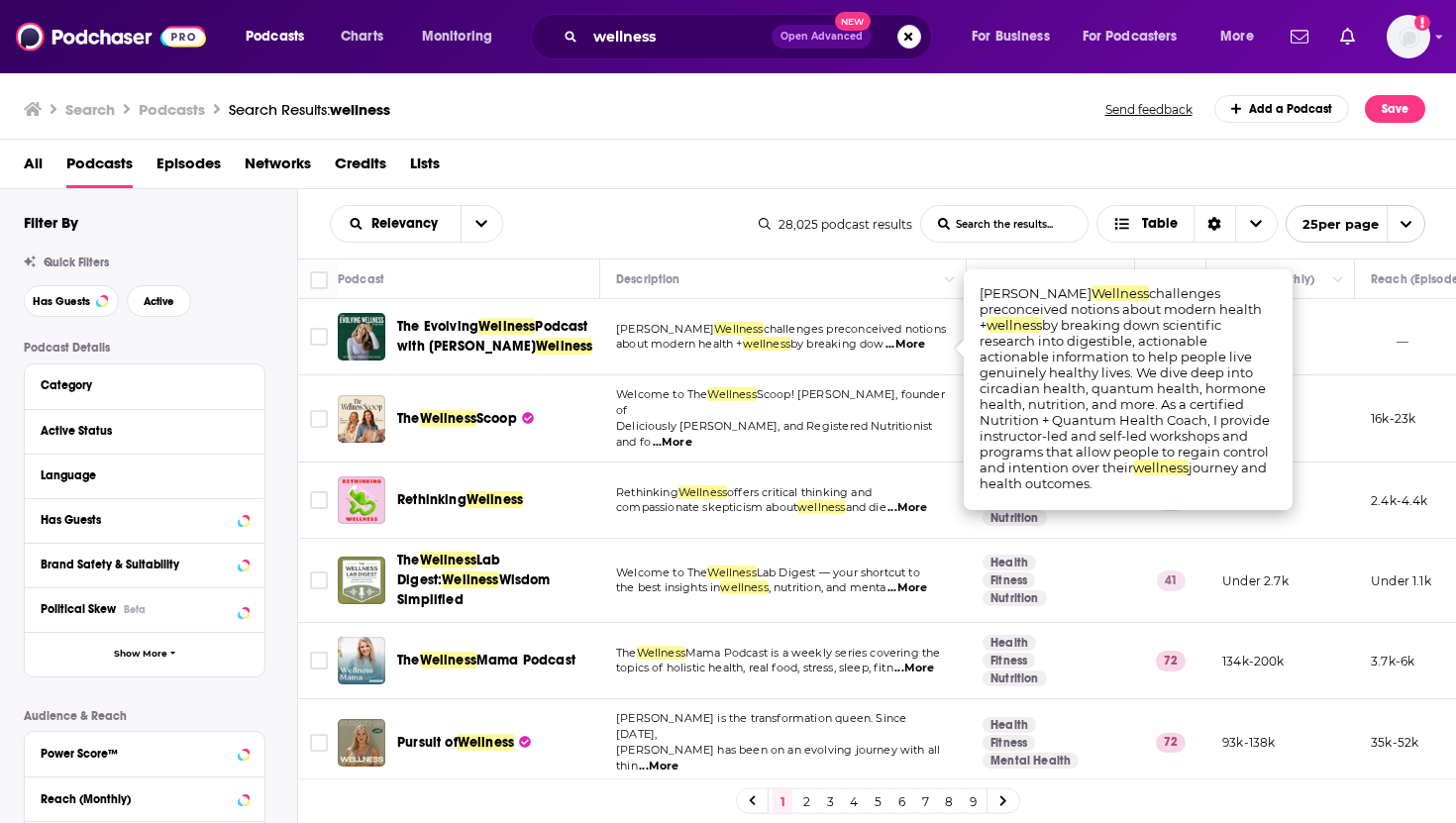 click on "Scoop! [PERSON_NAME], founder of" at bounding box center (780, 402) 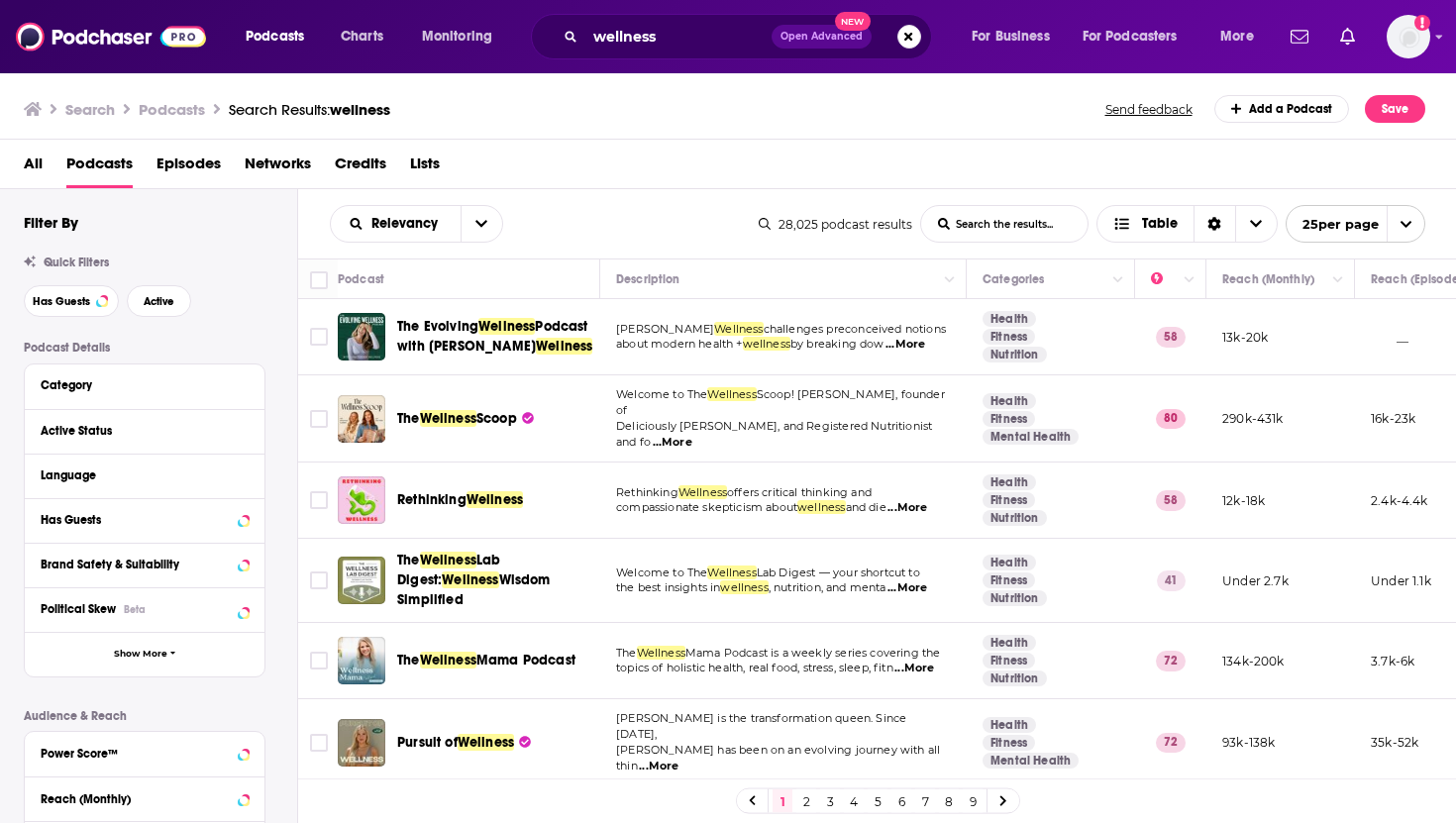 click on "...More" at bounding box center [673, 443] 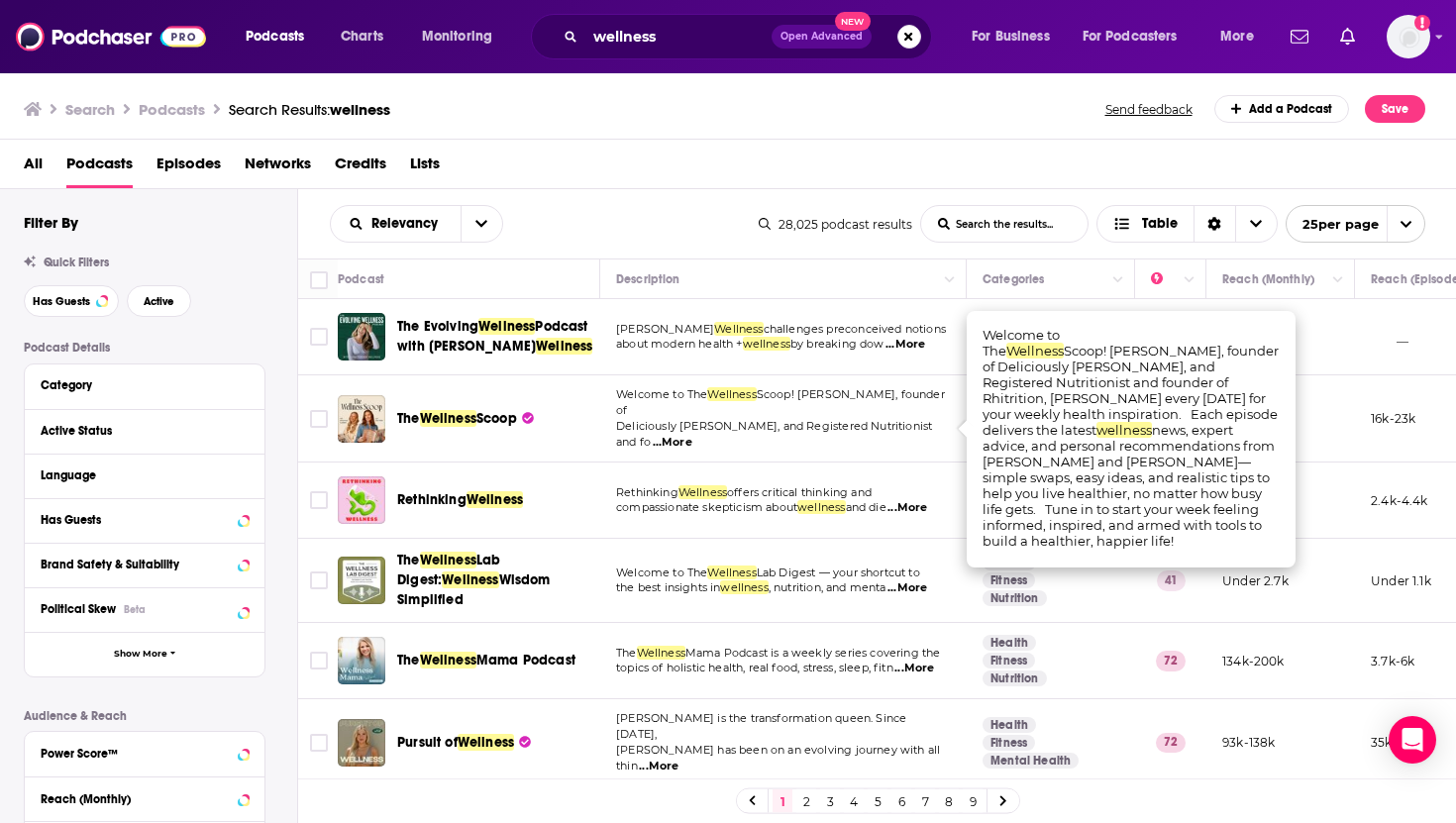 click on "Welcome to The  Wellness  Scoop! [PERSON_NAME], founder of Deliciously [PERSON_NAME], and Registered Nutritionist and fo  ...More" at bounding box center (783, 419) 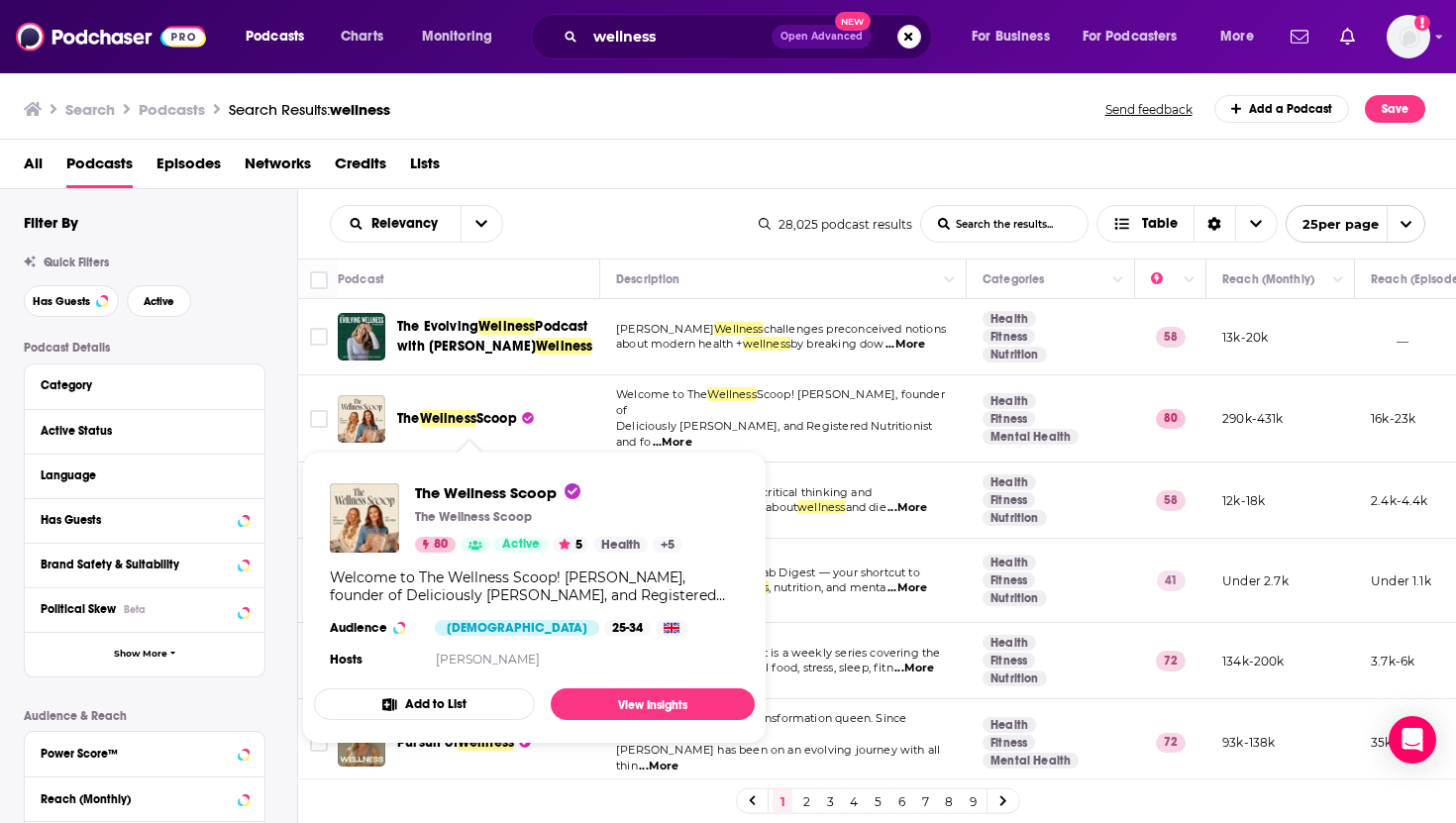 click on "Wellness" at bounding box center (448, 418) 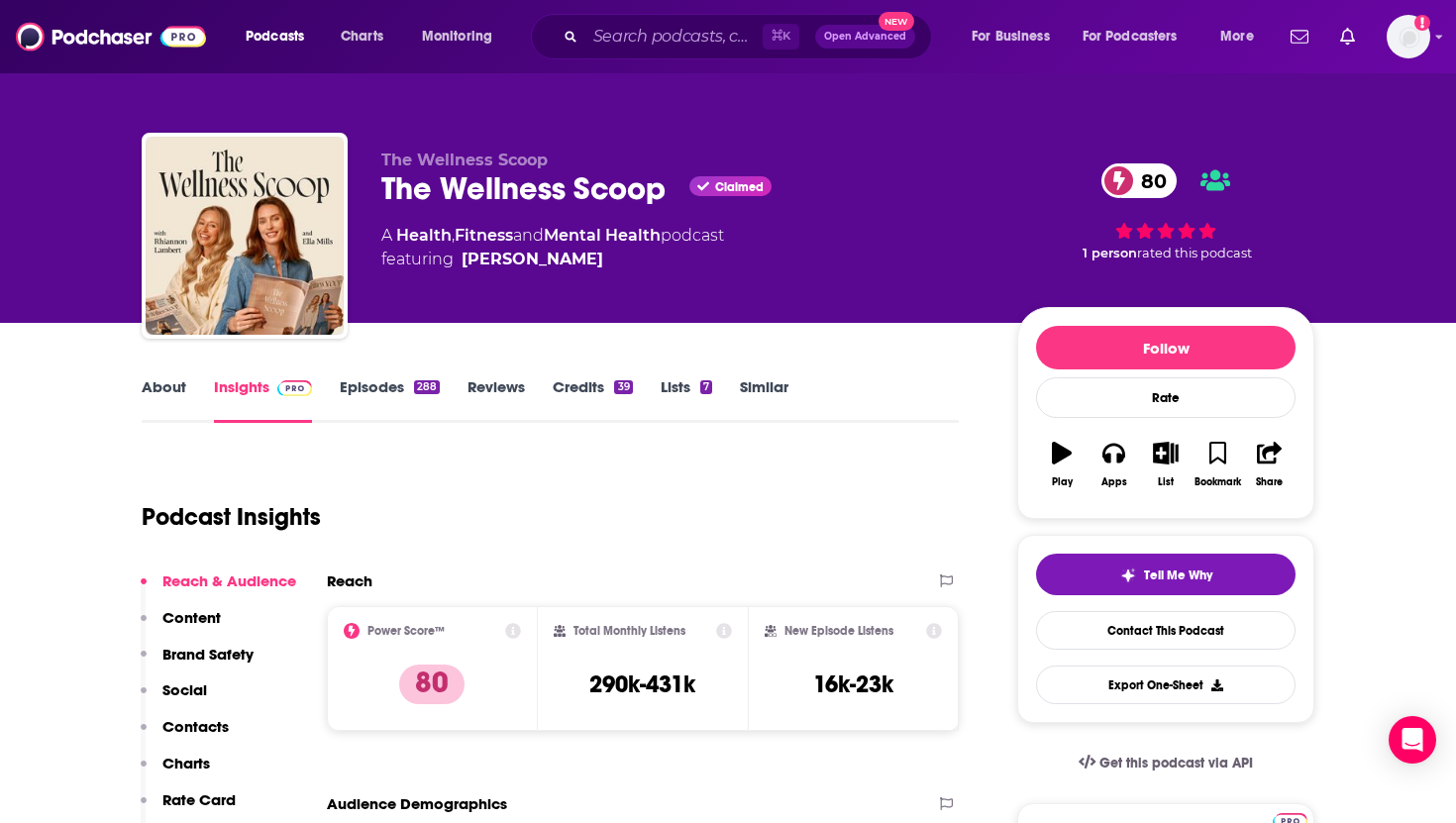 click on "Episodes 288" at bounding box center (389, 400) 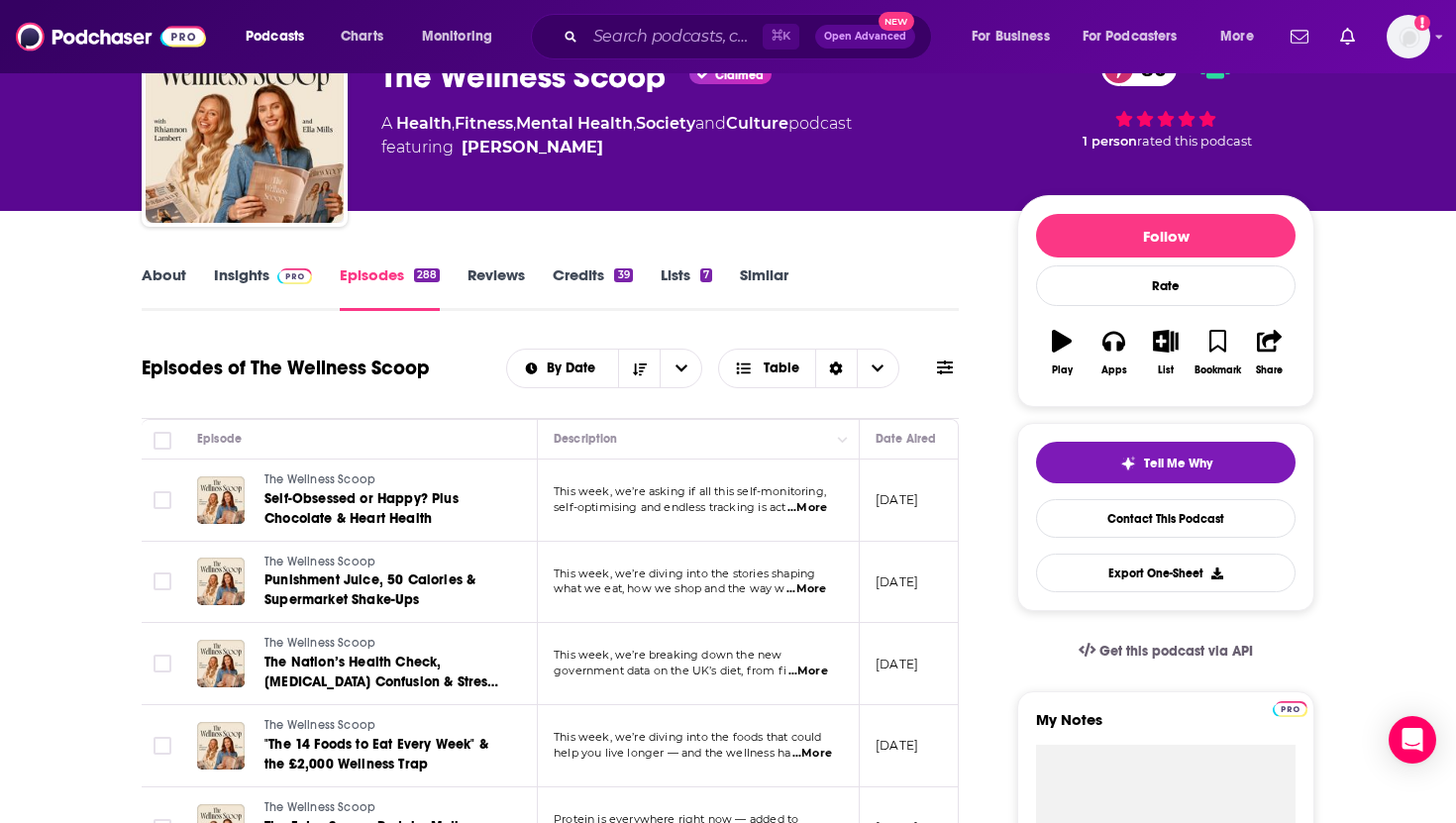 scroll, scrollTop: 120, scrollLeft: 0, axis: vertical 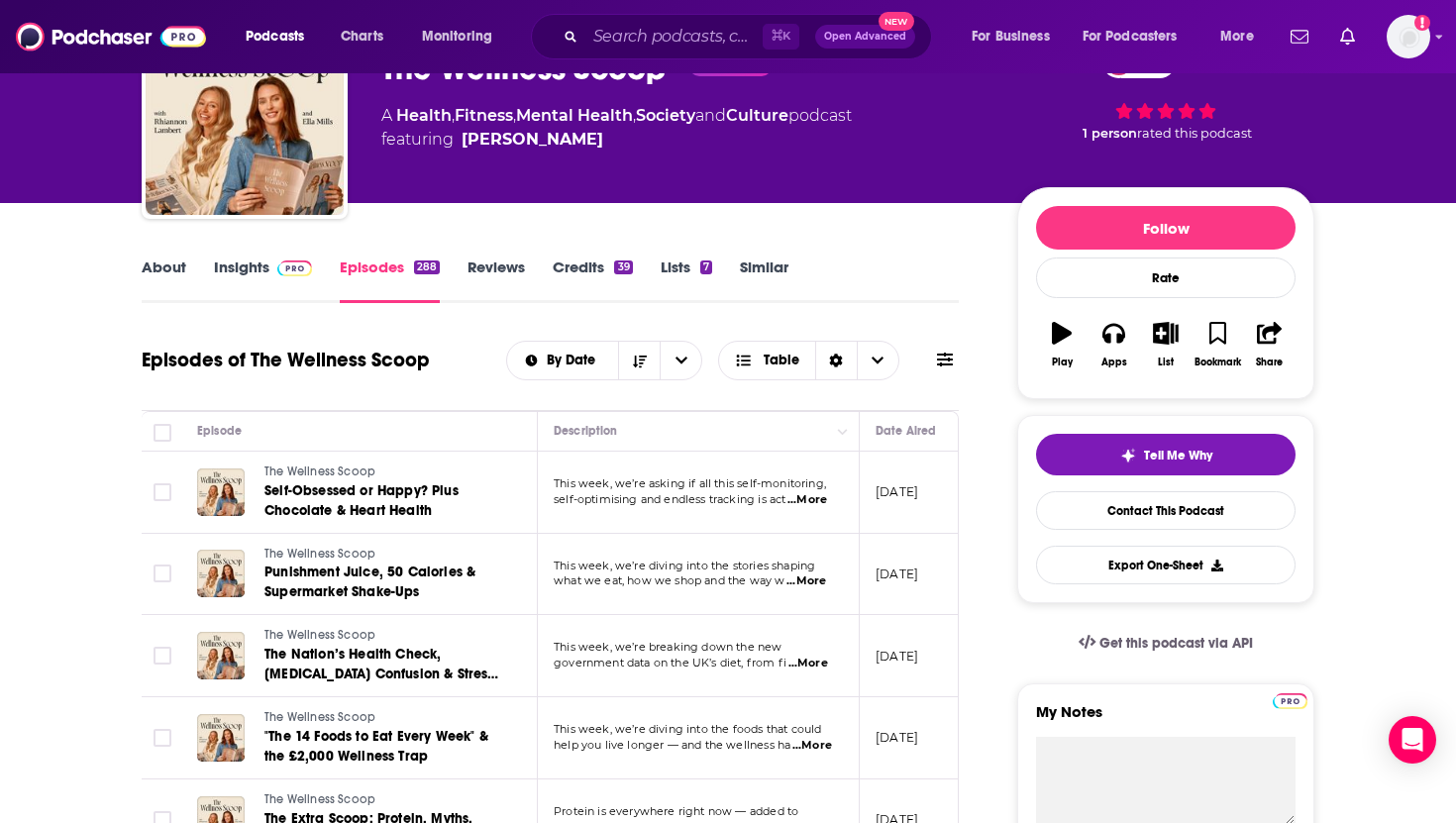 click on "...More" at bounding box center (807, 500) 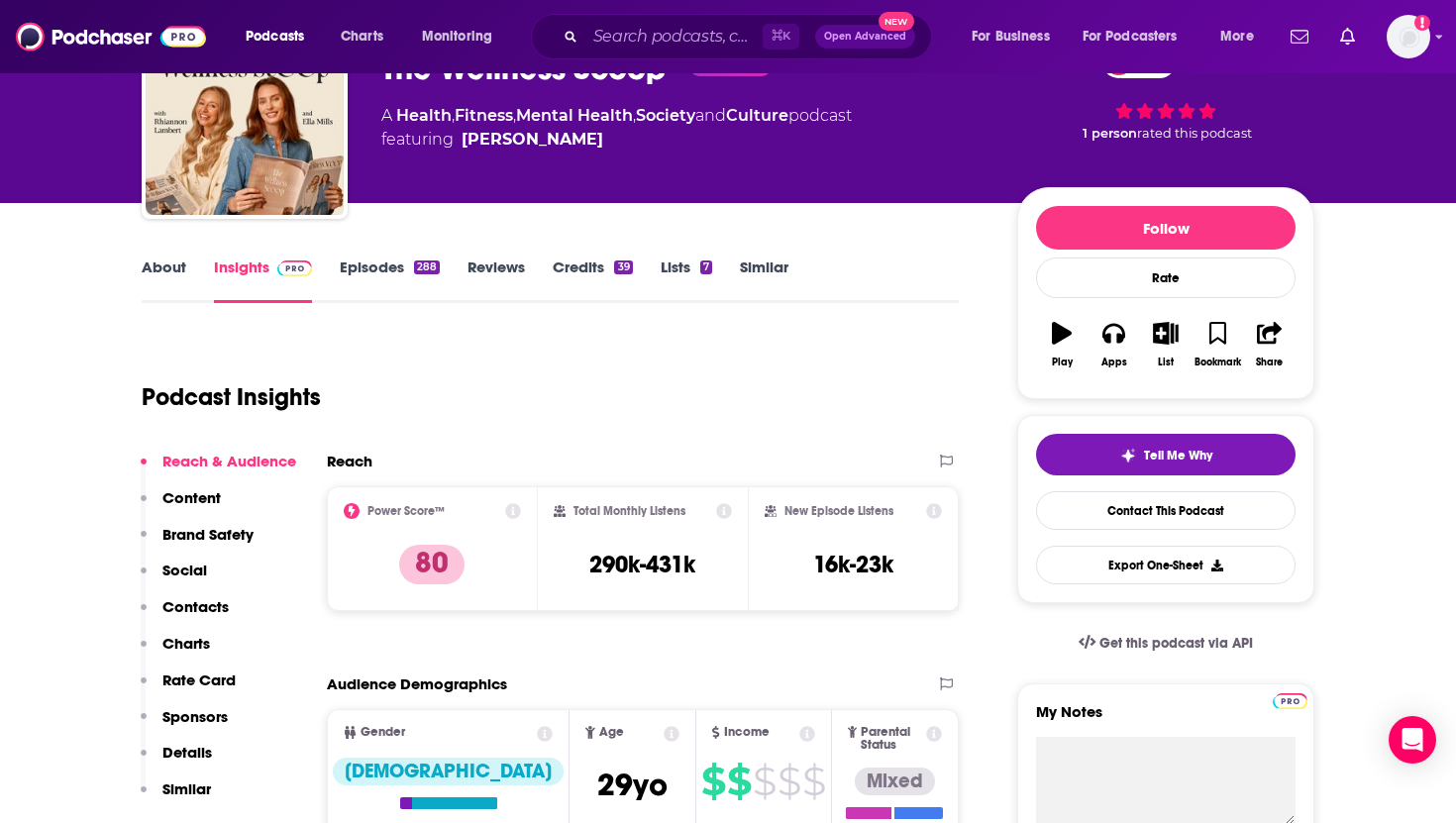 scroll, scrollTop: 0, scrollLeft: 0, axis: both 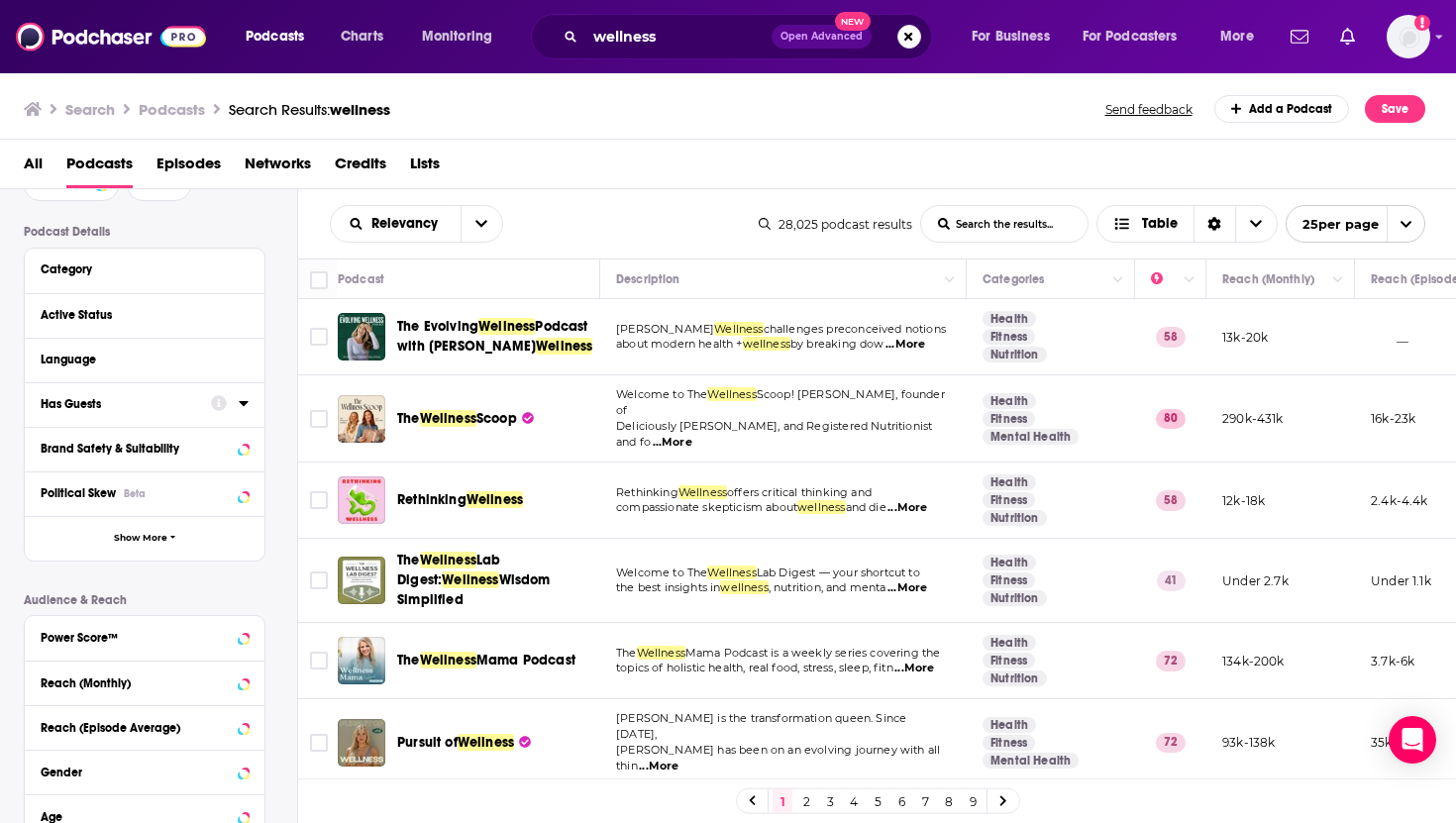 click on "Has Guests" at bounding box center (119, 404) 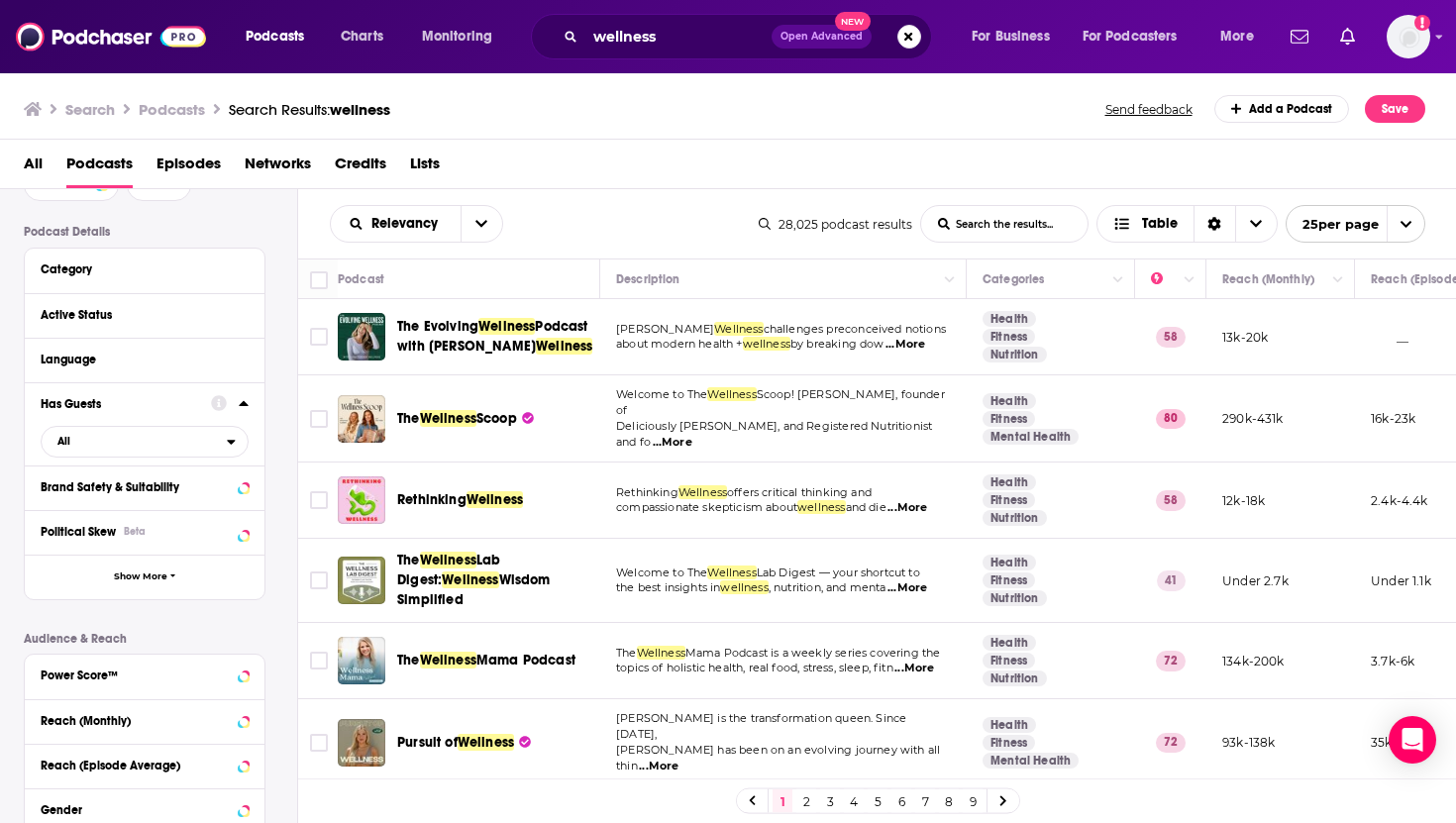 click on "All" at bounding box center (134, 441) 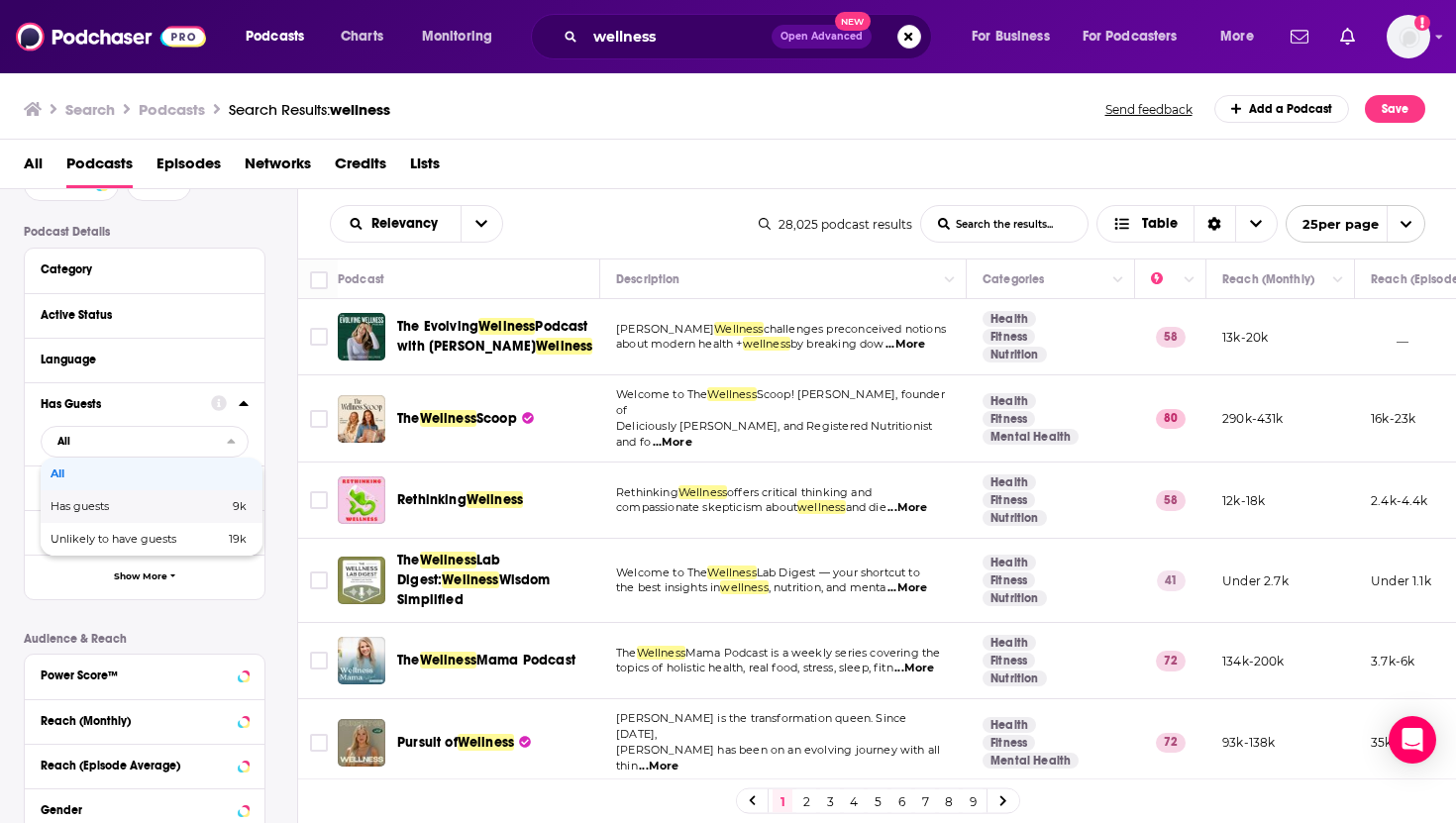 click on "Has guests" at bounding box center (109, 506) 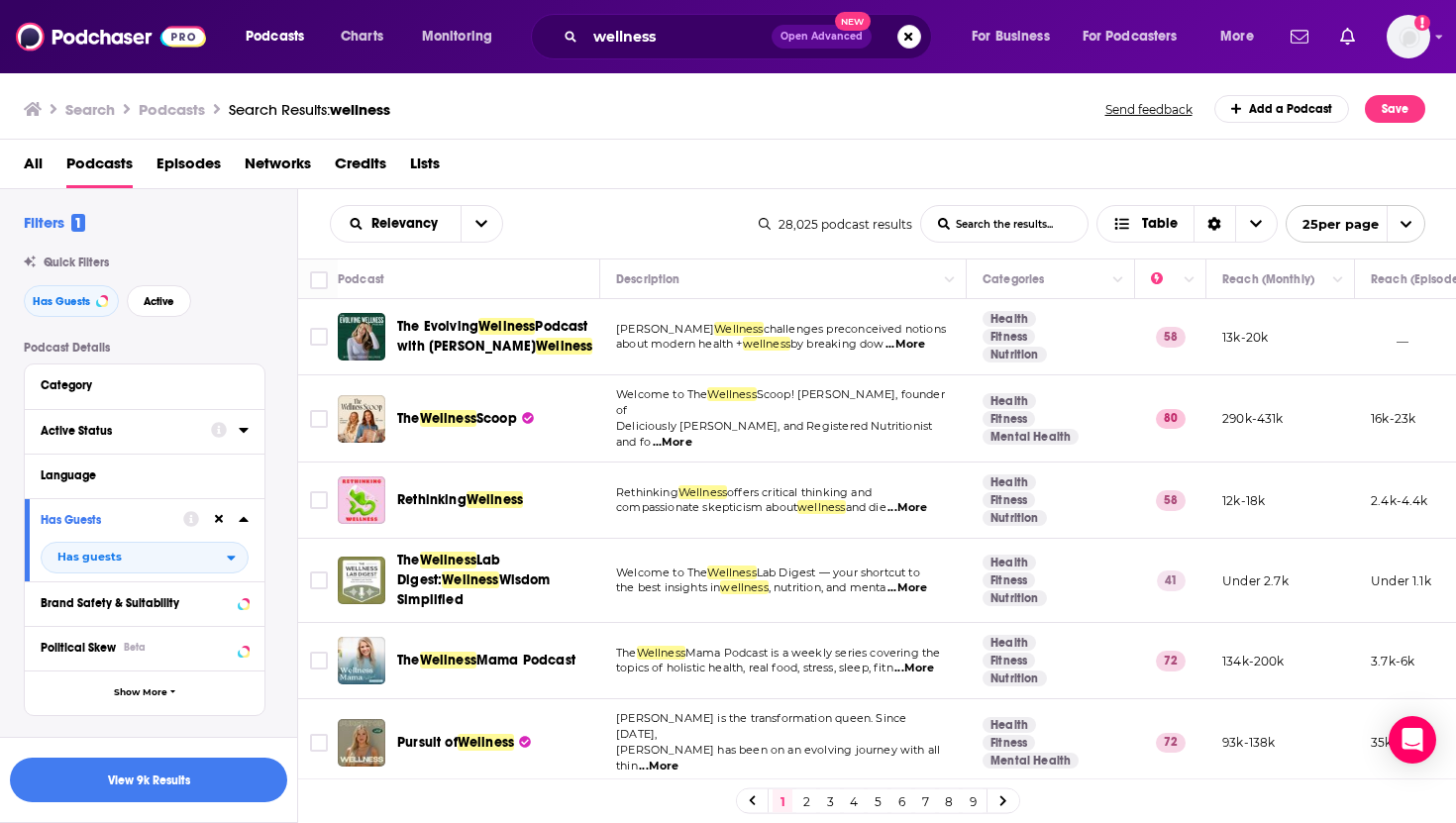 scroll, scrollTop: 48, scrollLeft: 0, axis: vertical 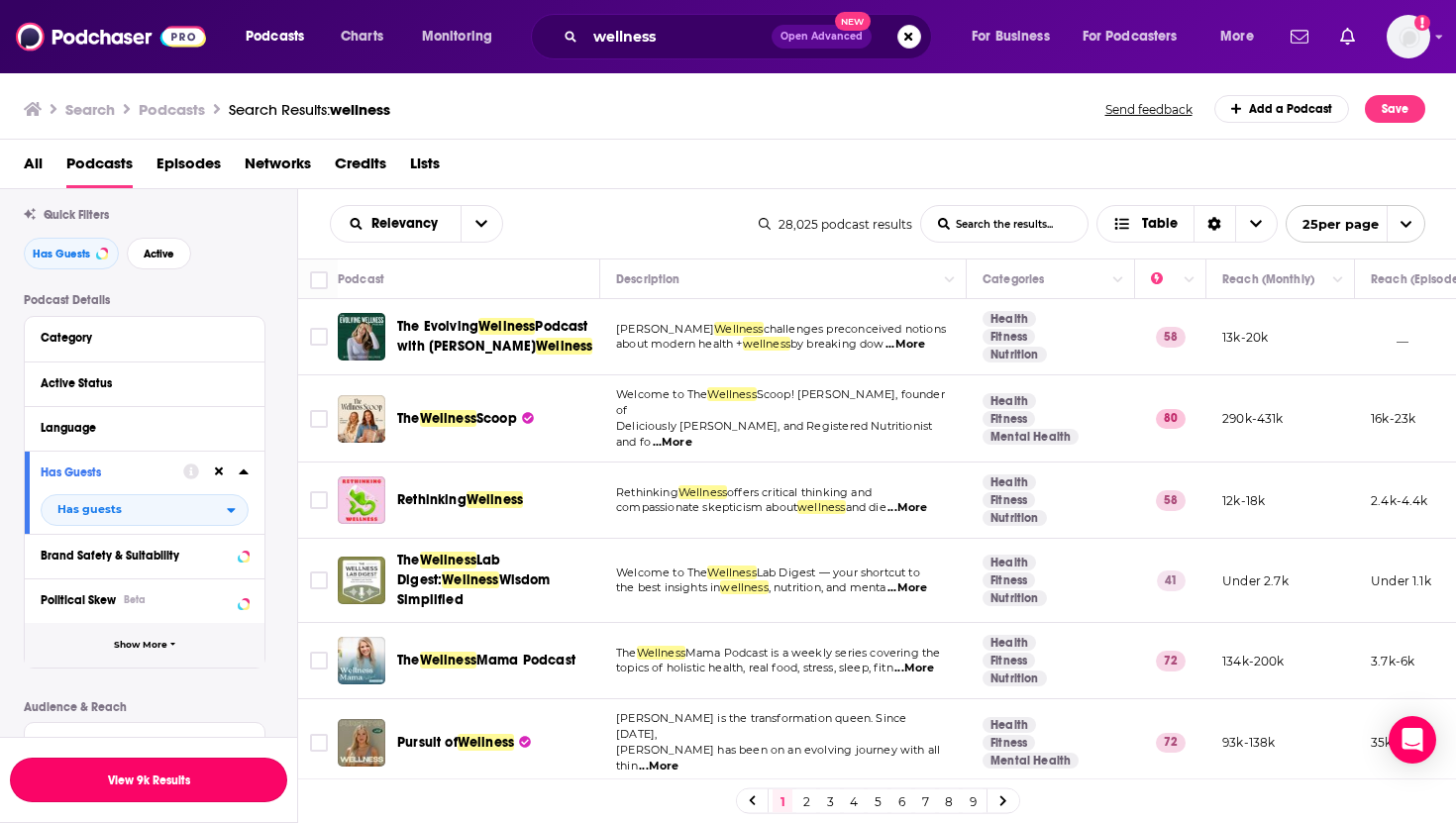 drag, startPoint x: 144, startPoint y: 769, endPoint x: 153, endPoint y: 641, distance: 128.31602 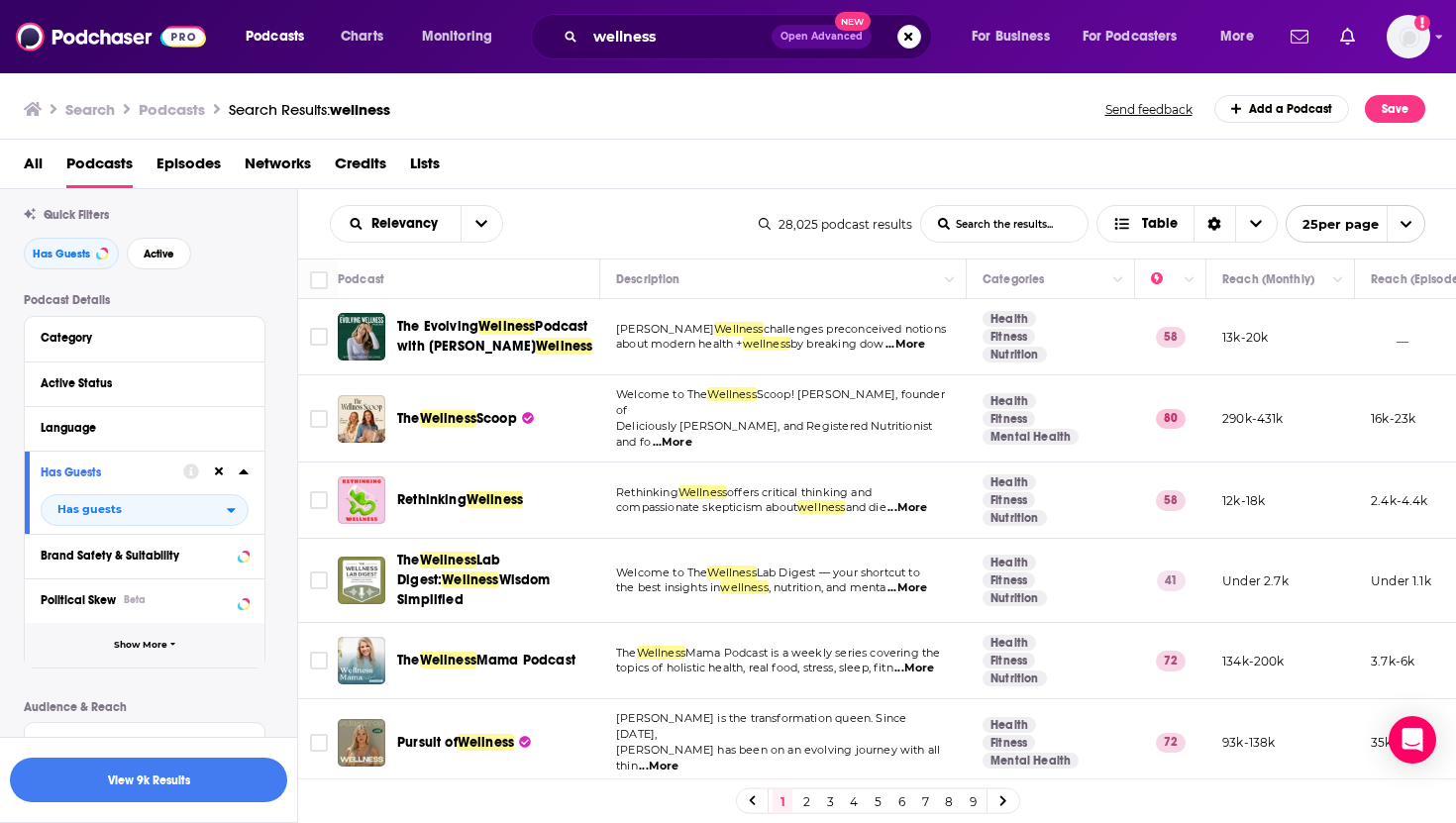 click on "Show More" at bounding box center (145, 645) 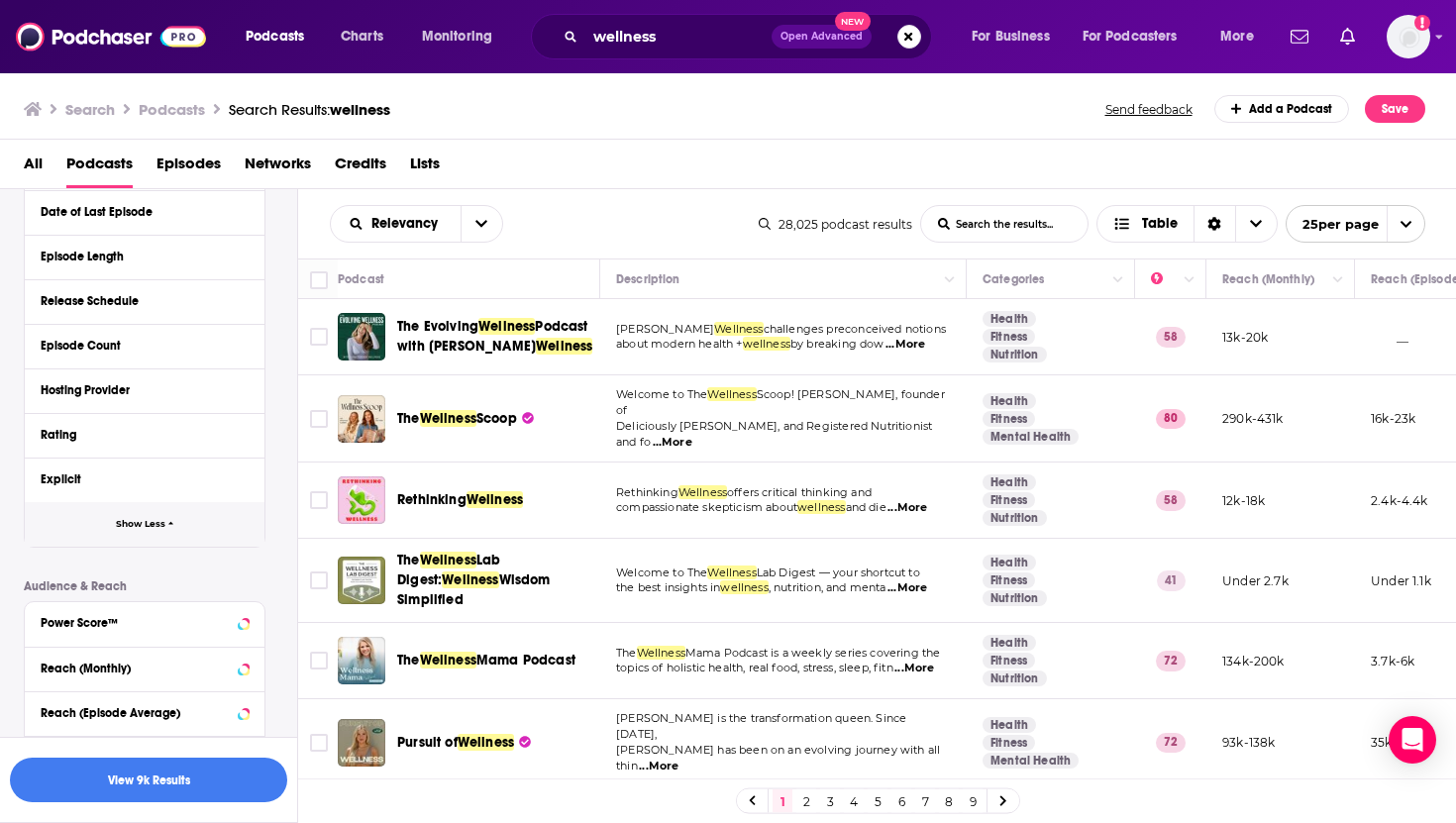 scroll, scrollTop: 817, scrollLeft: 0, axis: vertical 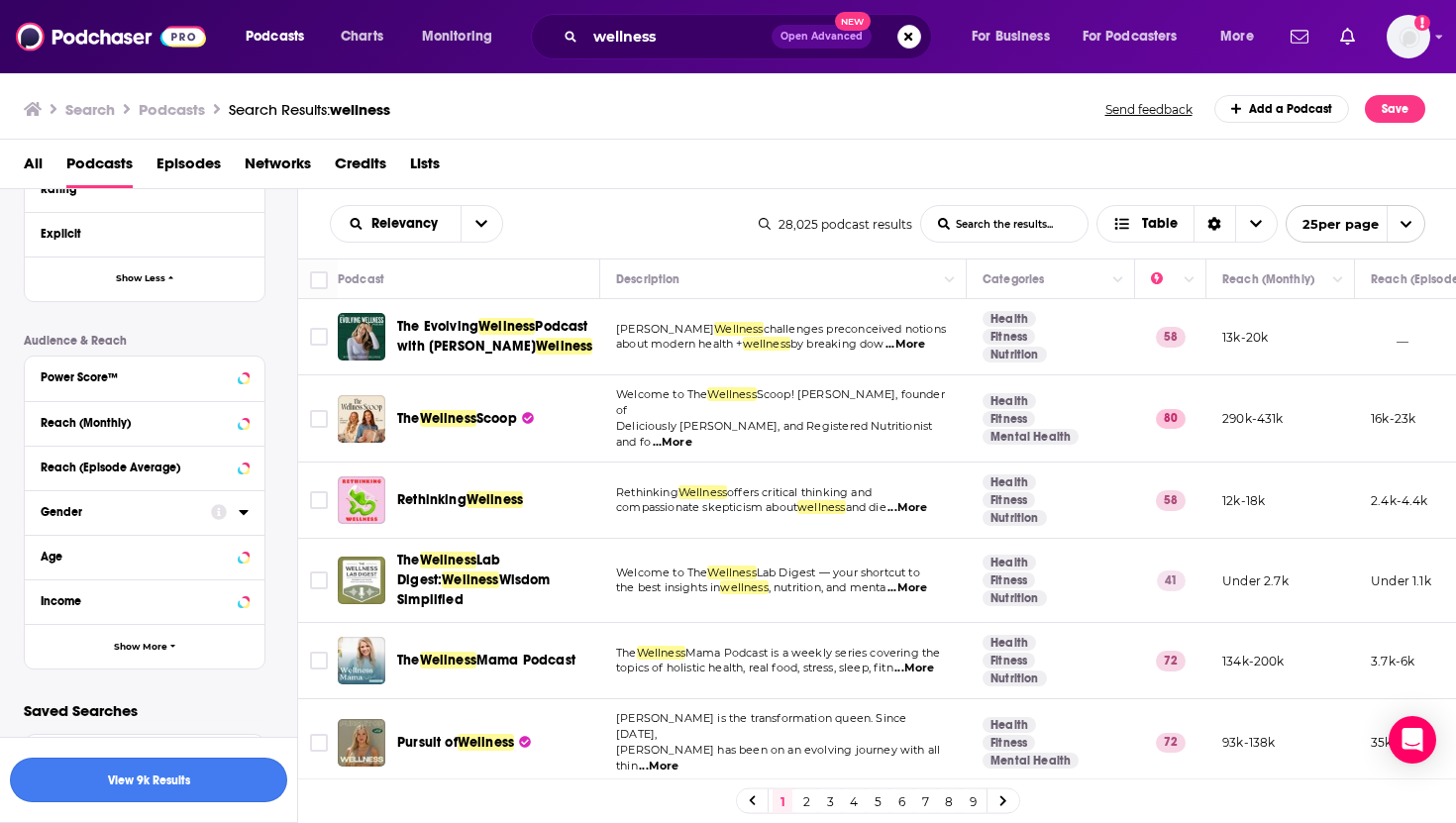 click on "View 9k Results" at bounding box center (149, 779) 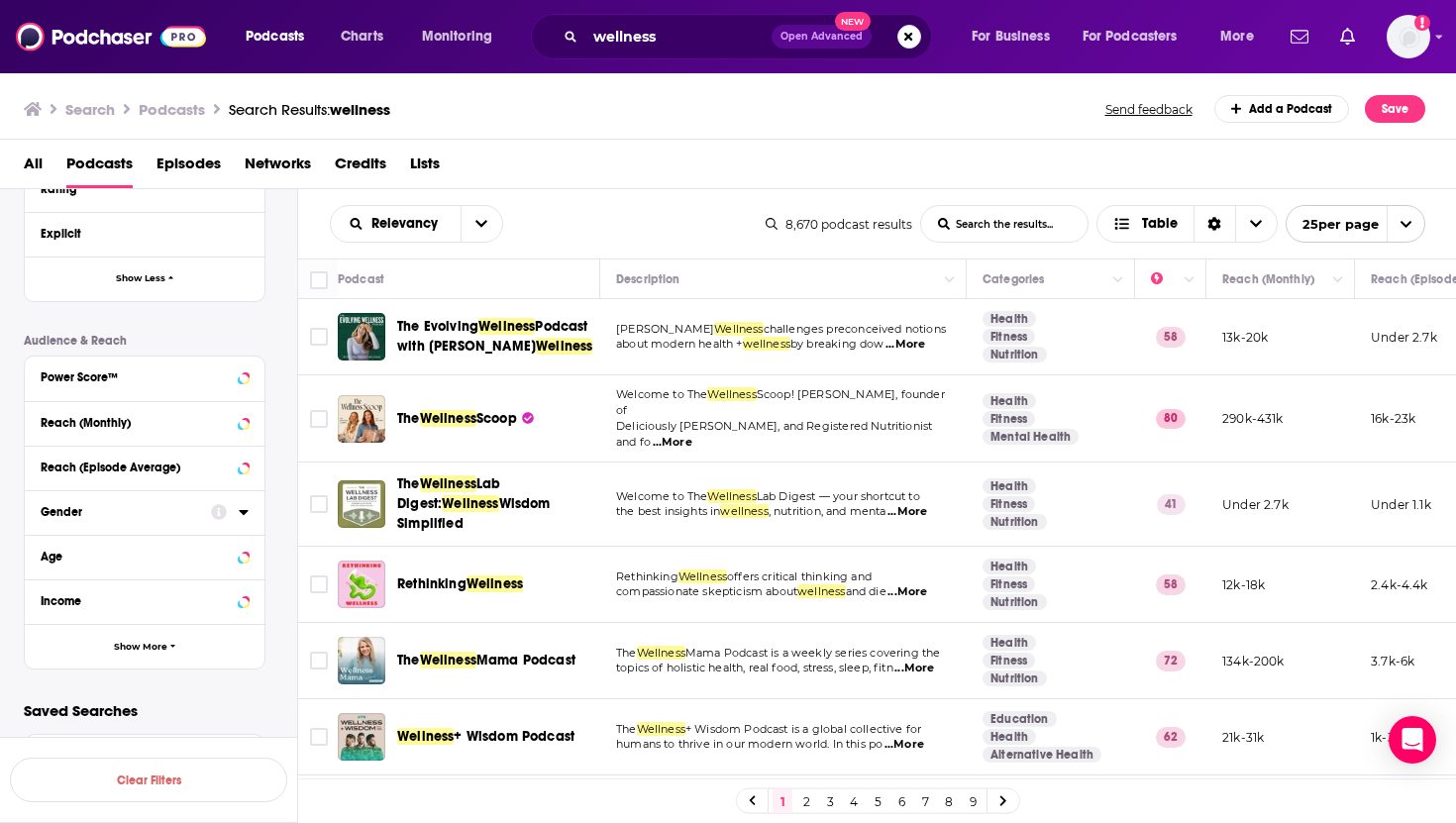 click on "The Evolving  Wellness  Podcast with [PERSON_NAME]  Wellness" at bounding box center (495, 337) 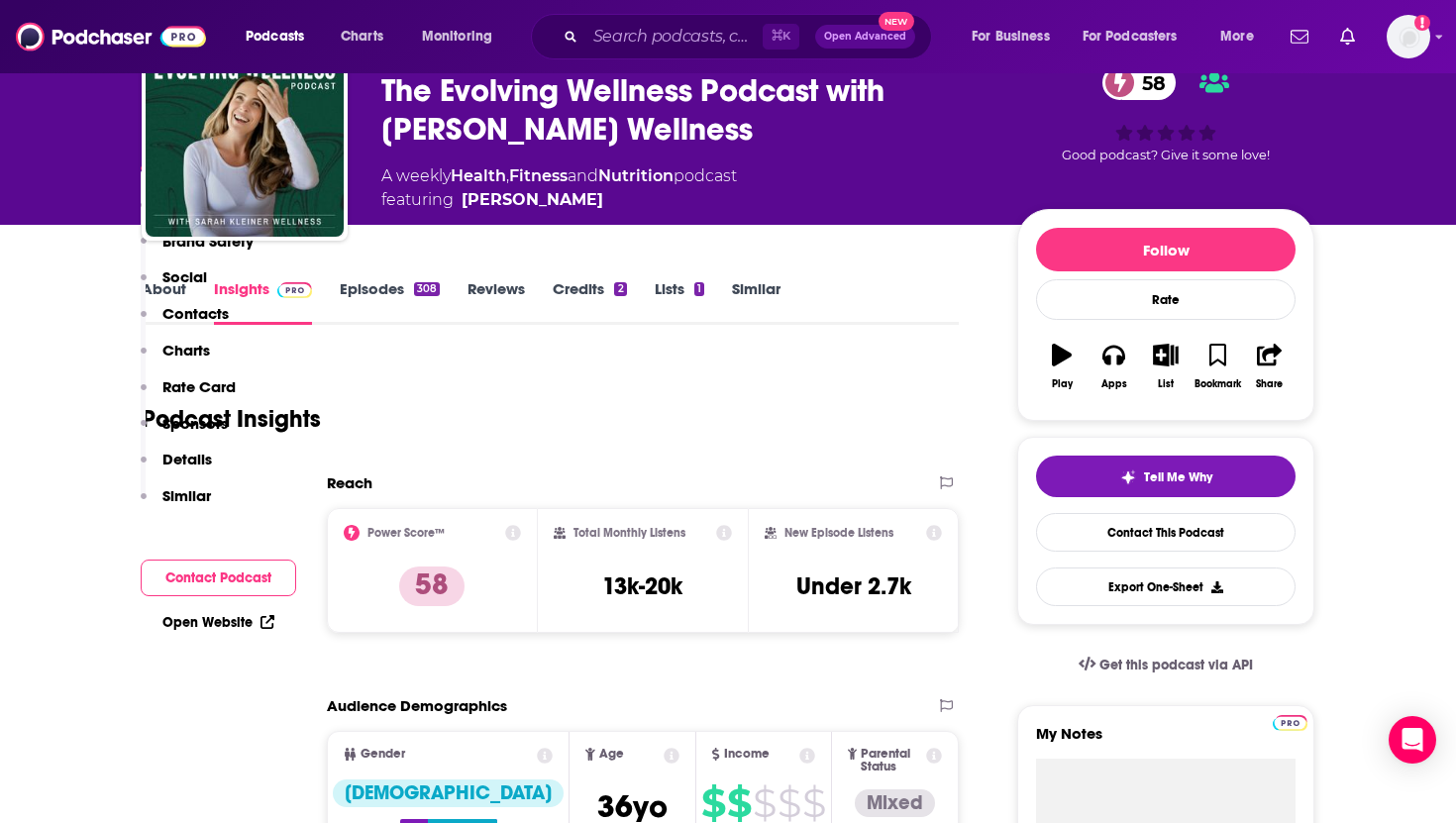 scroll, scrollTop: 0, scrollLeft: 0, axis: both 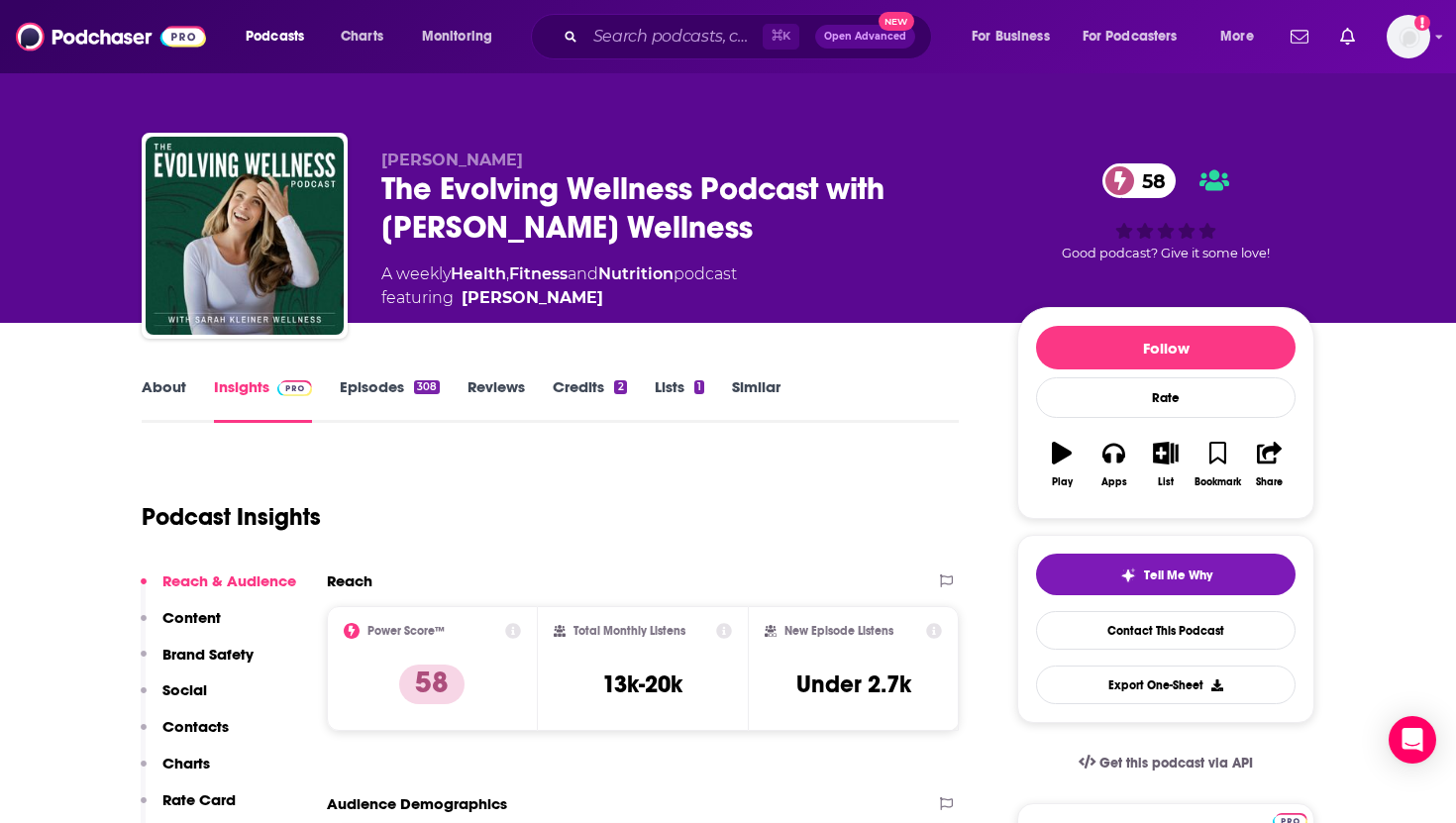 click on "Episodes 308" at bounding box center (389, 400) 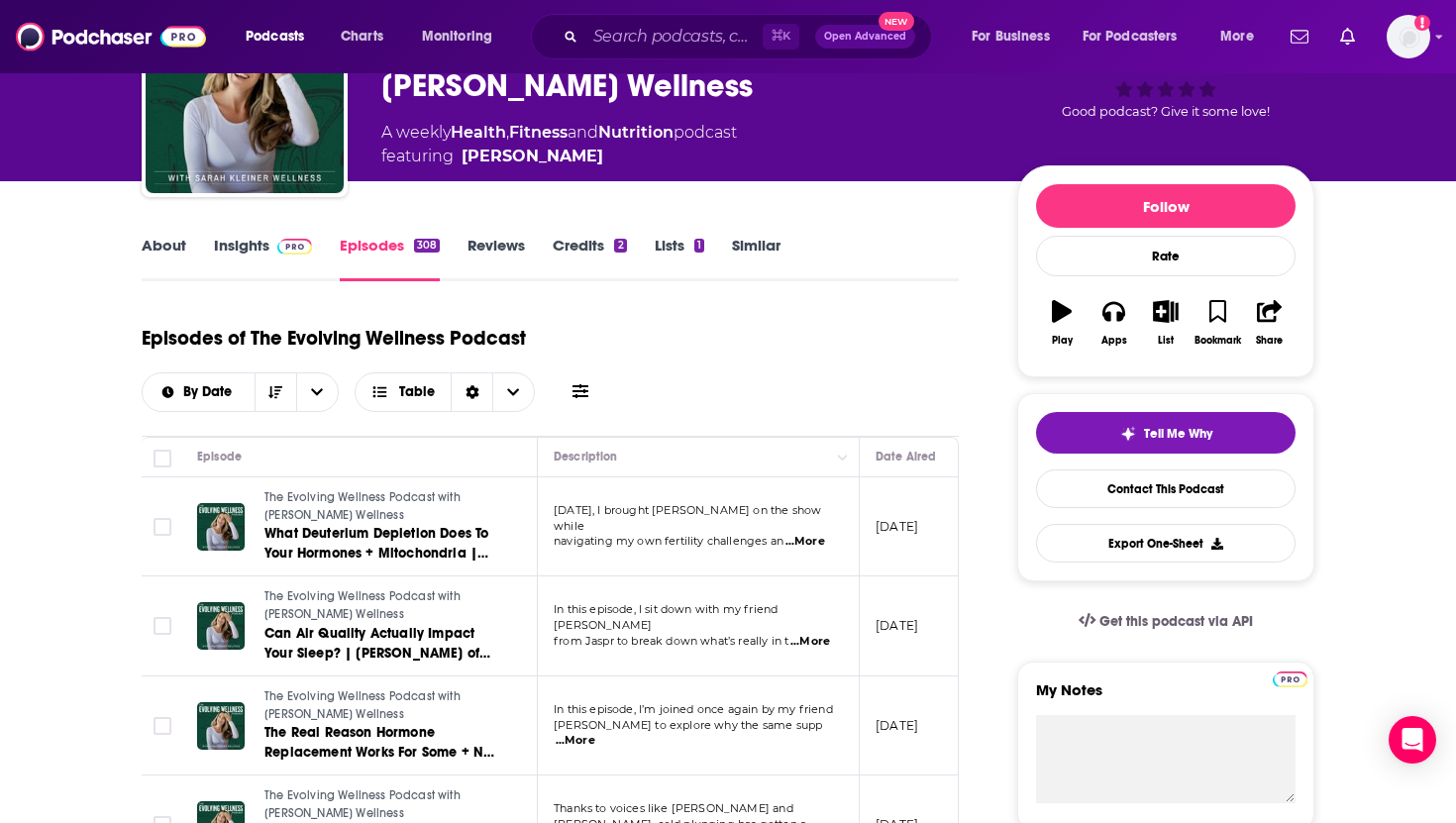 scroll, scrollTop: 152, scrollLeft: 0, axis: vertical 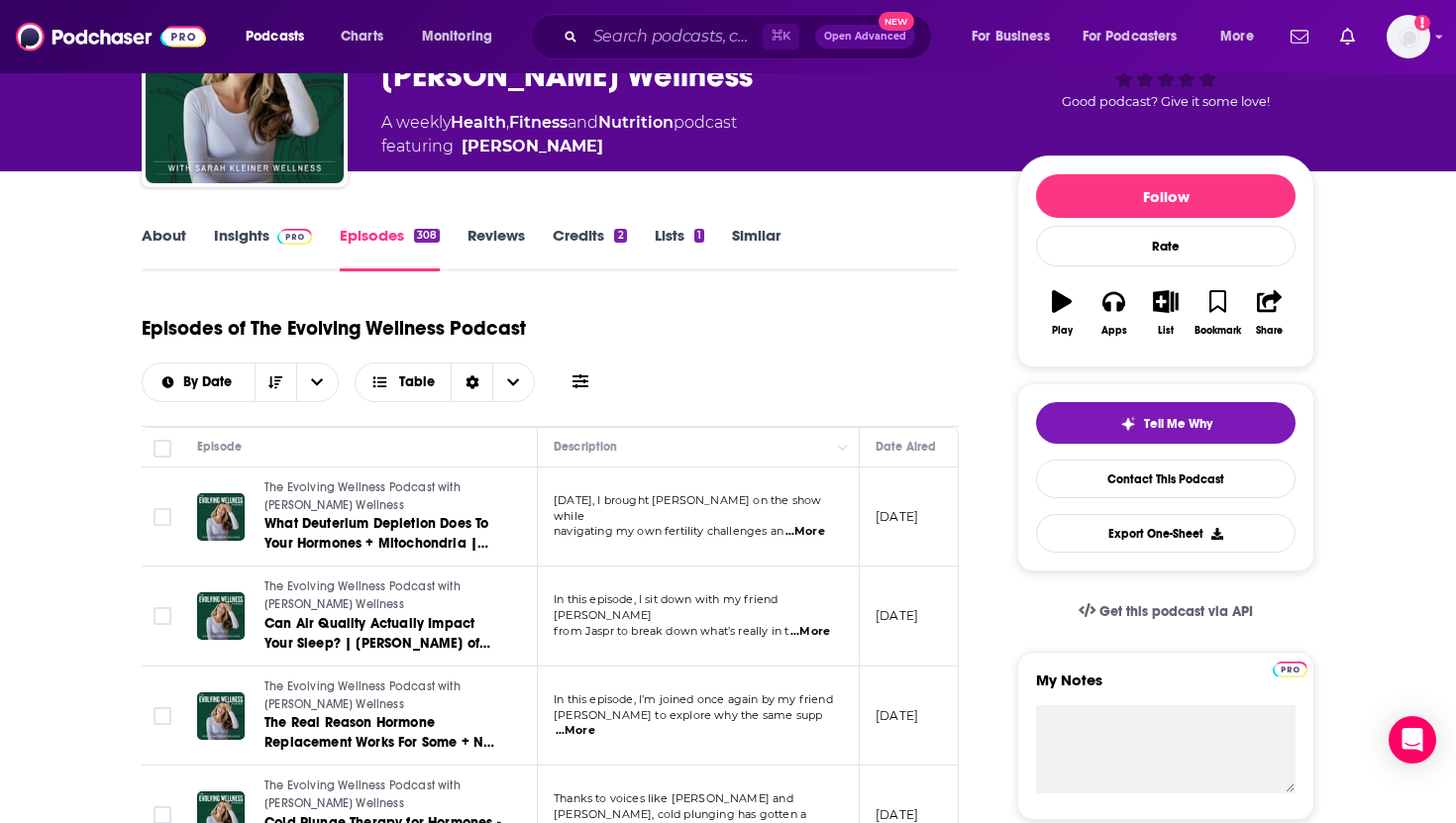 click on "...More" at bounding box center [810, 632] 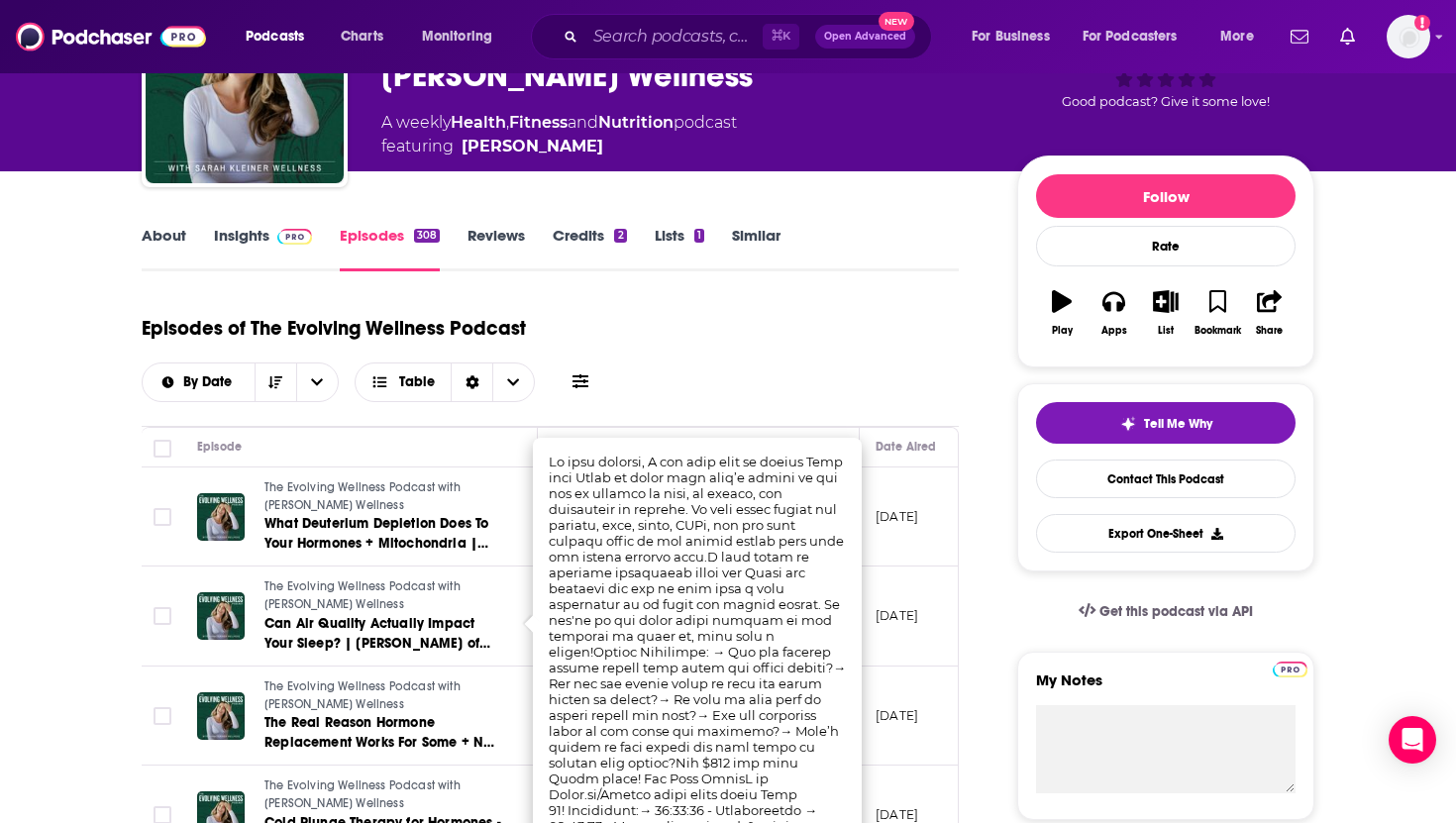 click on "Episodes of The Evolving Wellness Podcast By Date Table" at bounding box center [550, 353] 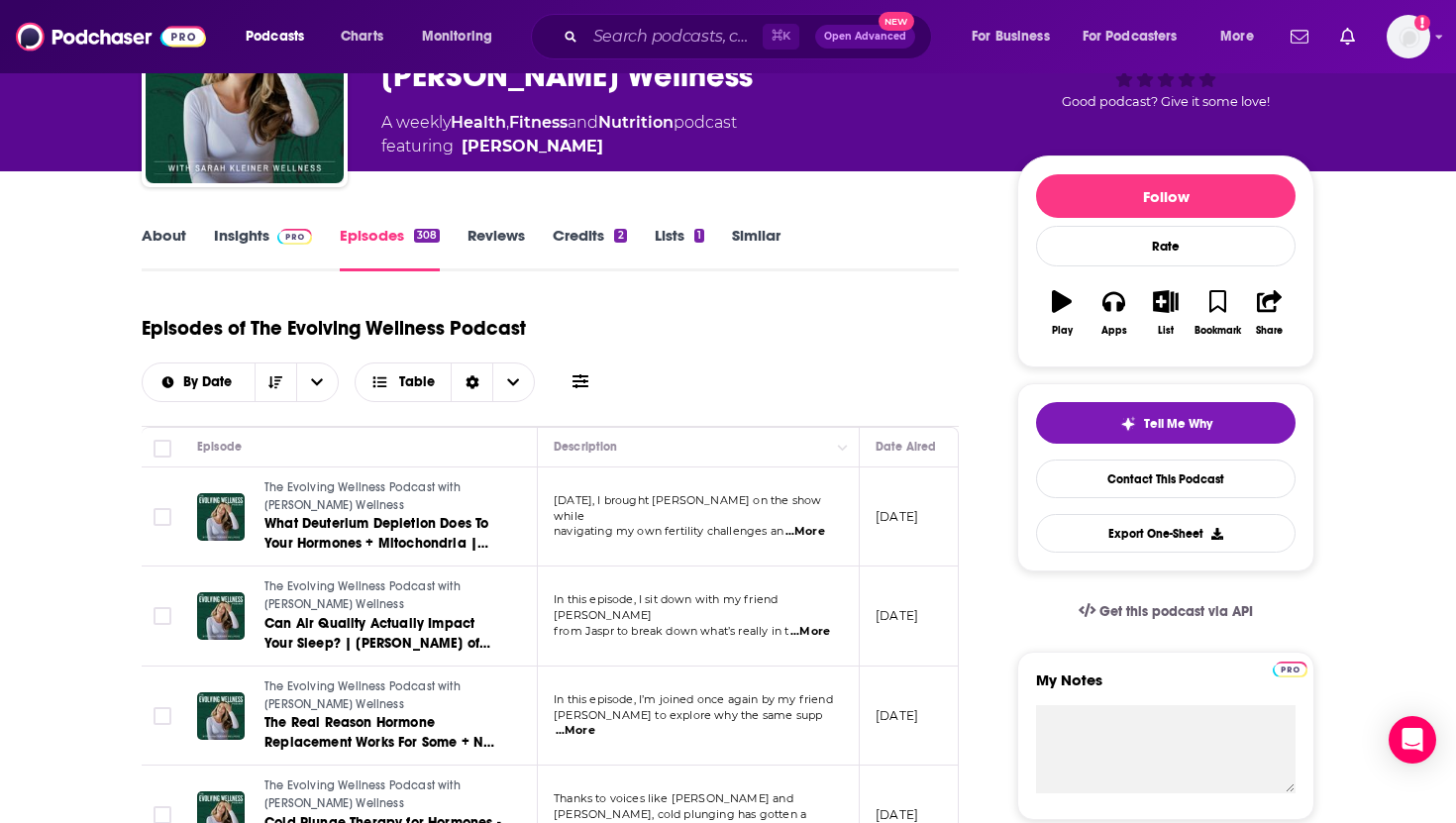 scroll, scrollTop: 0, scrollLeft: 0, axis: both 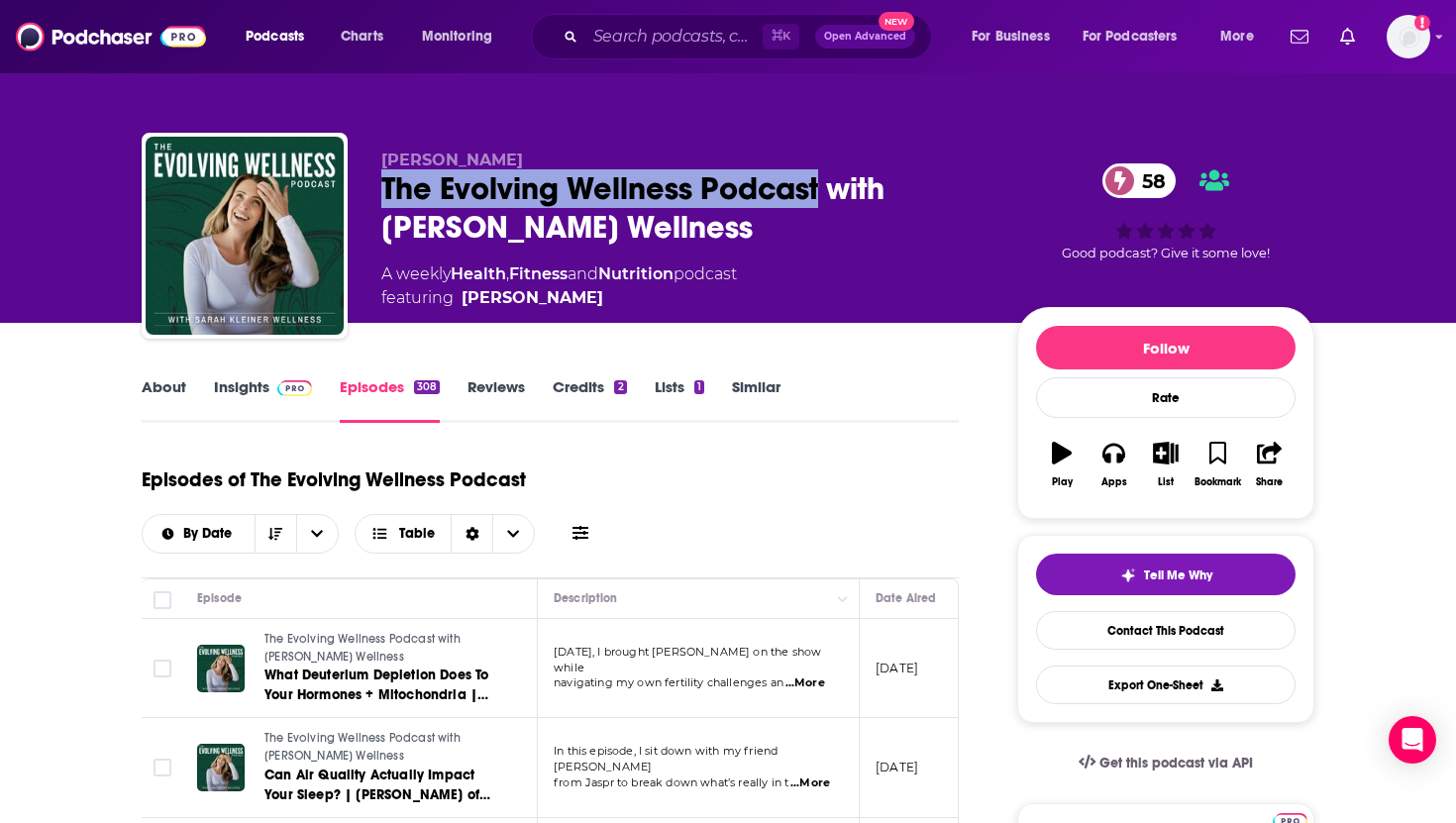 drag, startPoint x: 823, startPoint y: 185, endPoint x: 384, endPoint y: 190, distance: 439.02847 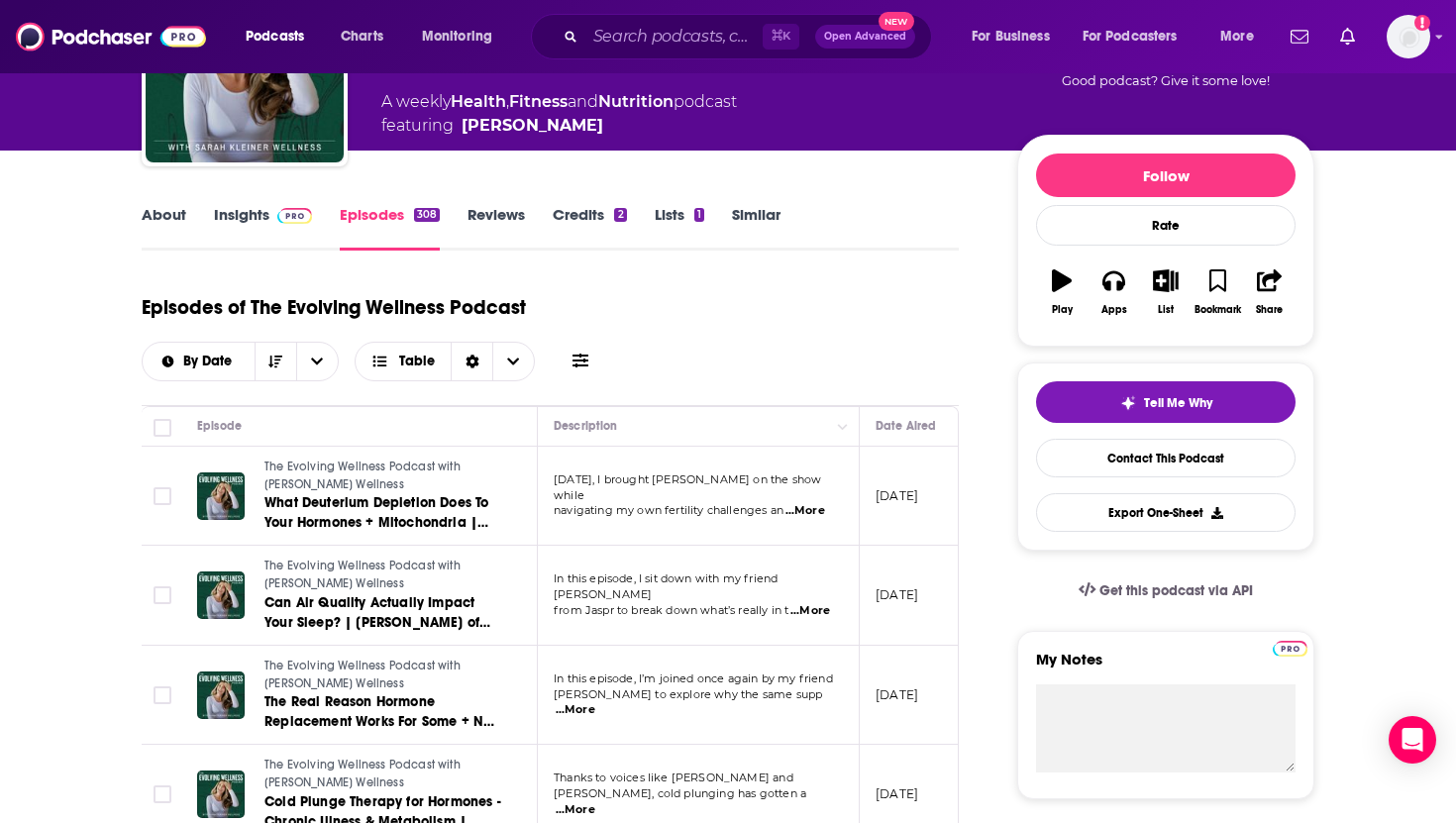 scroll, scrollTop: 368, scrollLeft: 0, axis: vertical 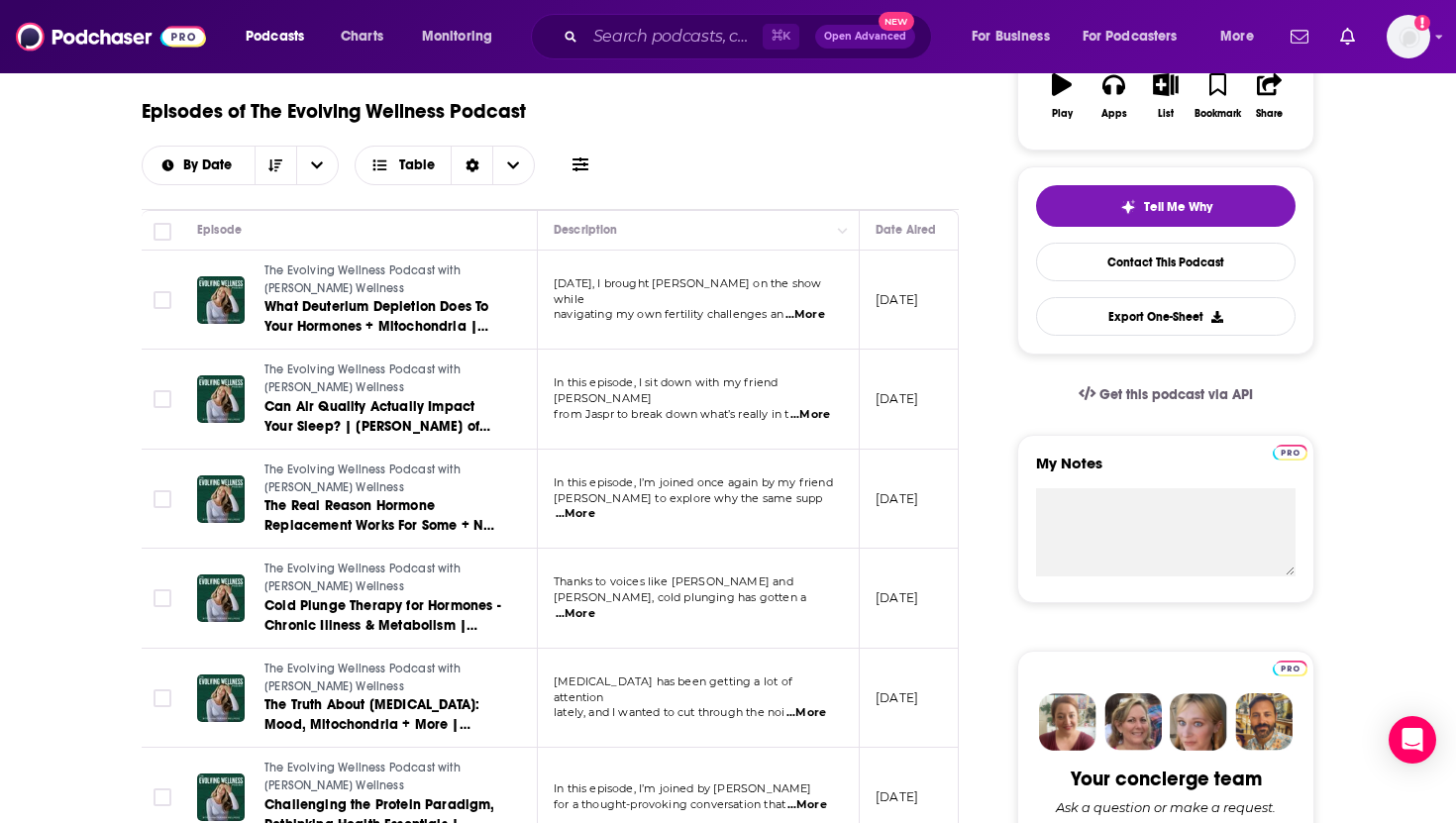 click on "...More" at bounding box center (575, 614) 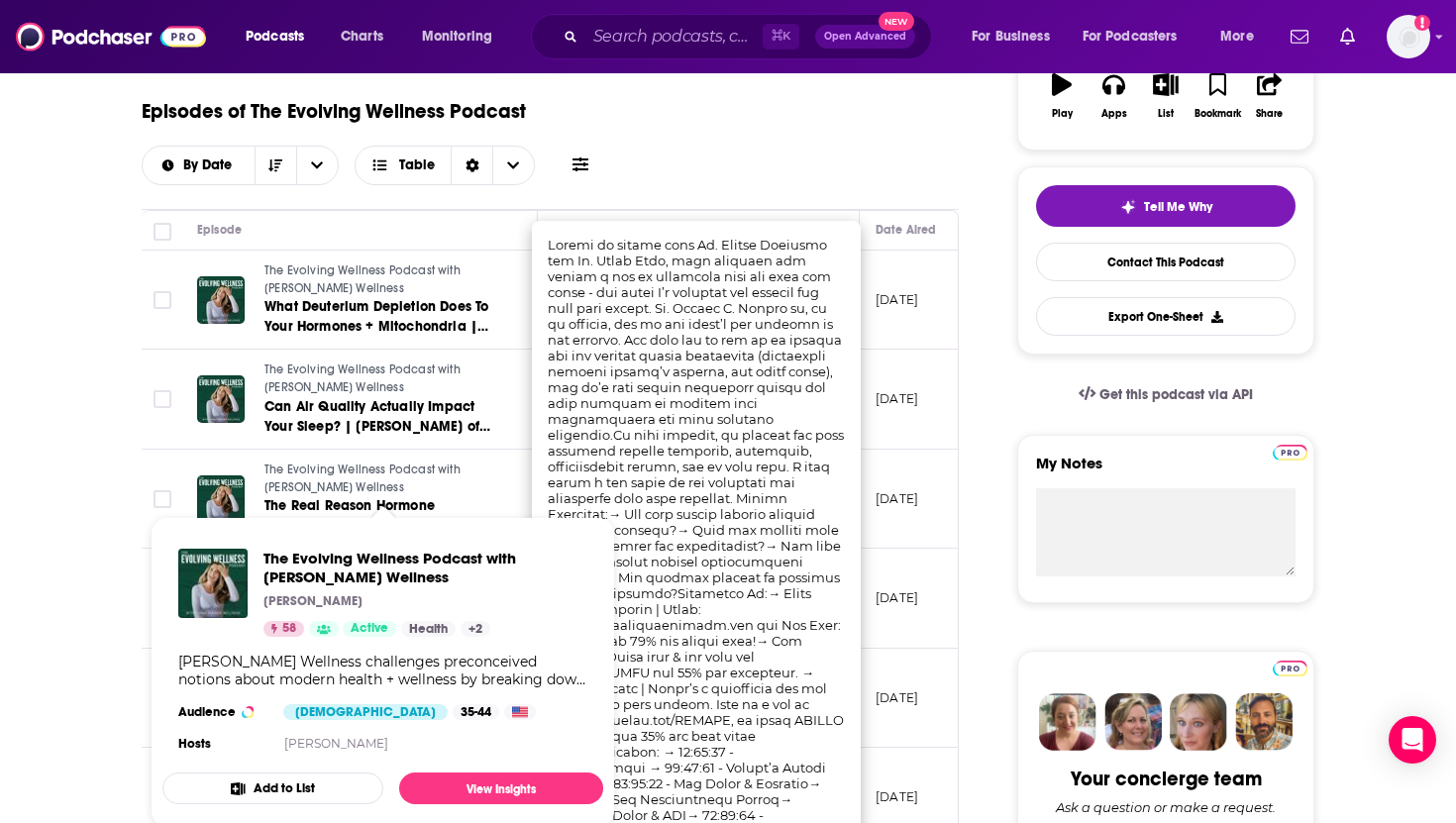 click on "About Insights Episodes 308 Reviews Credits 2 Lists 1 Similar Episodes of The Evolving Wellness Podcast By Date Table Episode Description Date Aired Reach Episode Guests Length The Evolving Wellness Podcast with [PERSON_NAME] Wellness What Deuterium Depletion Does To Your Hormones + Mitochondria | [PERSON_NAME] Of Litewater [DATE], I brought [PERSON_NAME] on the show while navigating my own fertility challenges an  ...More [DATE] 1.1k-3.1k -- 1:28:29 s The Evolving Wellness Podcast with [PERSON_NAME] Wellness Can Air Quality Actually Impact Your Sleep? | [PERSON_NAME] of Jaspr  In this episode, I sit down with my friend [PERSON_NAME] from Jaspr to break down what’s really in t  ...More [DATE] Under 2.4k -- 48:46 s The Evolving Wellness Podcast with [PERSON_NAME] Wellness The Real Reason Hormone Replacement Works For Some + Not Others | [PERSON_NAME] In this episode, I’m joined once again by my friend [PERSON_NAME] to explore why the same supp  ...More [DATE] Under 2.6k -- 1:02:17 s  ...More" at bounding box center (728, 1396) 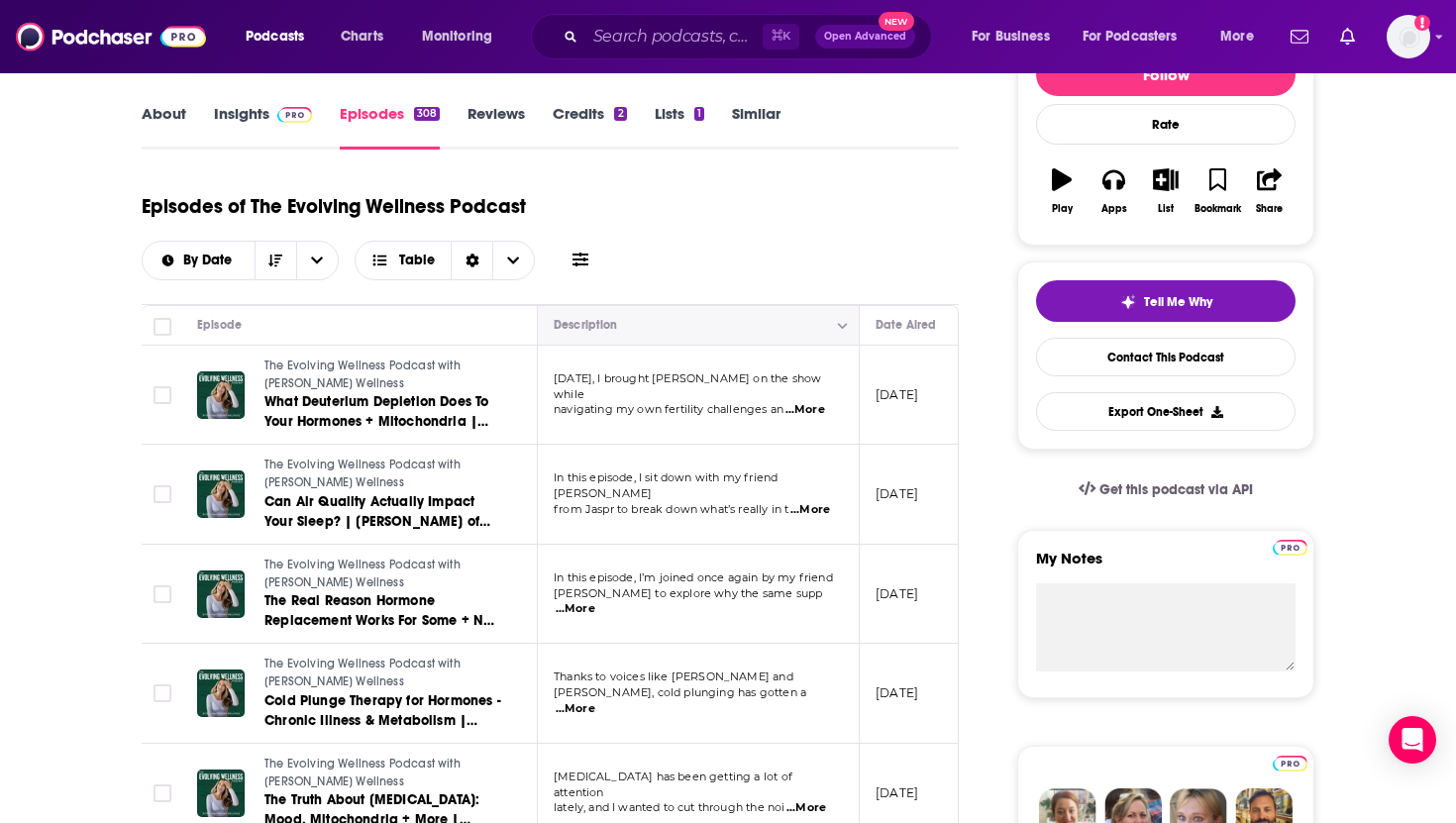 scroll, scrollTop: 180, scrollLeft: 0, axis: vertical 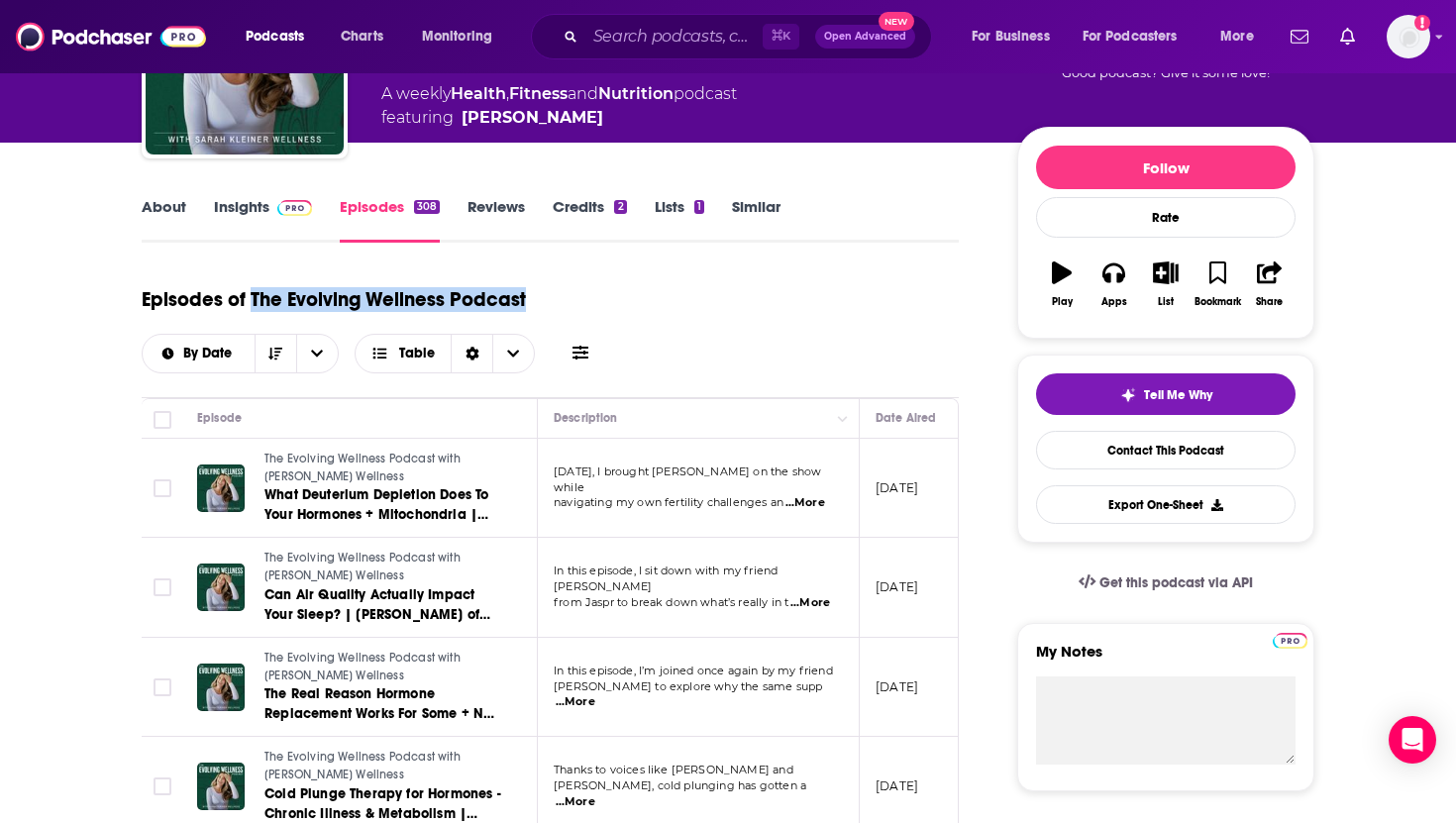 drag, startPoint x: 539, startPoint y: 300, endPoint x: 251, endPoint y: 297, distance: 288.01562 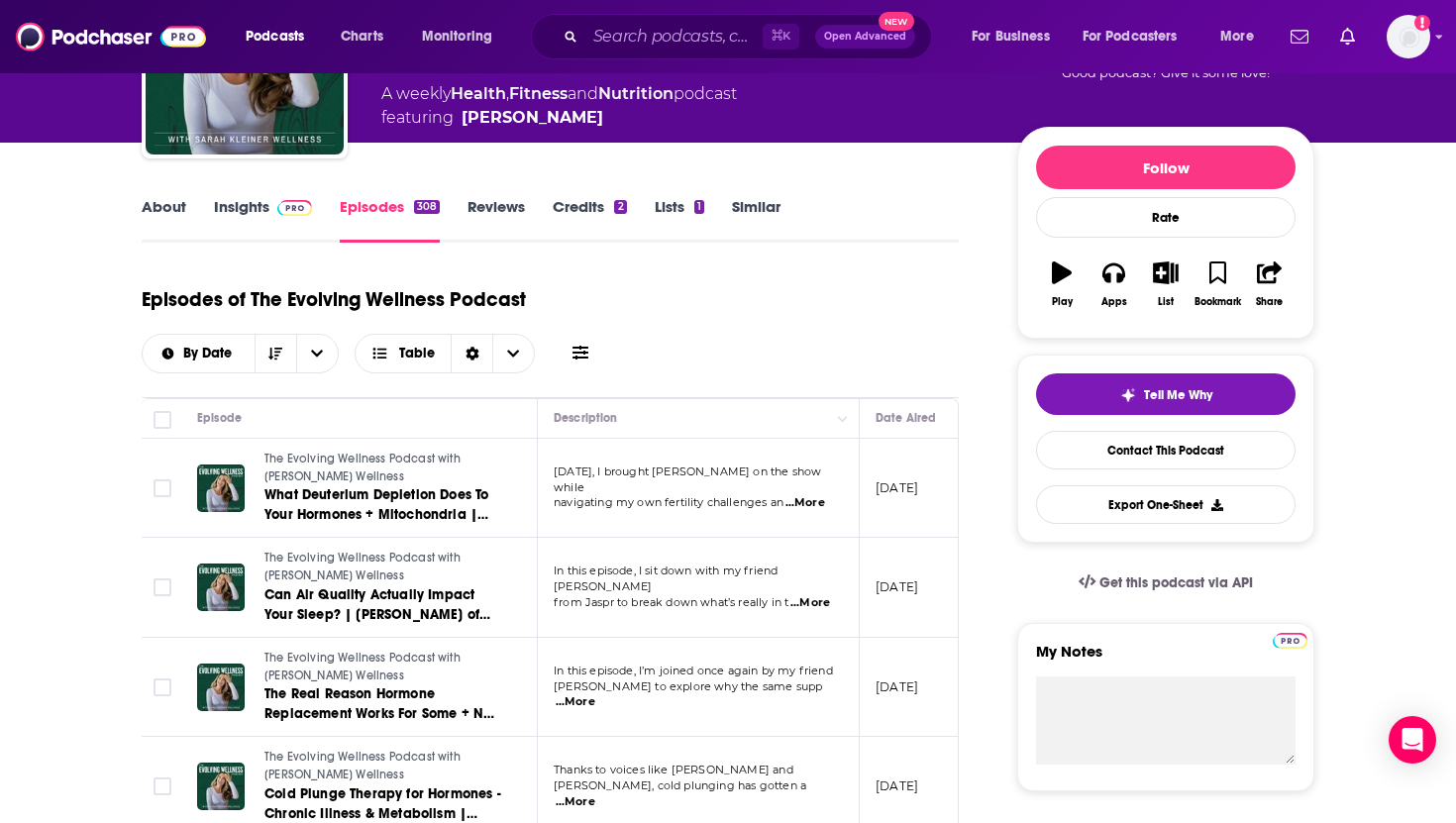 click on "Episodes of The Evolving Wellness Podcast By Date Table" at bounding box center (550, 324) 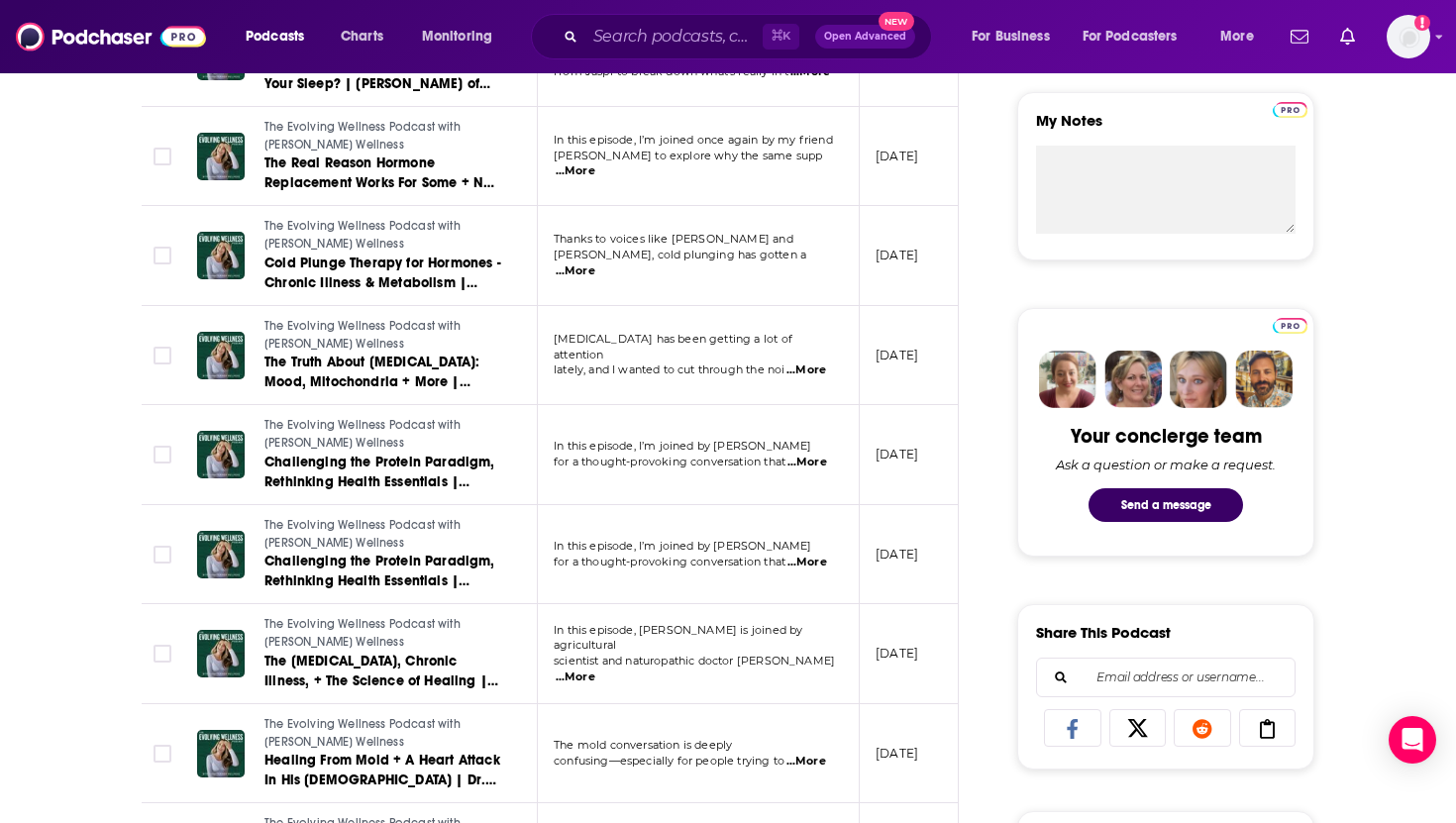 scroll, scrollTop: 424, scrollLeft: 0, axis: vertical 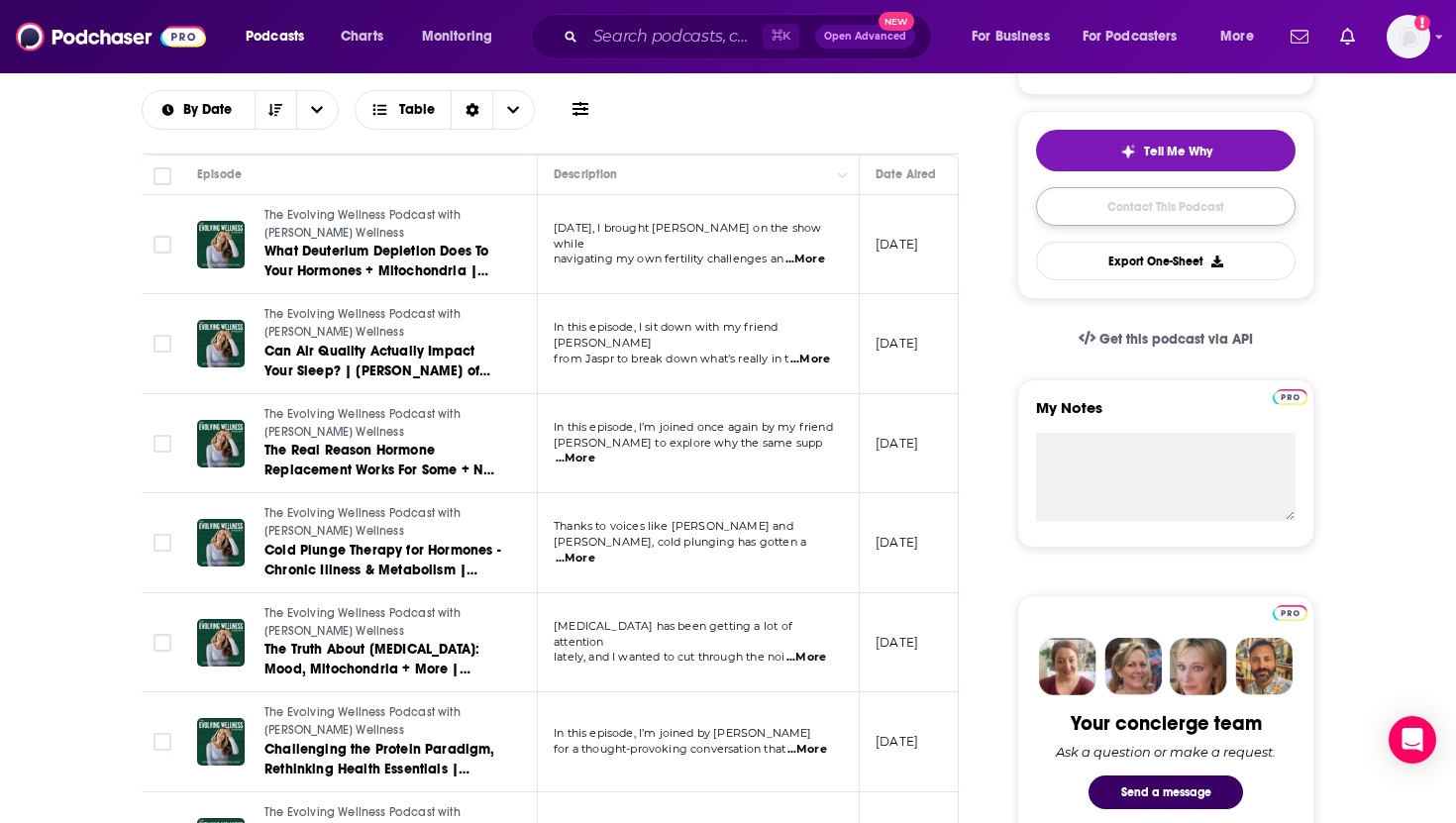 click on "Contact This Podcast" at bounding box center [1166, 206] 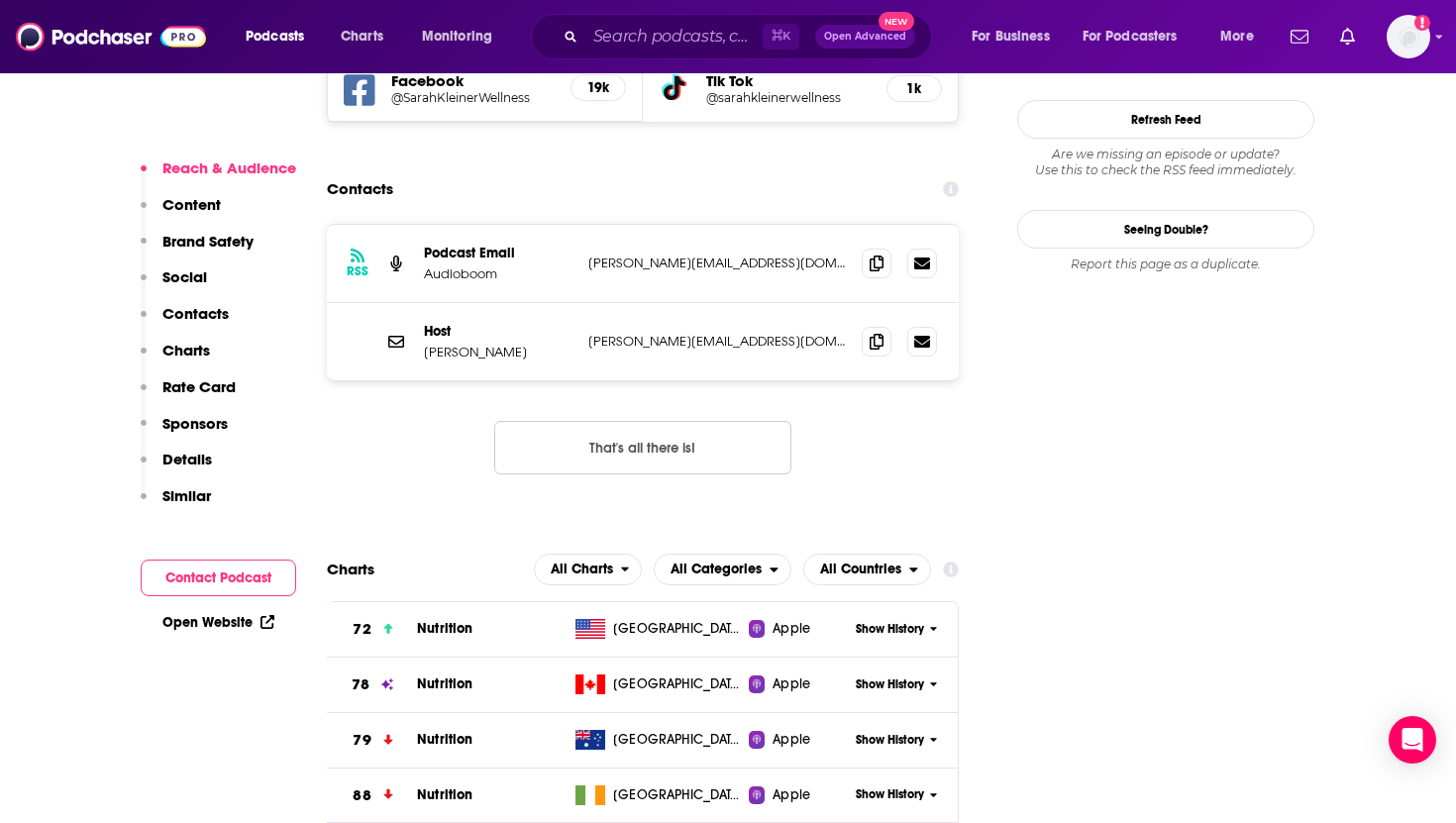 scroll, scrollTop: 2041, scrollLeft: 0, axis: vertical 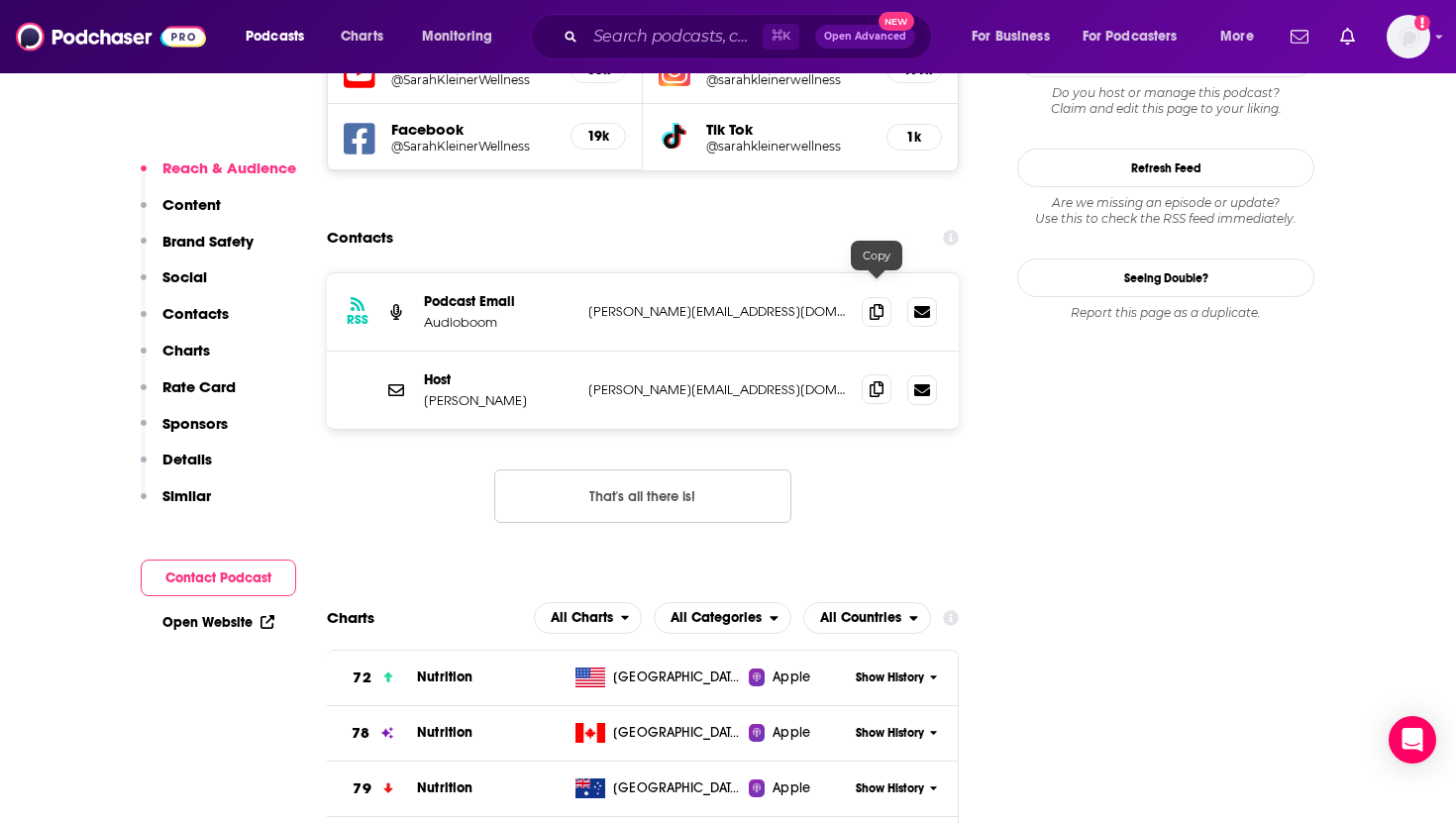 click at bounding box center [877, 389] 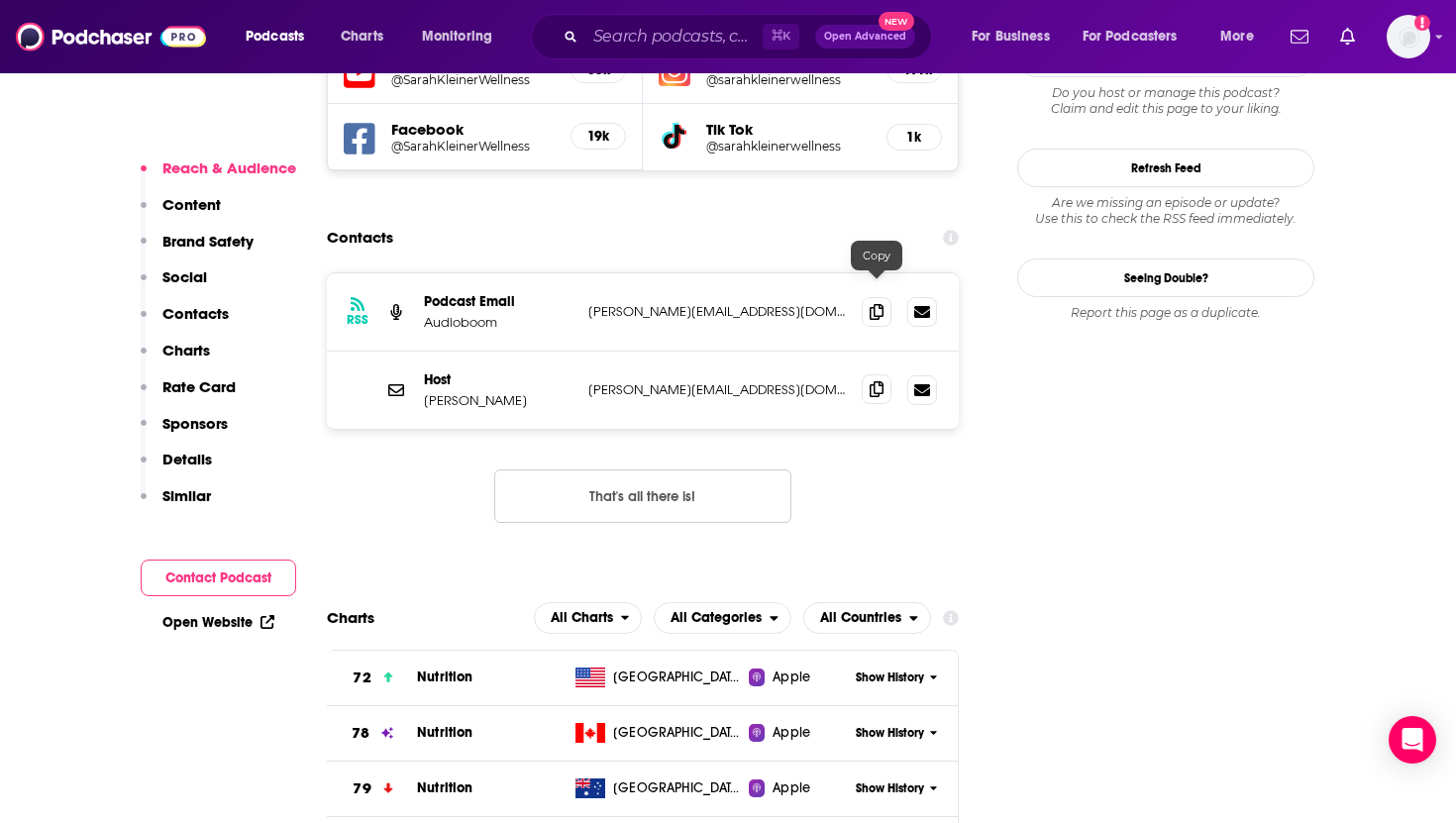 click 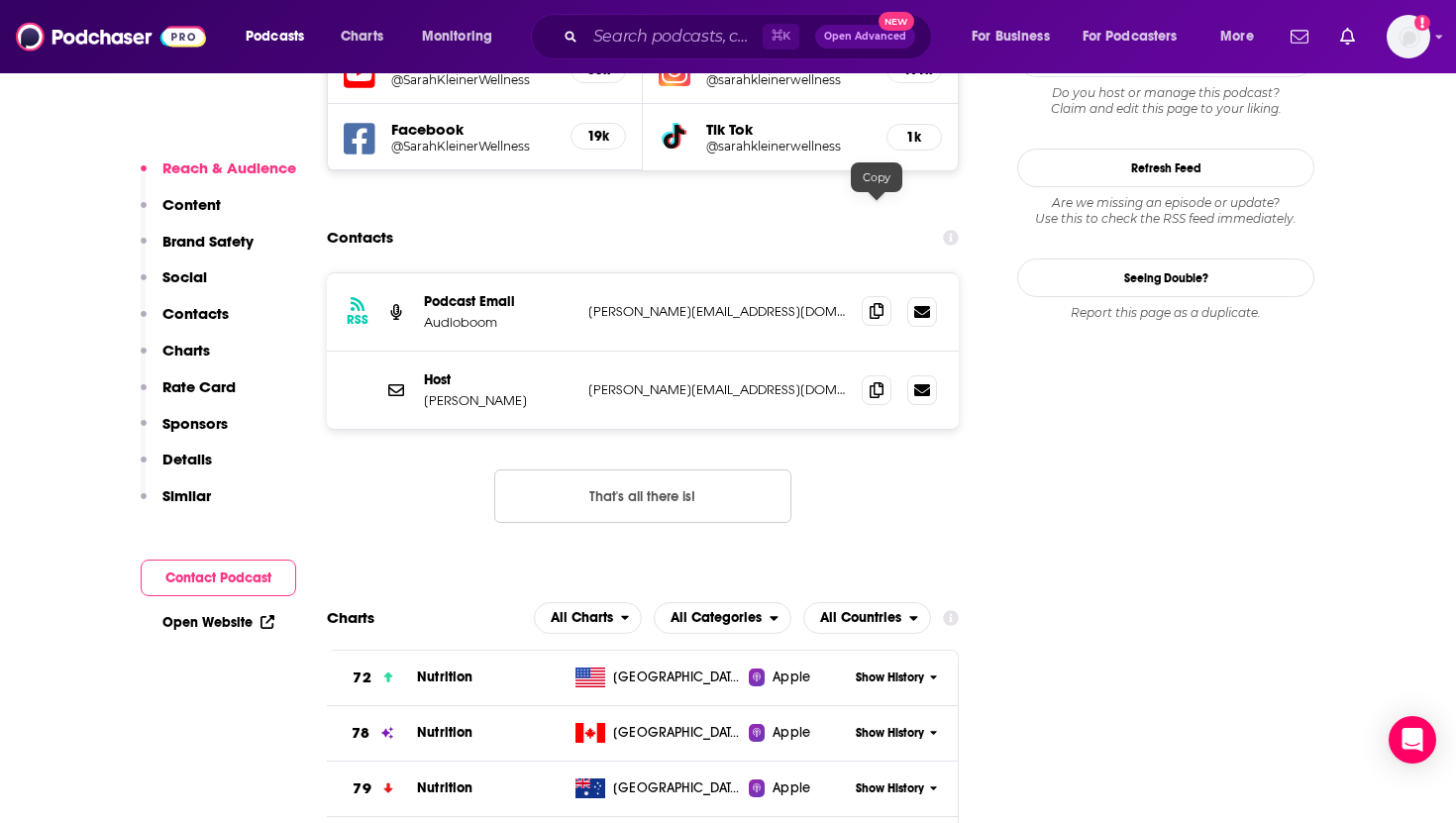 click 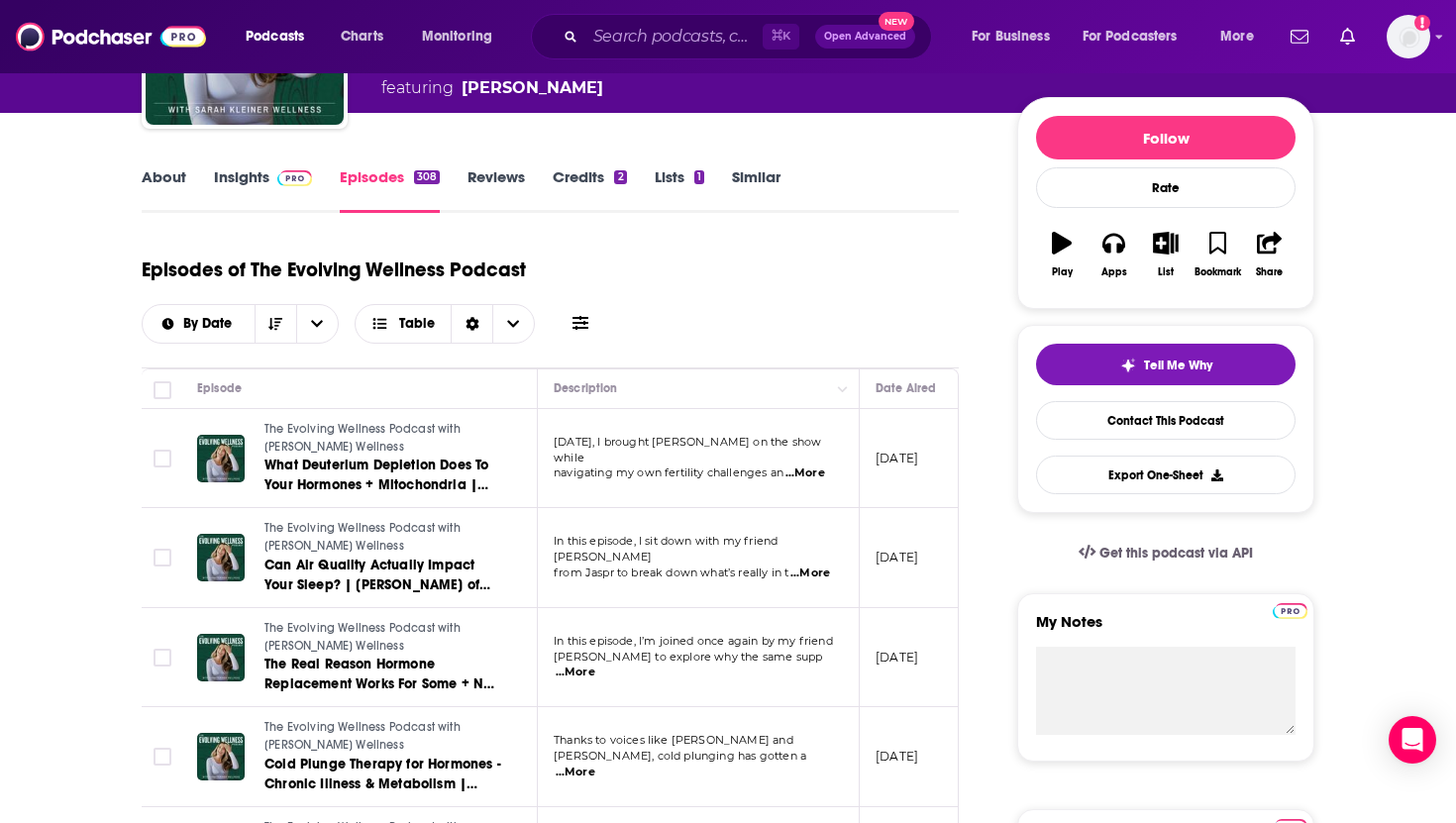 scroll, scrollTop: 109, scrollLeft: 0, axis: vertical 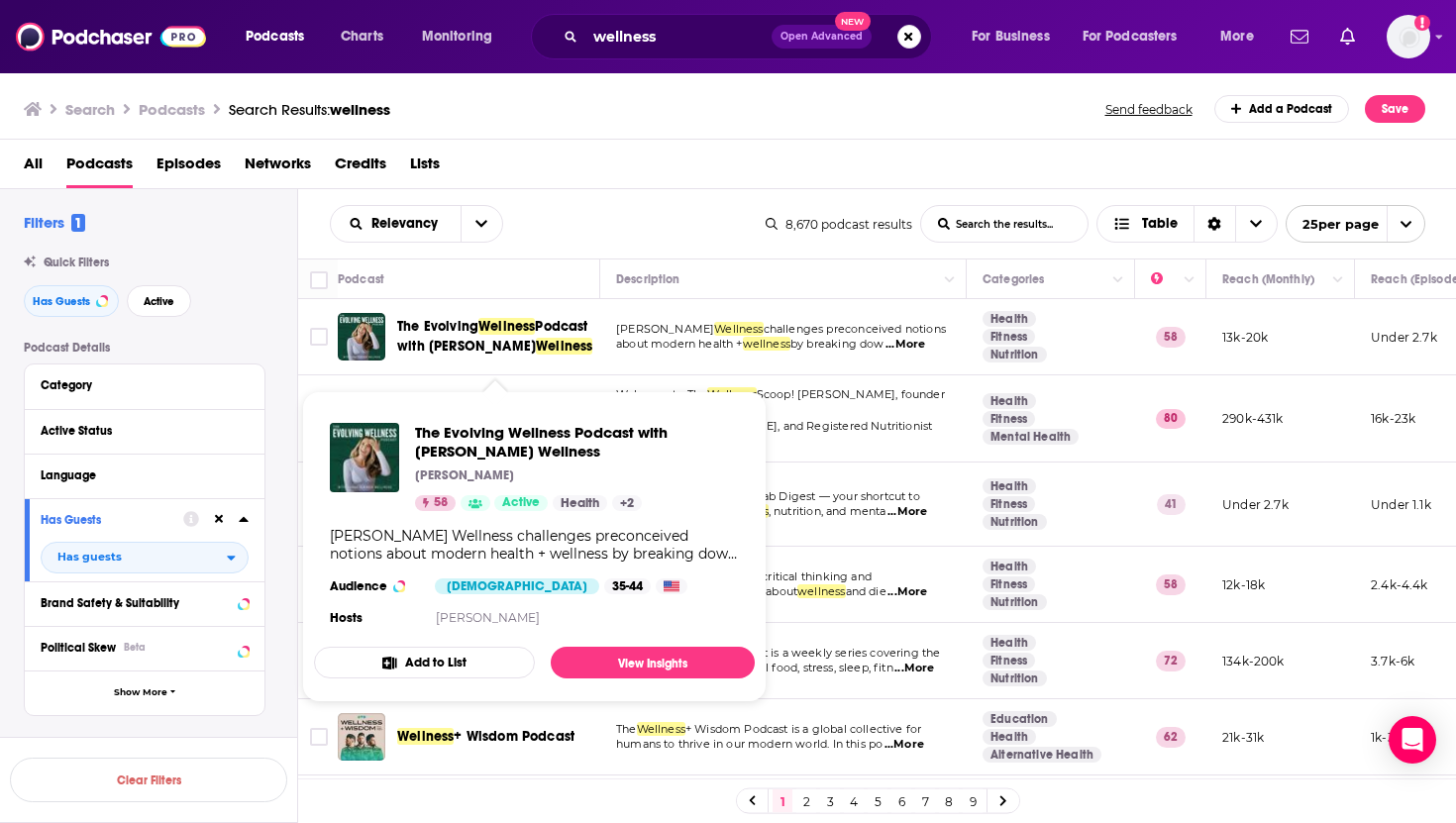 click on "Scoop! [PERSON_NAME], founder of" at bounding box center (780, 402) 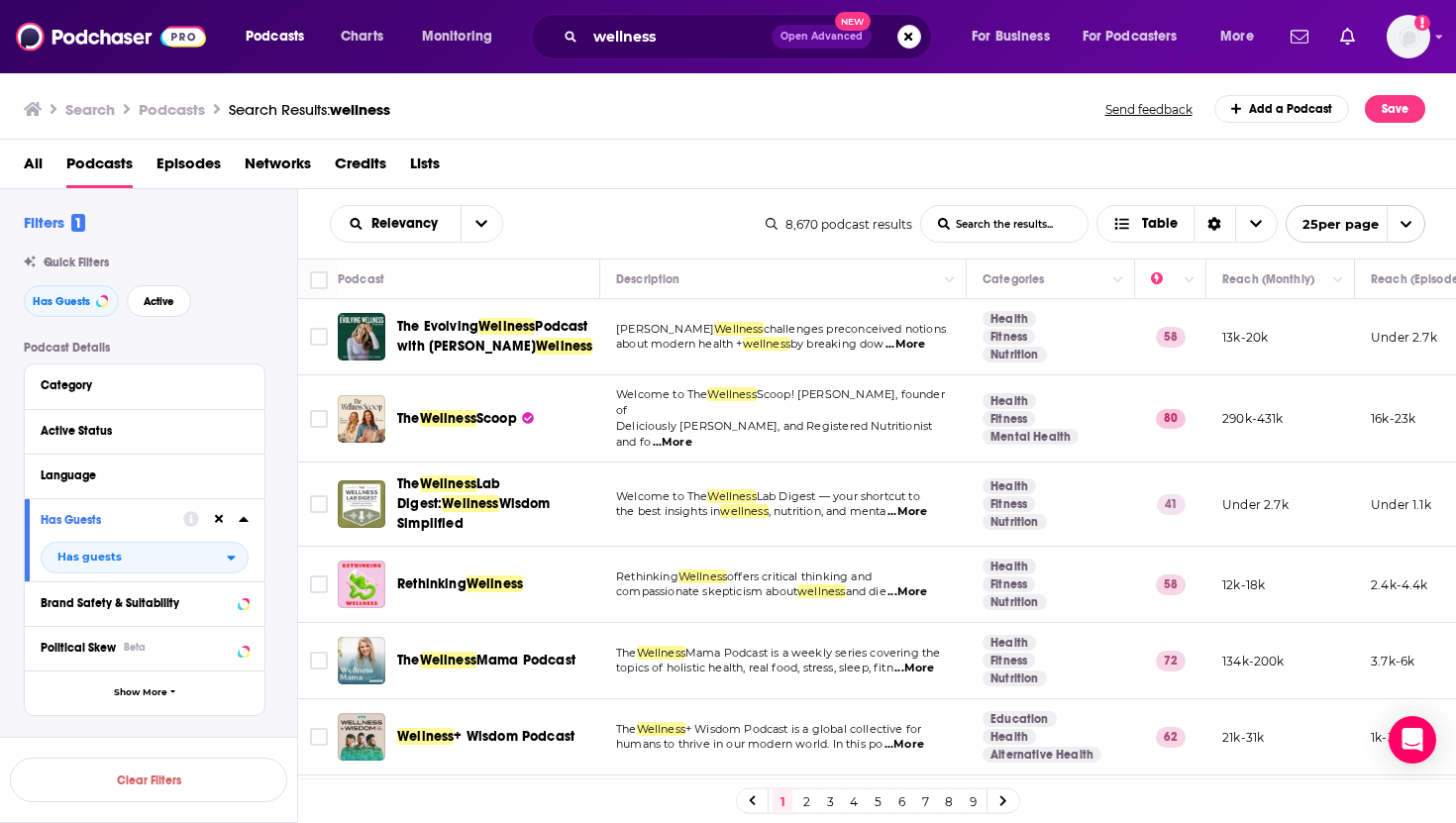 click on "...More" at bounding box center (673, 443) 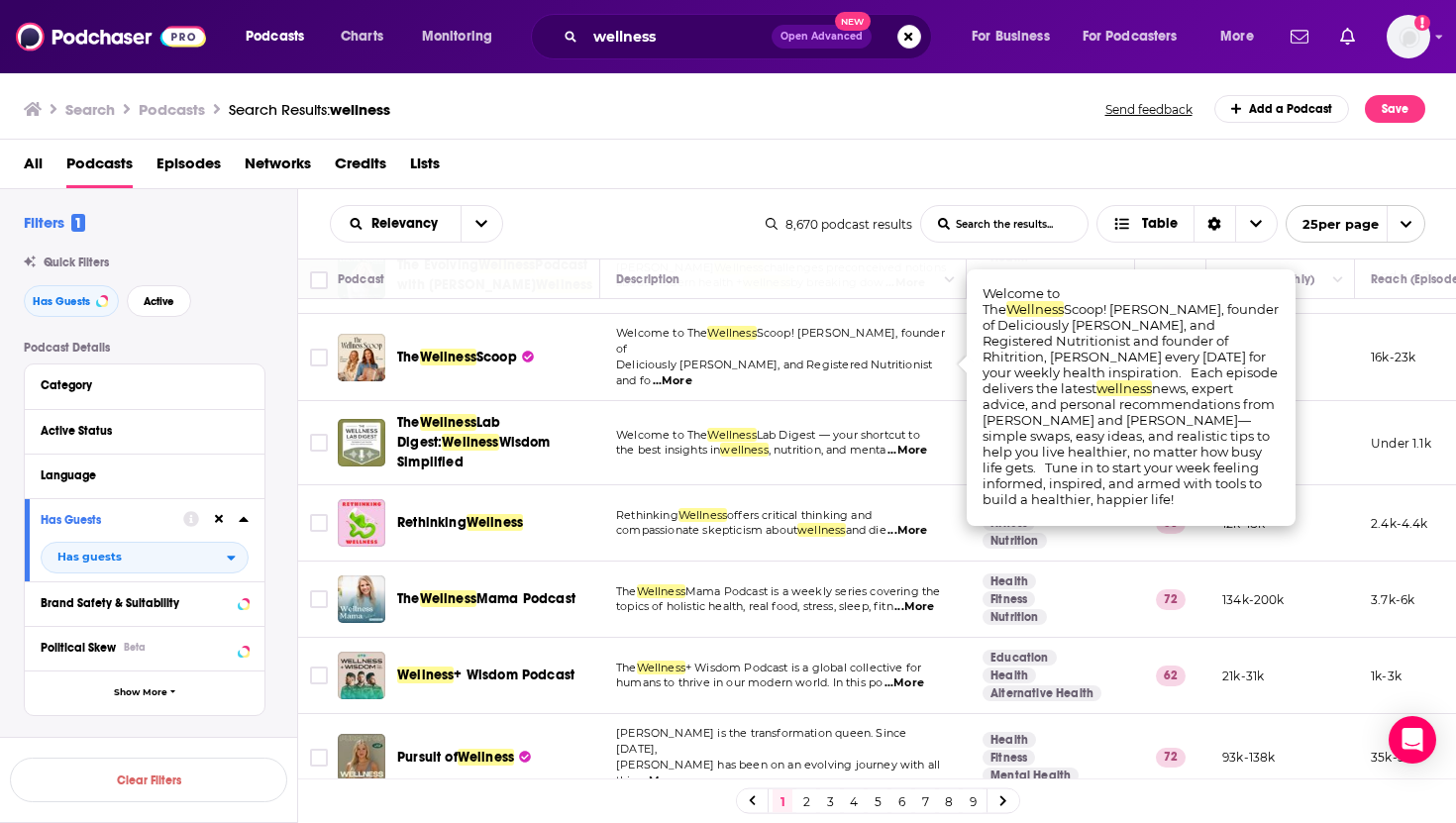 scroll, scrollTop: 64, scrollLeft: 0, axis: vertical 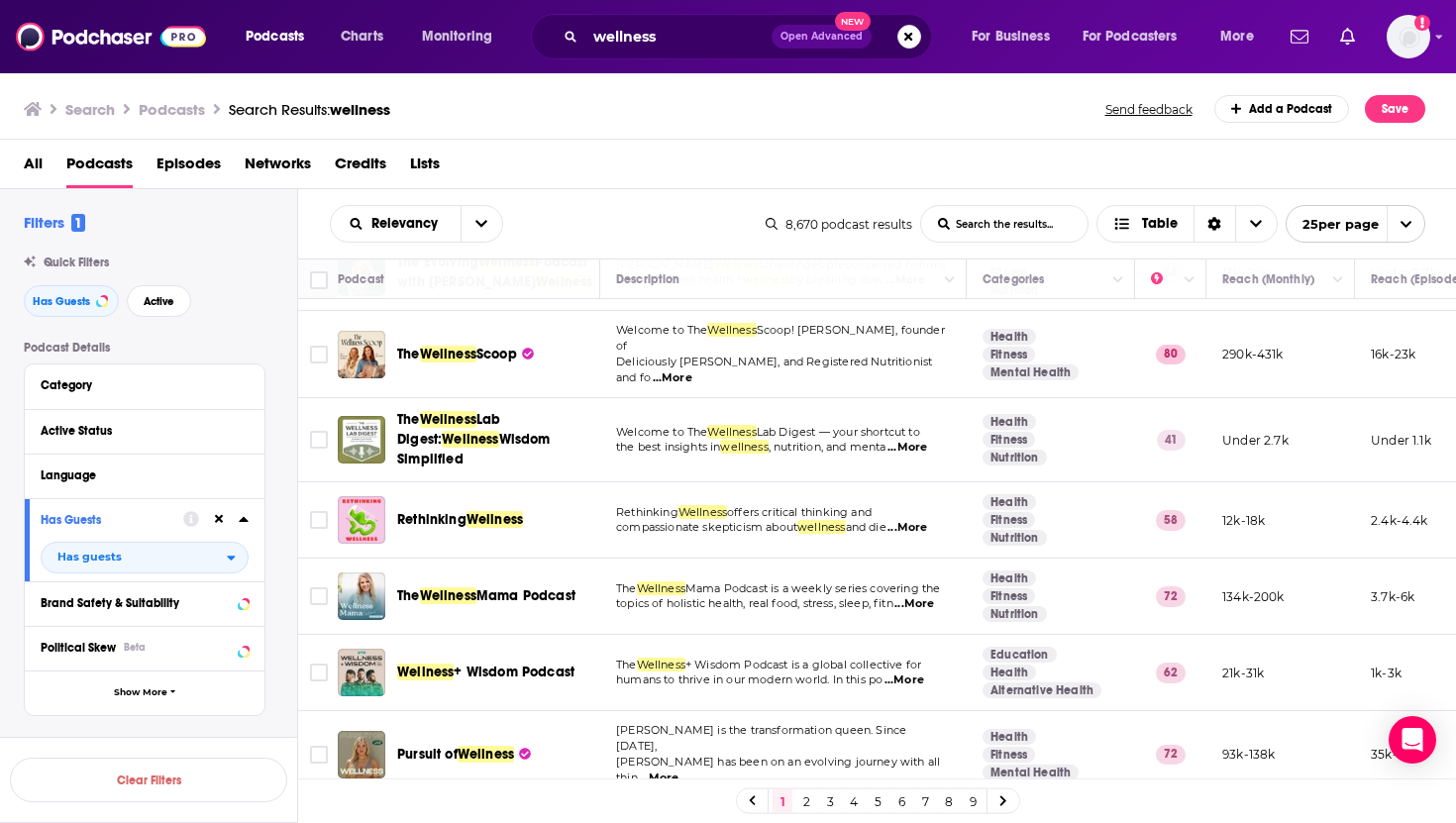 click on ", nutrition, and menta" at bounding box center [827, 447] 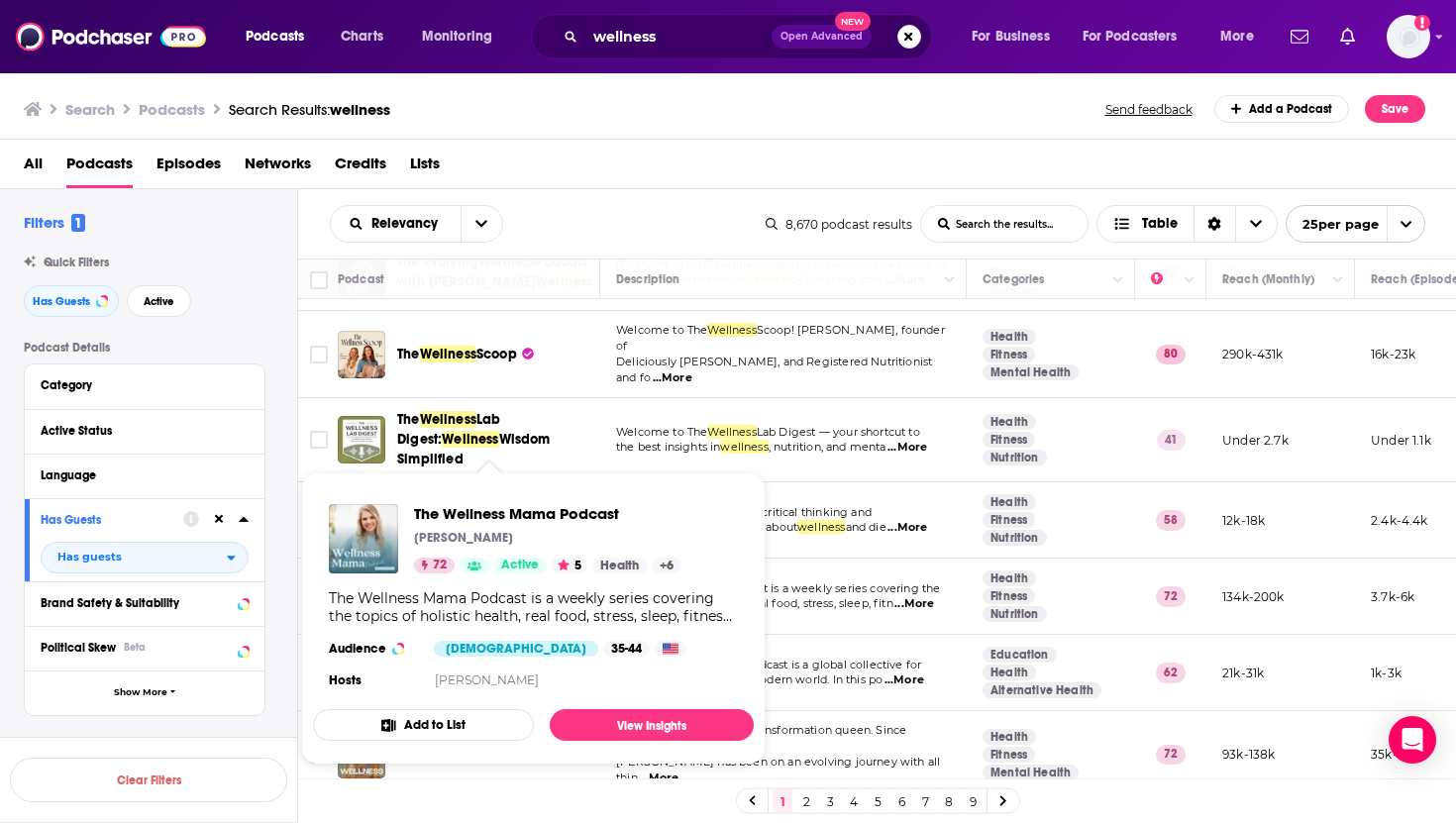click on "Rethinking  Wellness  offers critical thinking and" at bounding box center [782, 513] 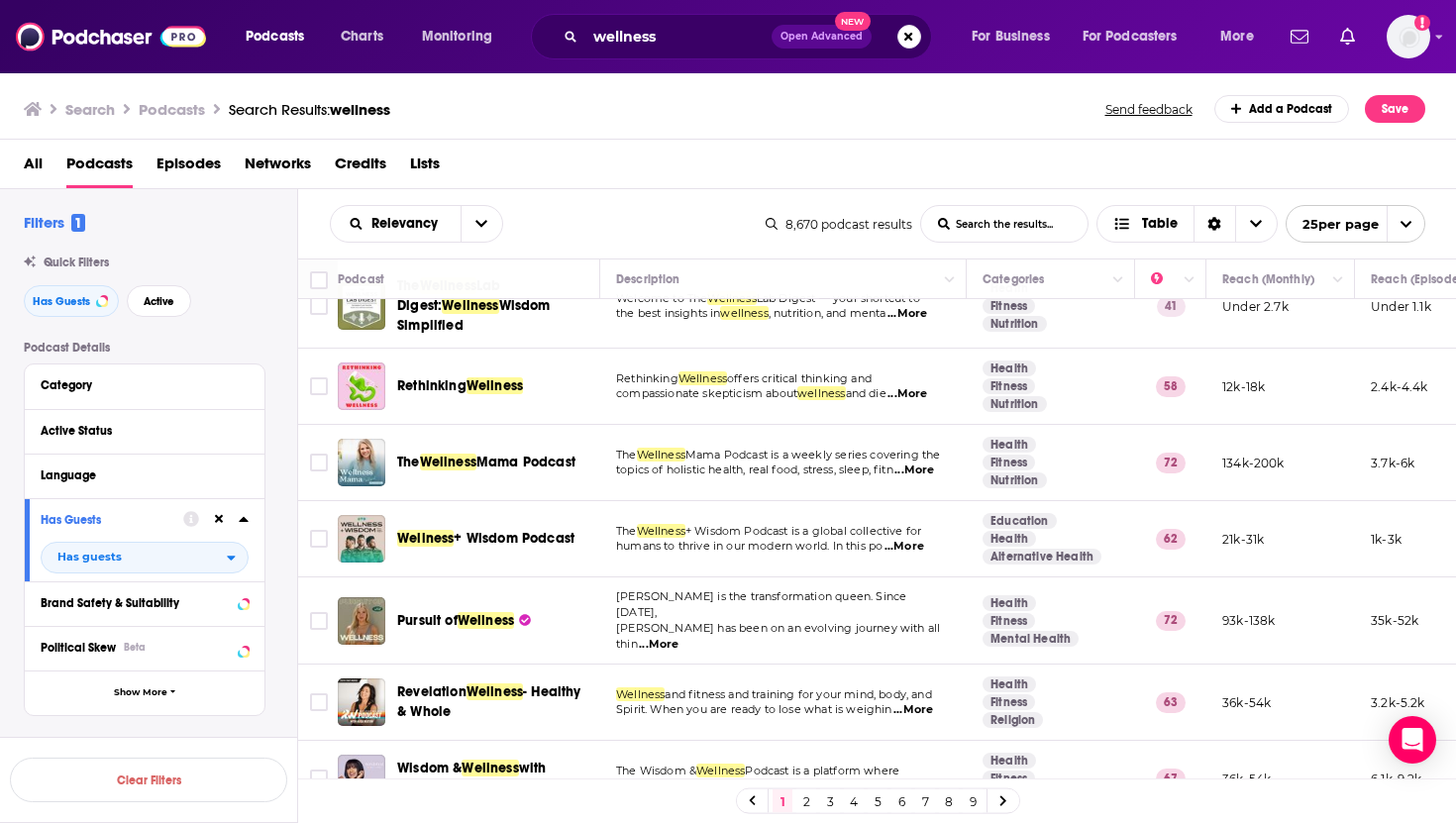 scroll, scrollTop: 200, scrollLeft: 0, axis: vertical 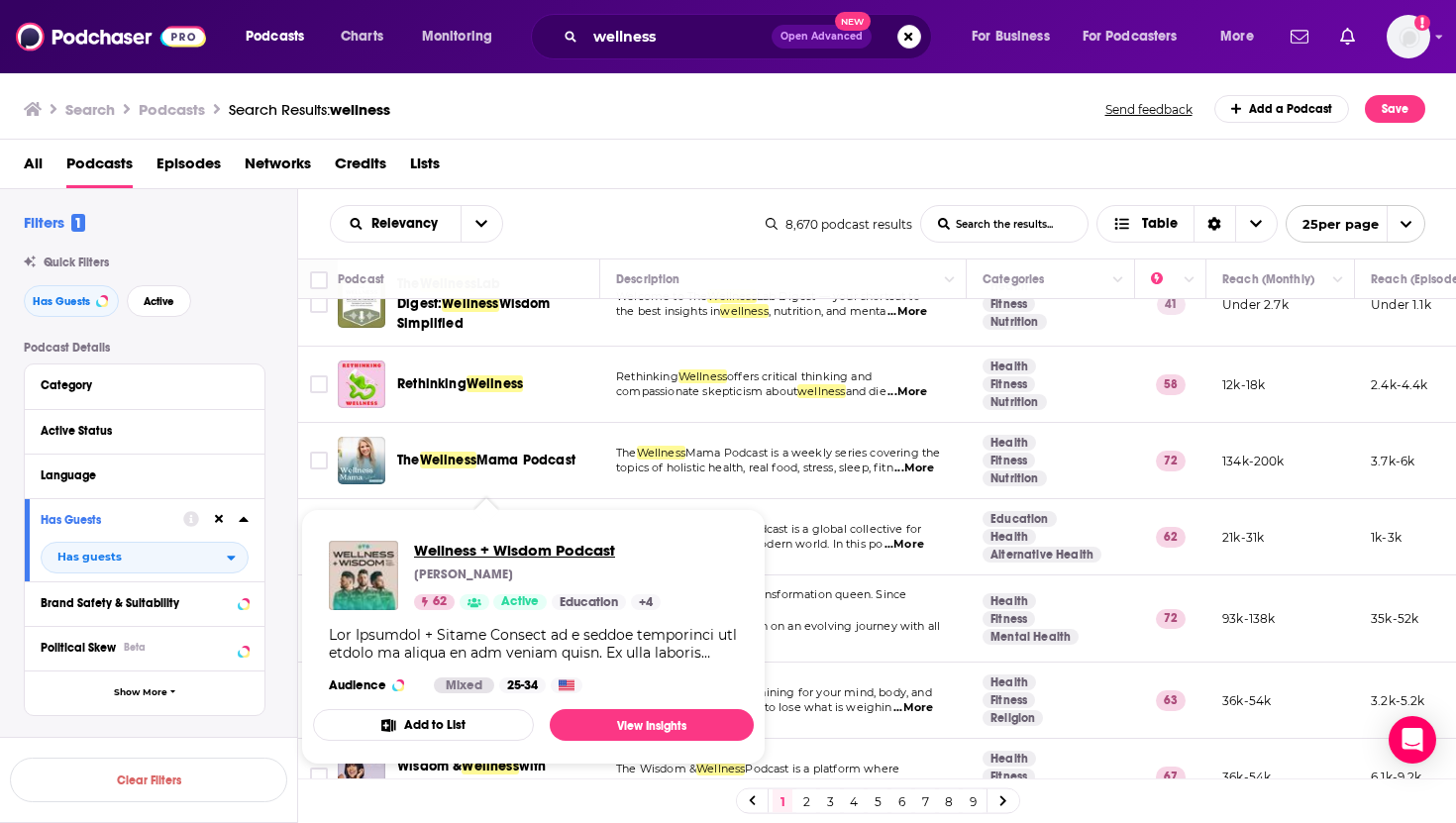 click on "Wellness + Wisdom Podcast" at bounding box center [537, 550] 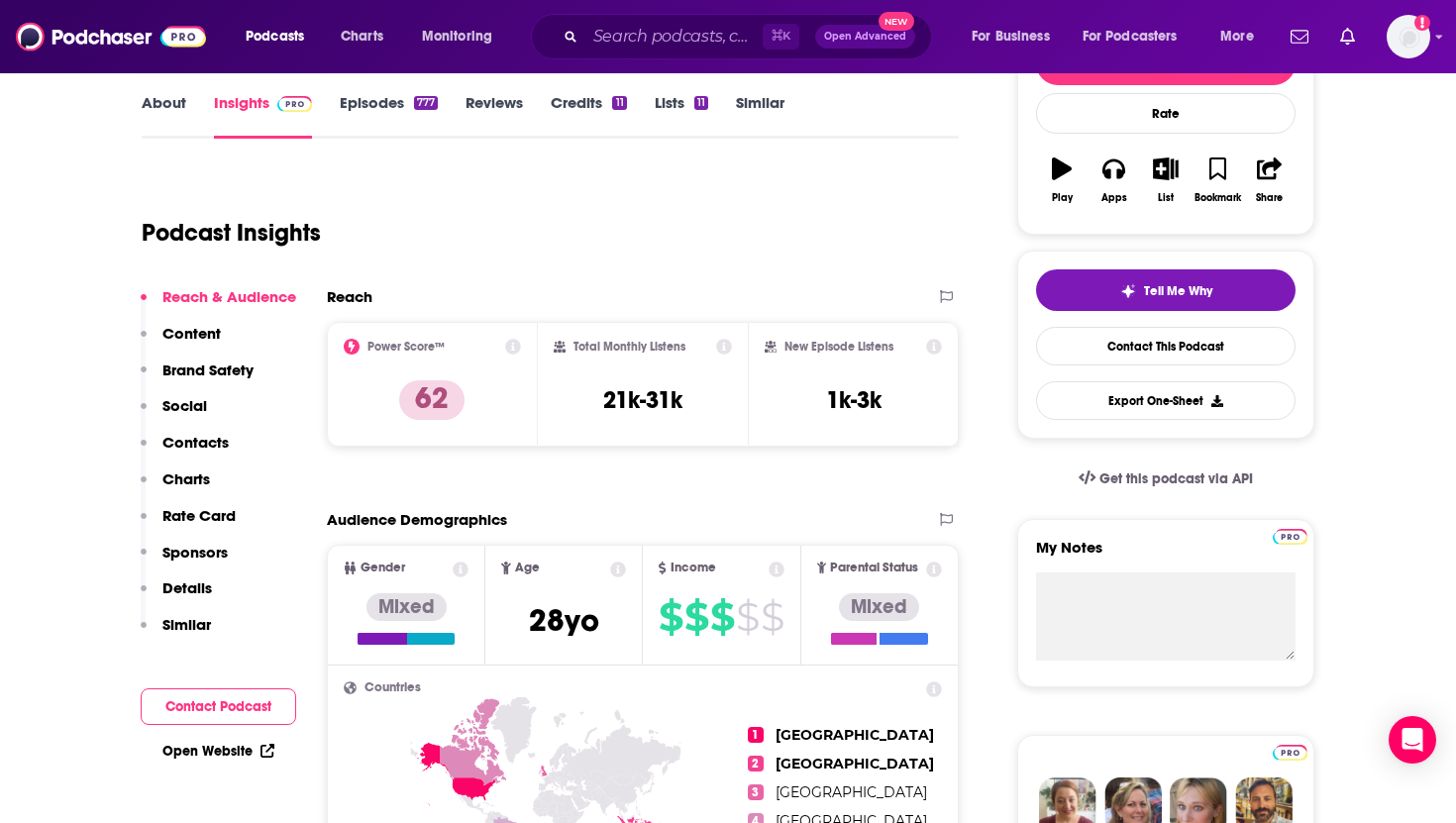 scroll, scrollTop: 0, scrollLeft: 0, axis: both 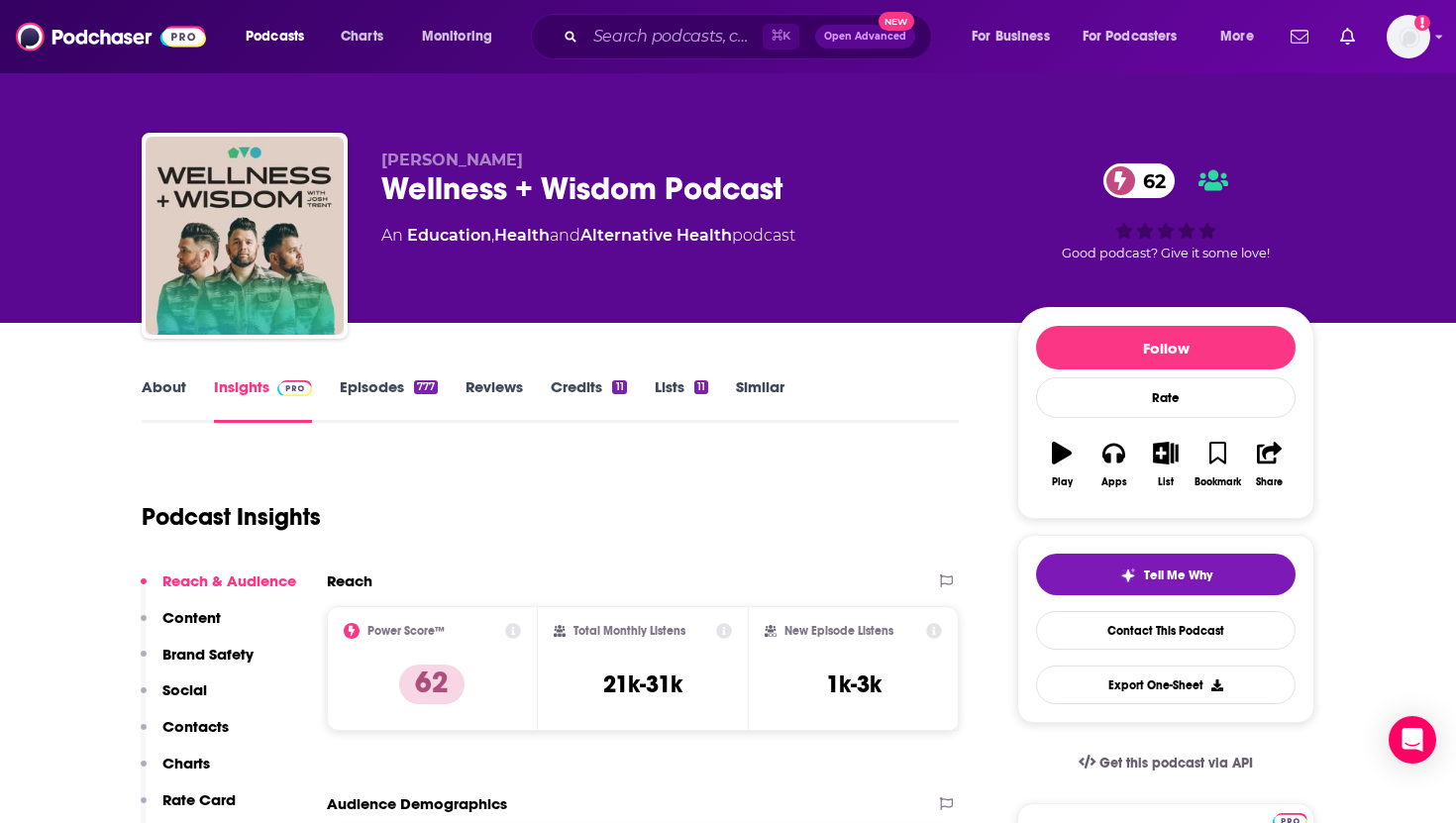 click on "Episodes 777" at bounding box center (388, 400) 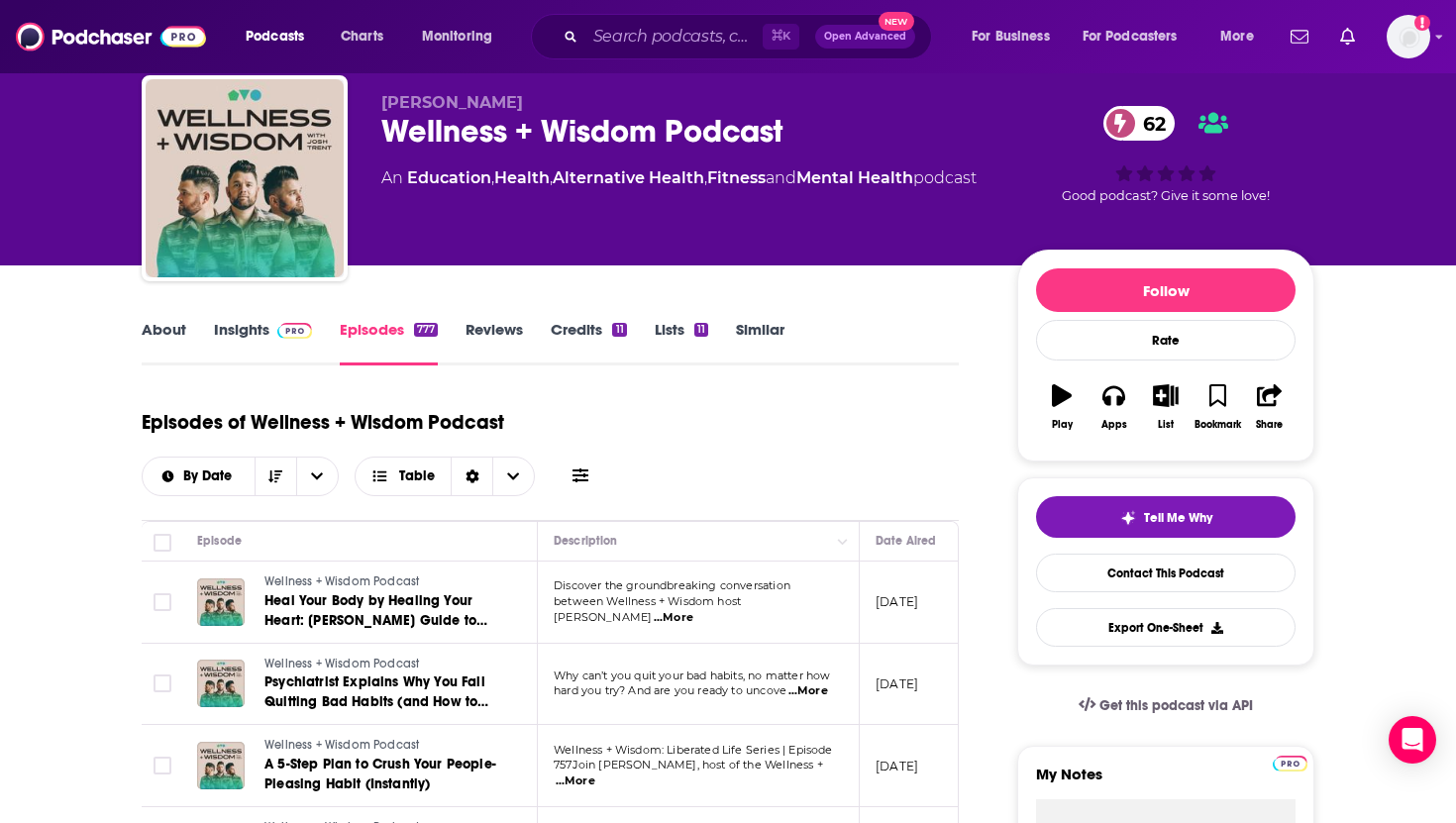 scroll, scrollTop: 61, scrollLeft: 0, axis: vertical 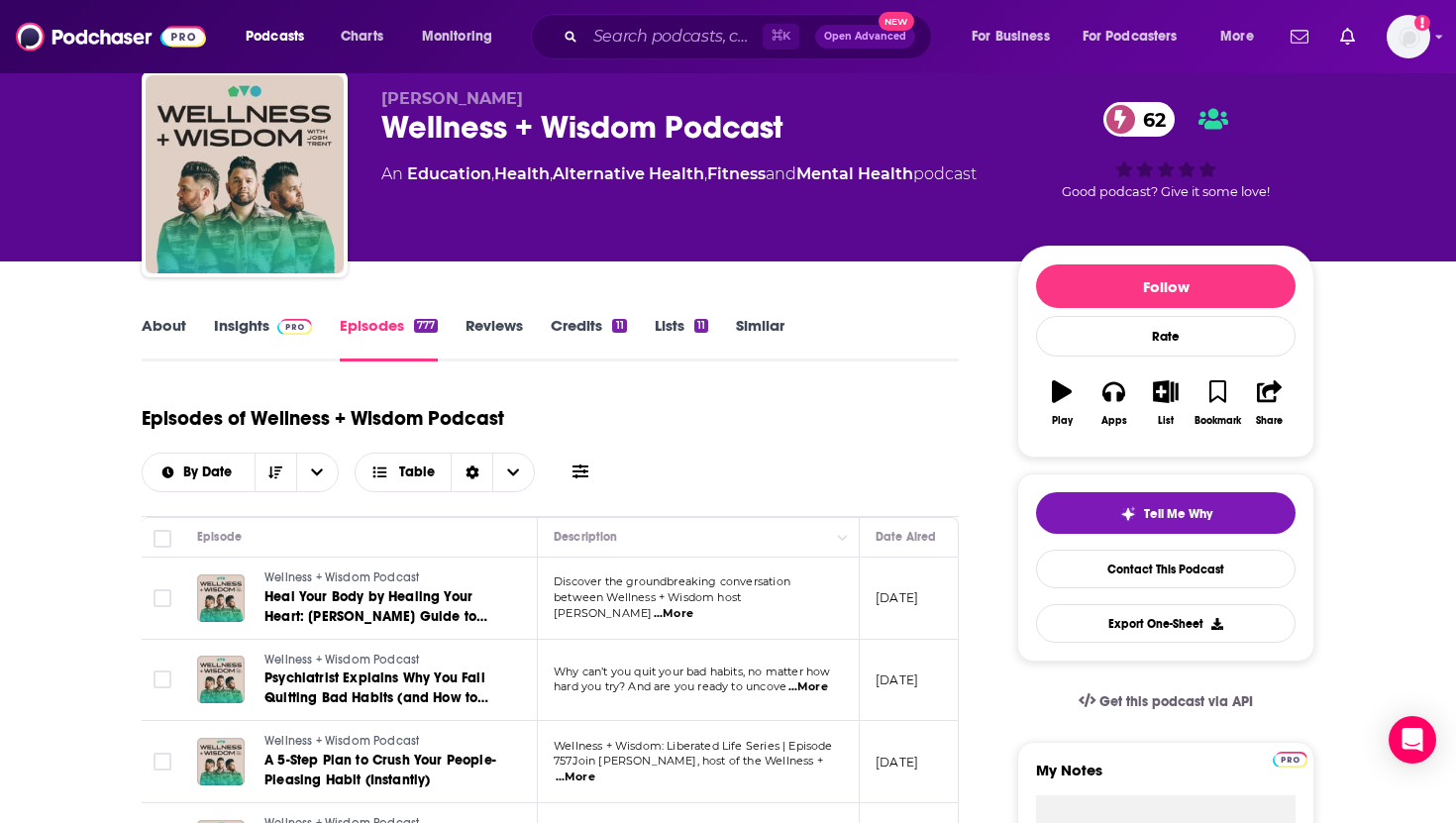 click on "...More" at bounding box center (674, 614) 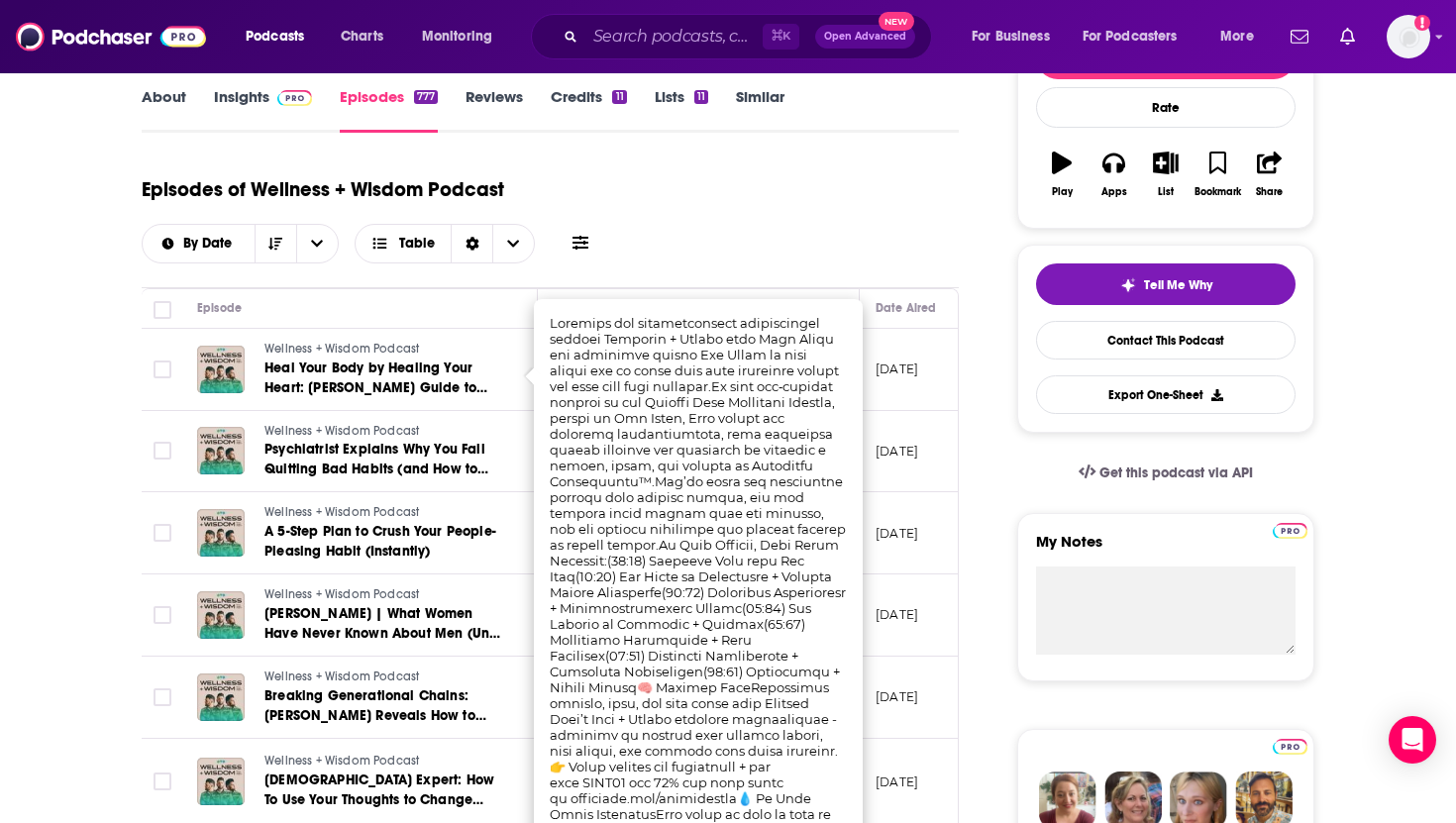 scroll, scrollTop: 261, scrollLeft: 0, axis: vertical 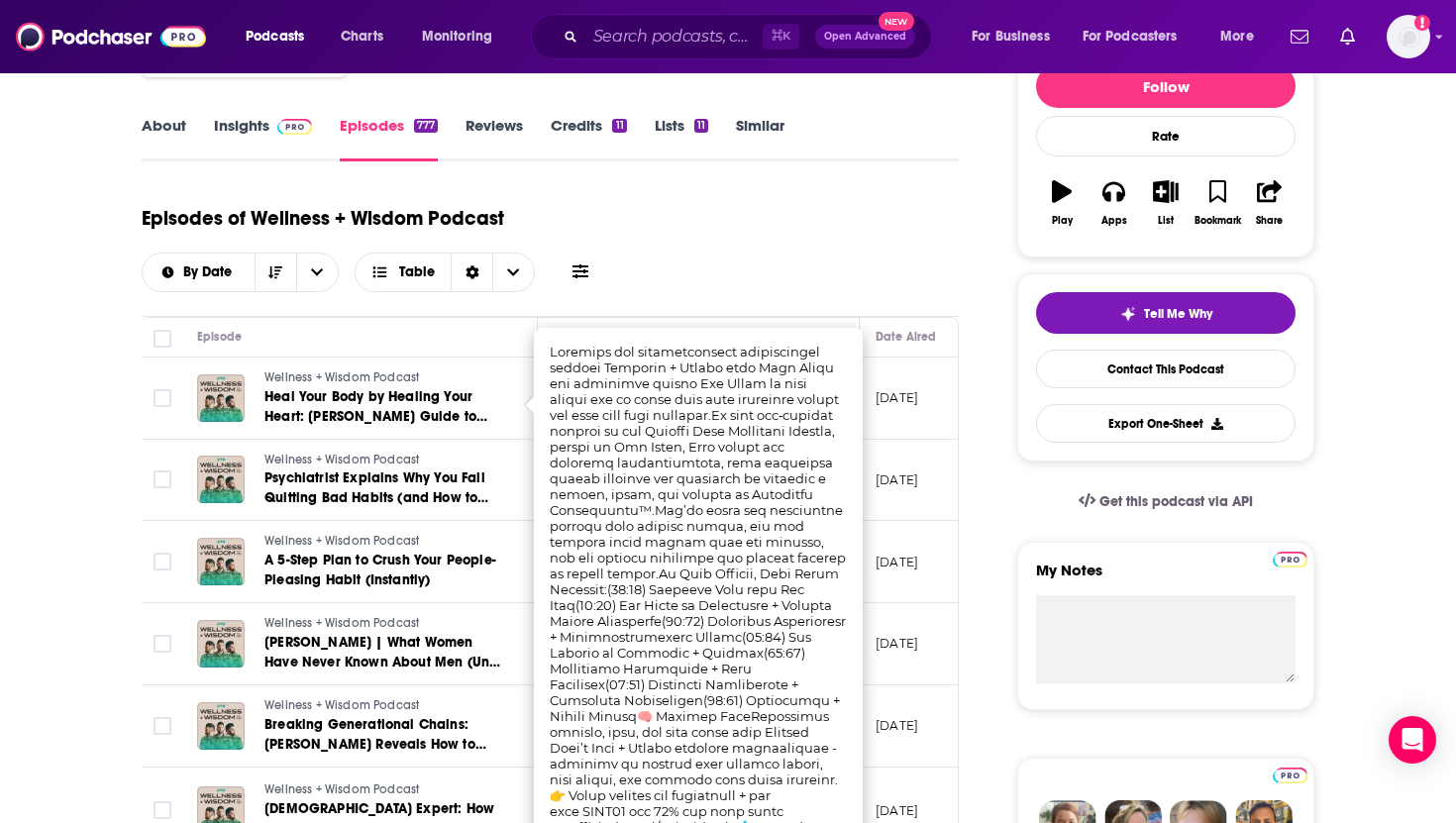 click on "[DATE]" at bounding box center (896, 479) 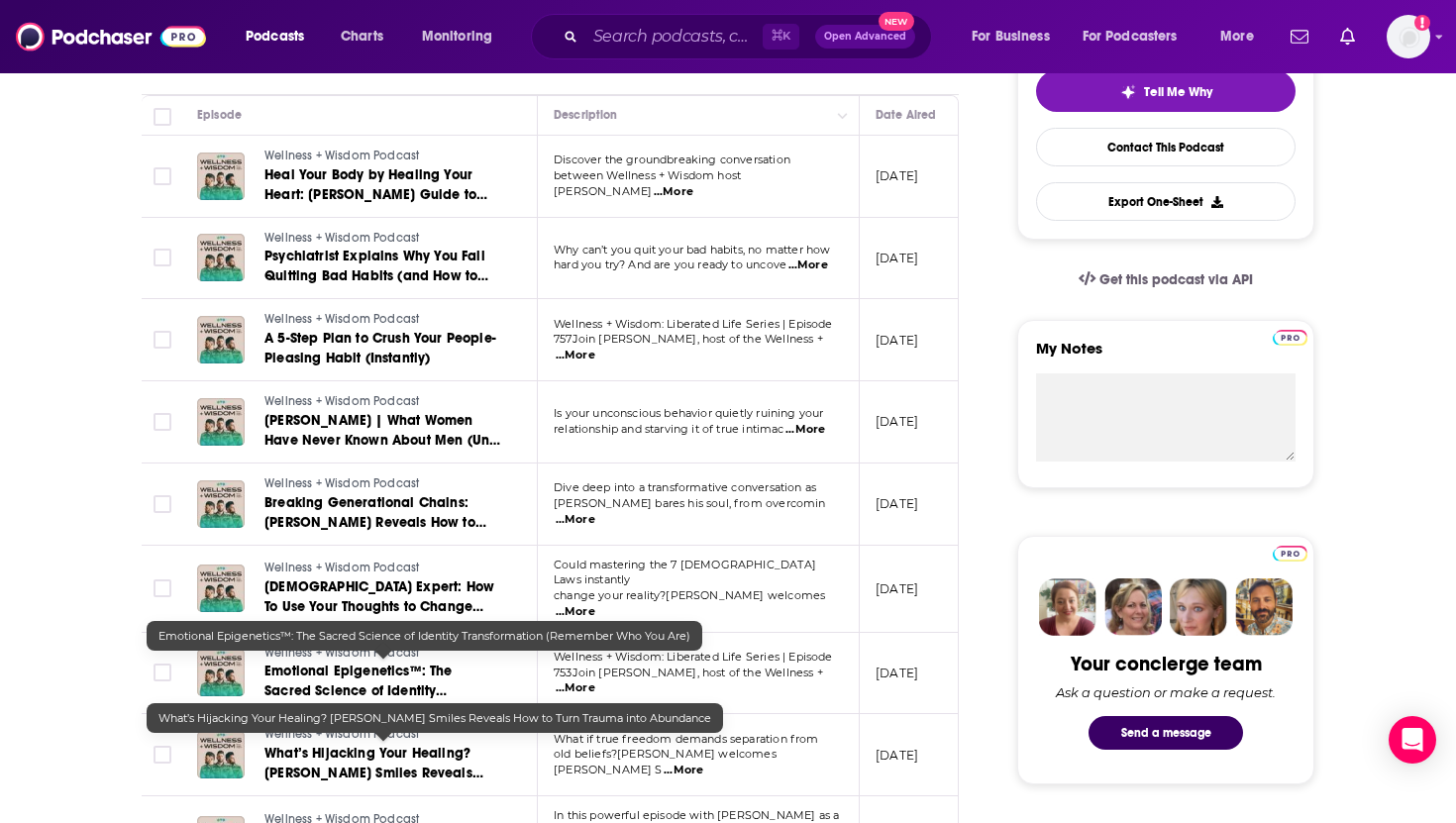 scroll, scrollTop: 521, scrollLeft: 0, axis: vertical 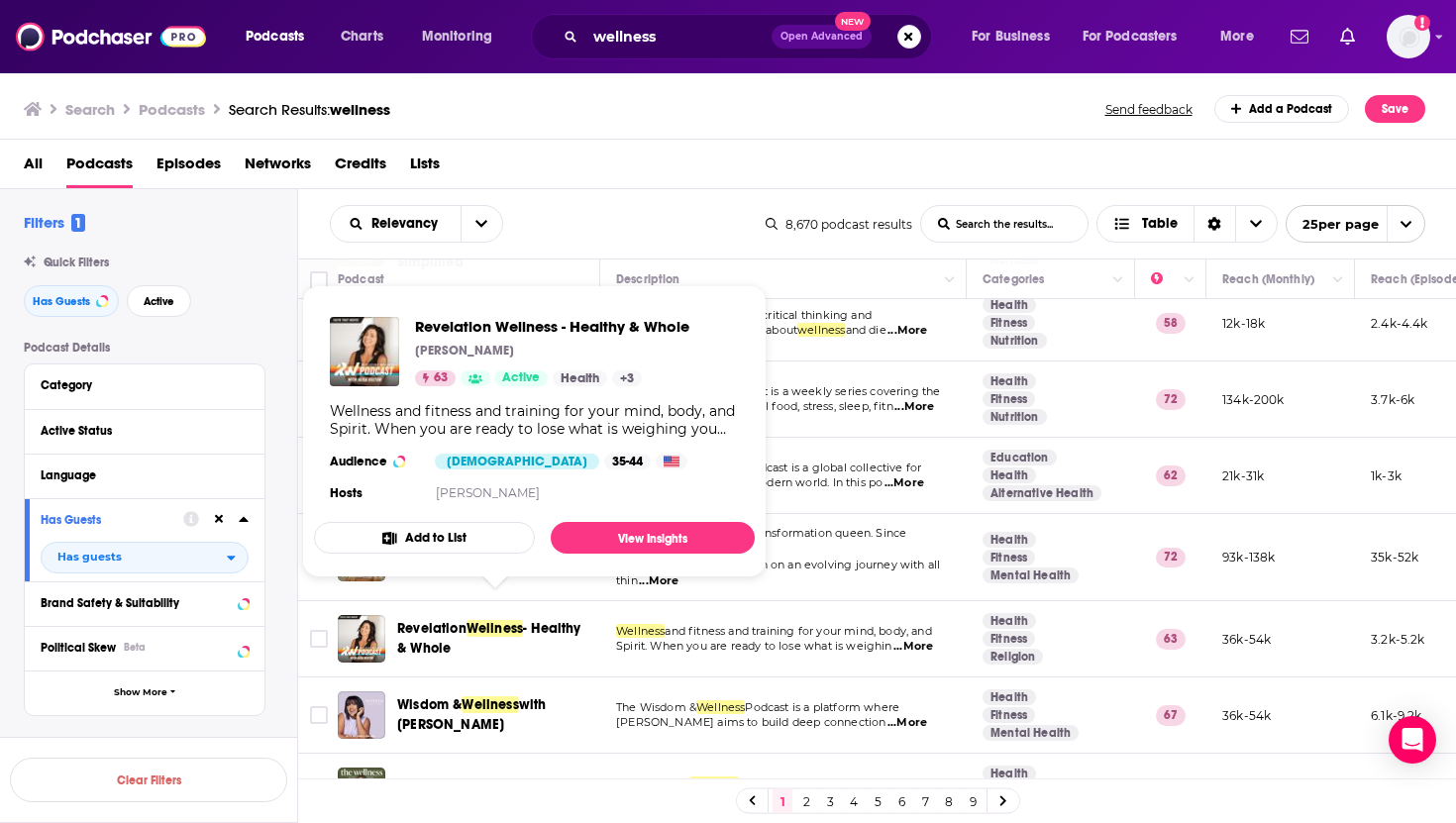 click on "Wellness" at bounding box center (494, 628) 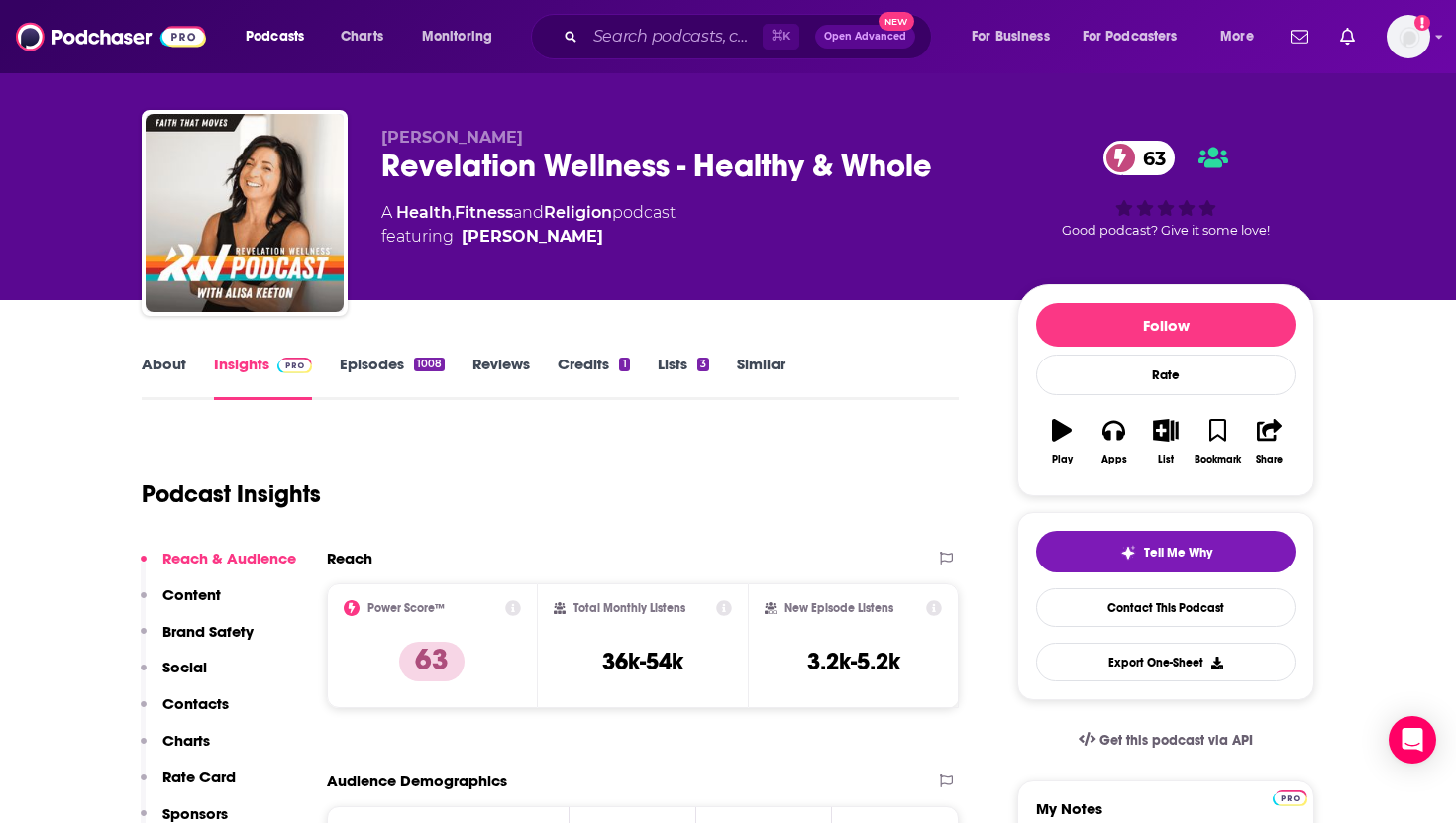 scroll, scrollTop: 26, scrollLeft: 0, axis: vertical 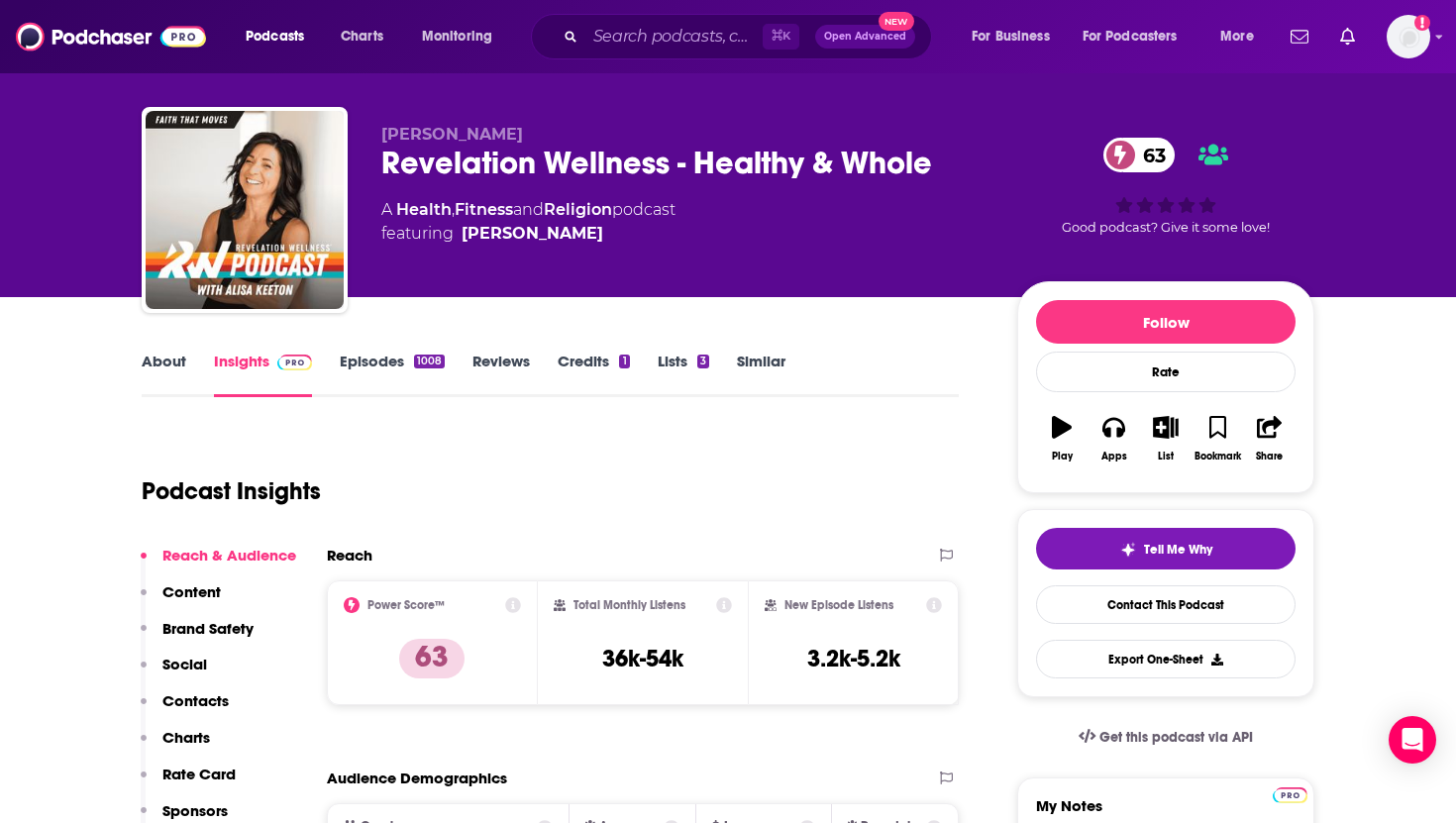 click on "Episodes 1008" at bounding box center (392, 374) 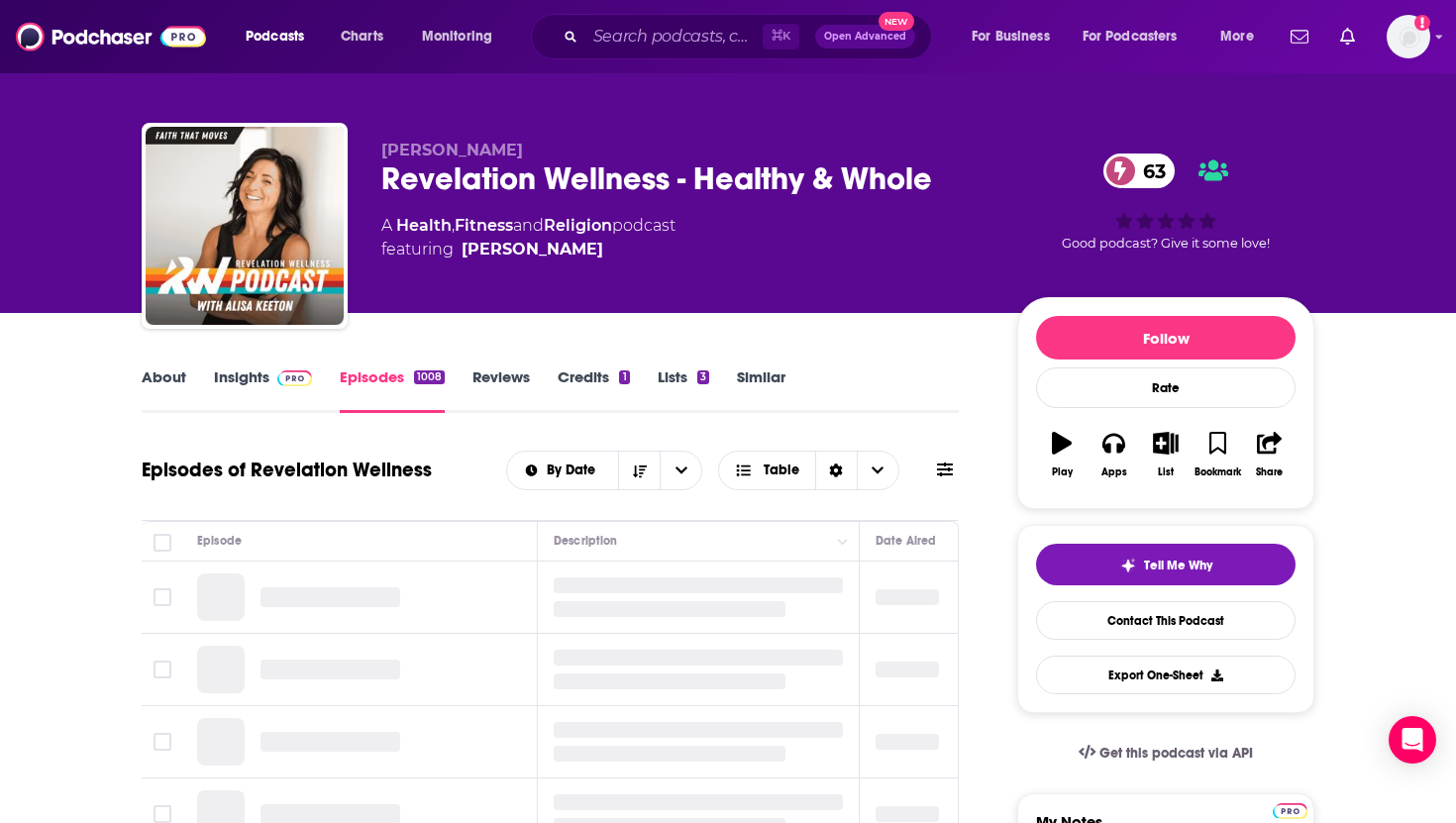 scroll, scrollTop: 36, scrollLeft: 0, axis: vertical 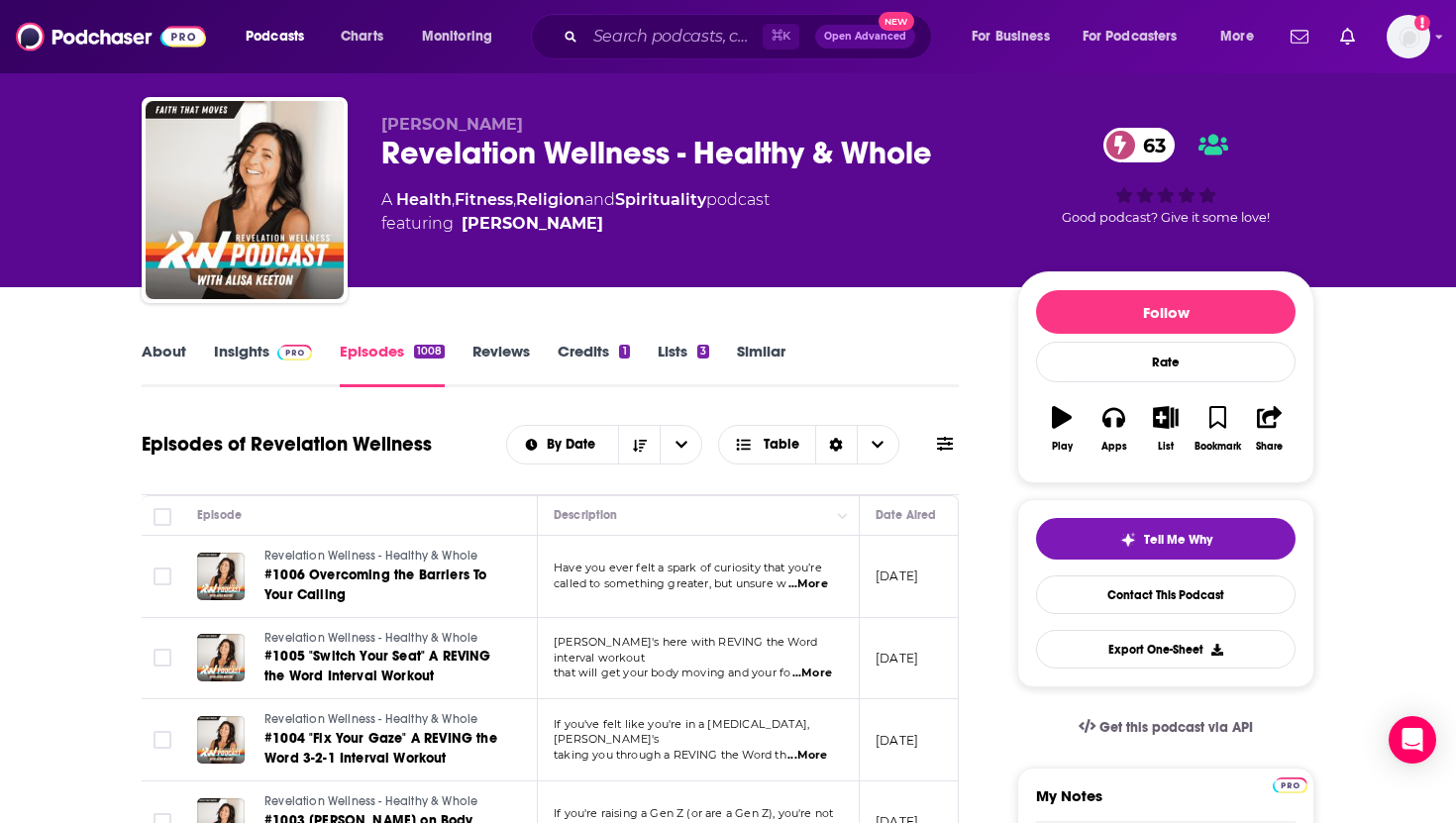 click on "...More" at bounding box center (808, 584) 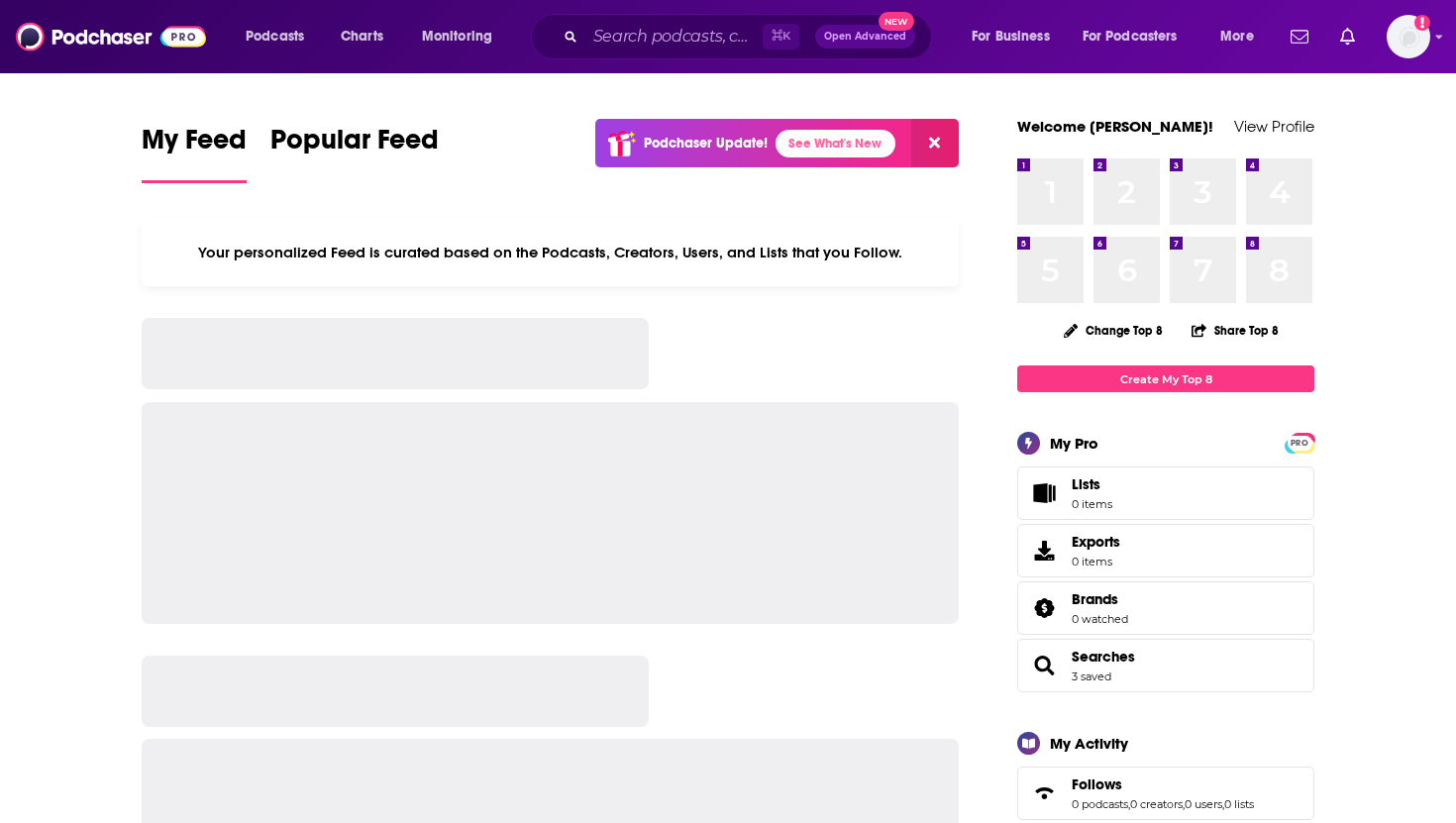 scroll, scrollTop: 0, scrollLeft: 0, axis: both 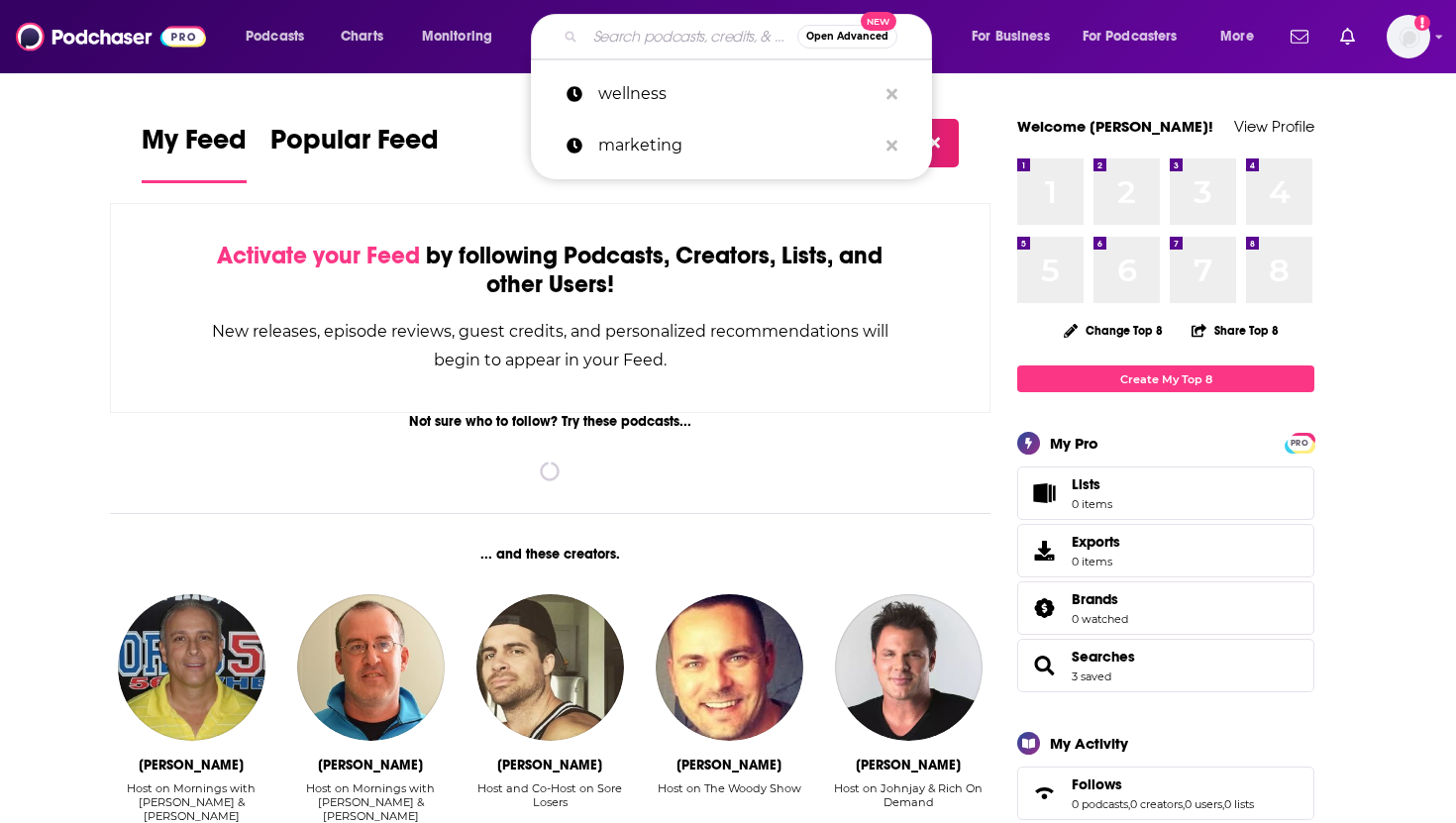 click at bounding box center (691, 37) 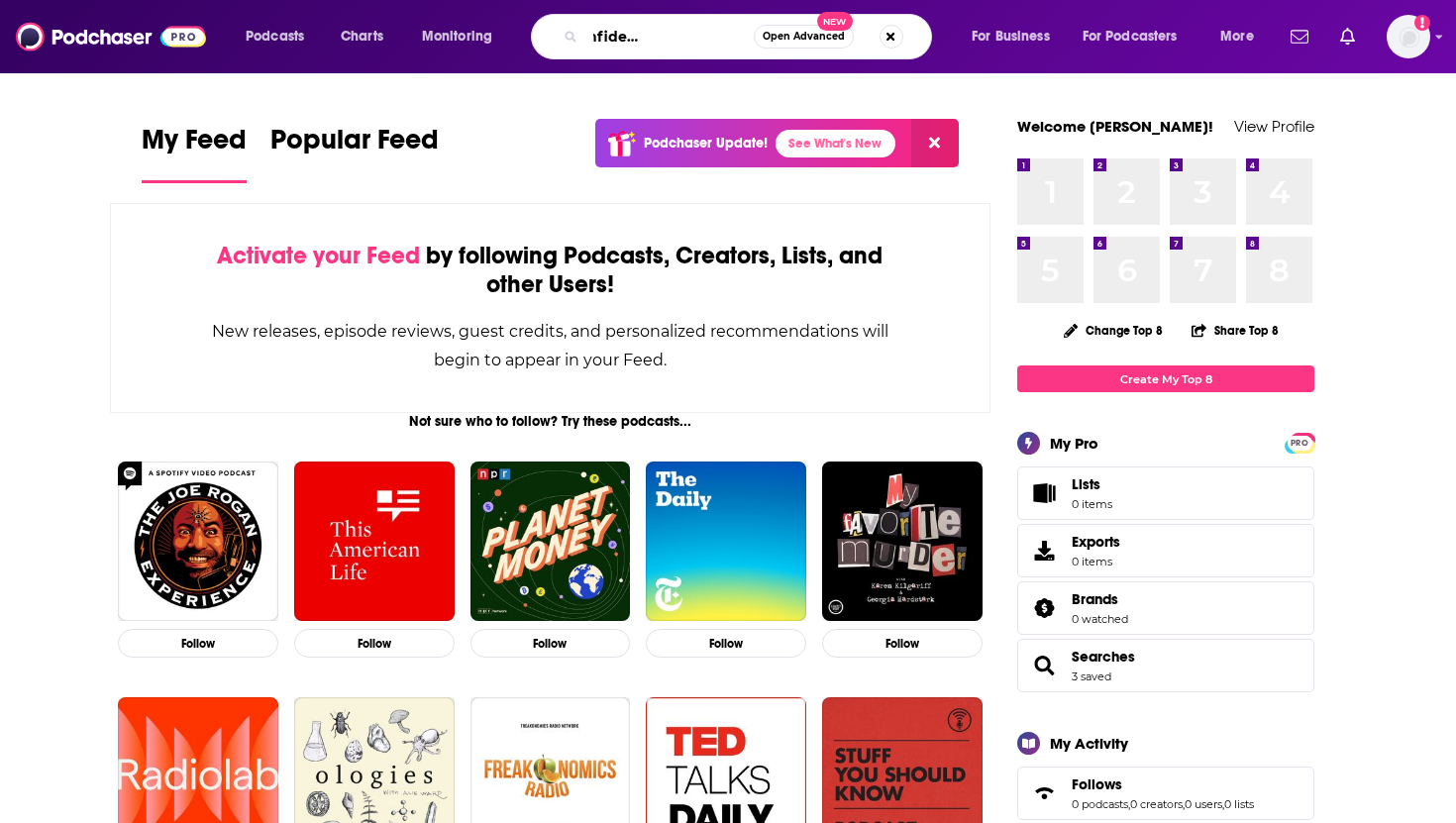 scroll, scrollTop: 0, scrollLeft: 110, axis: horizontal 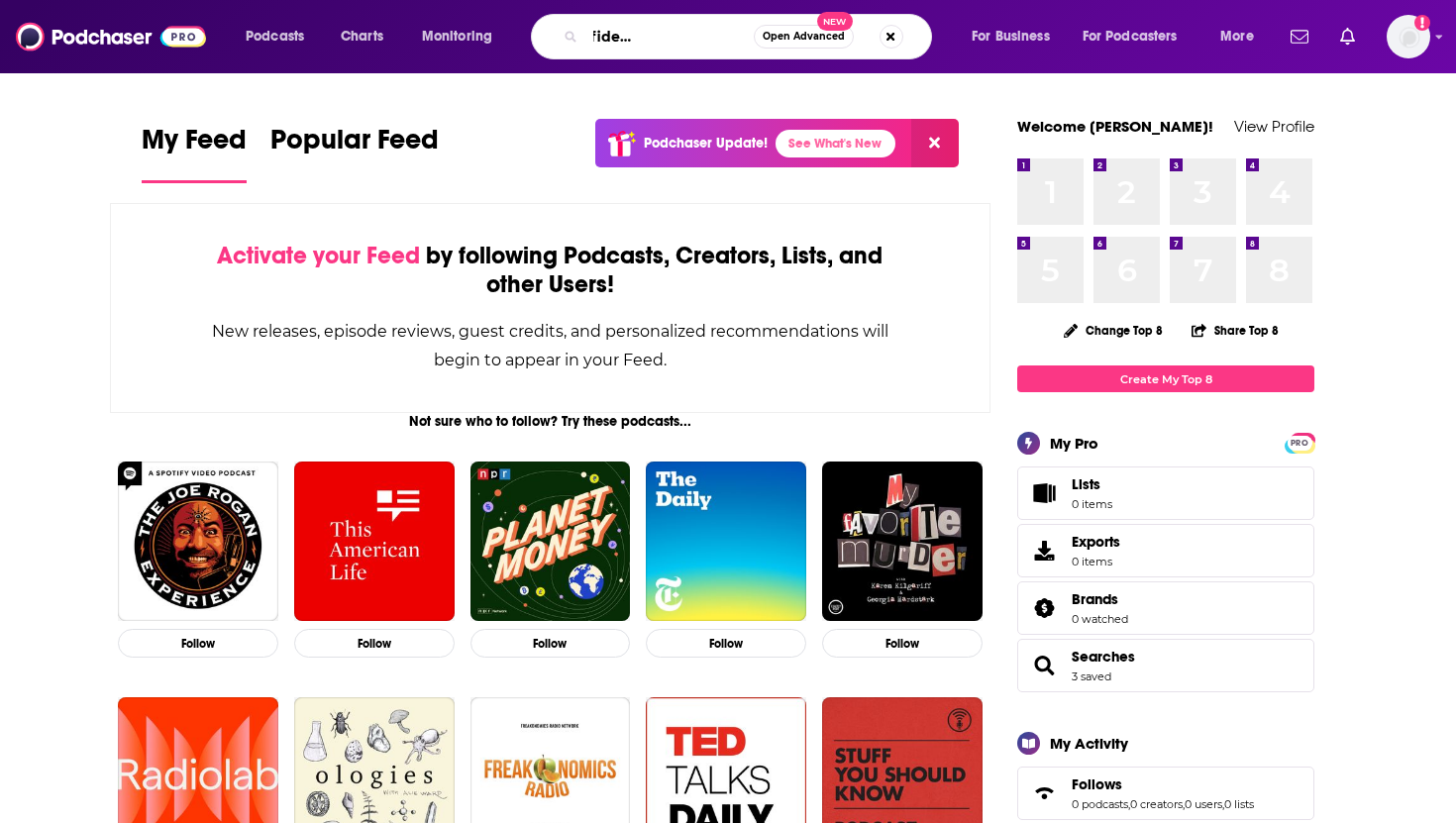 type on "the skinny confidential his and hers" 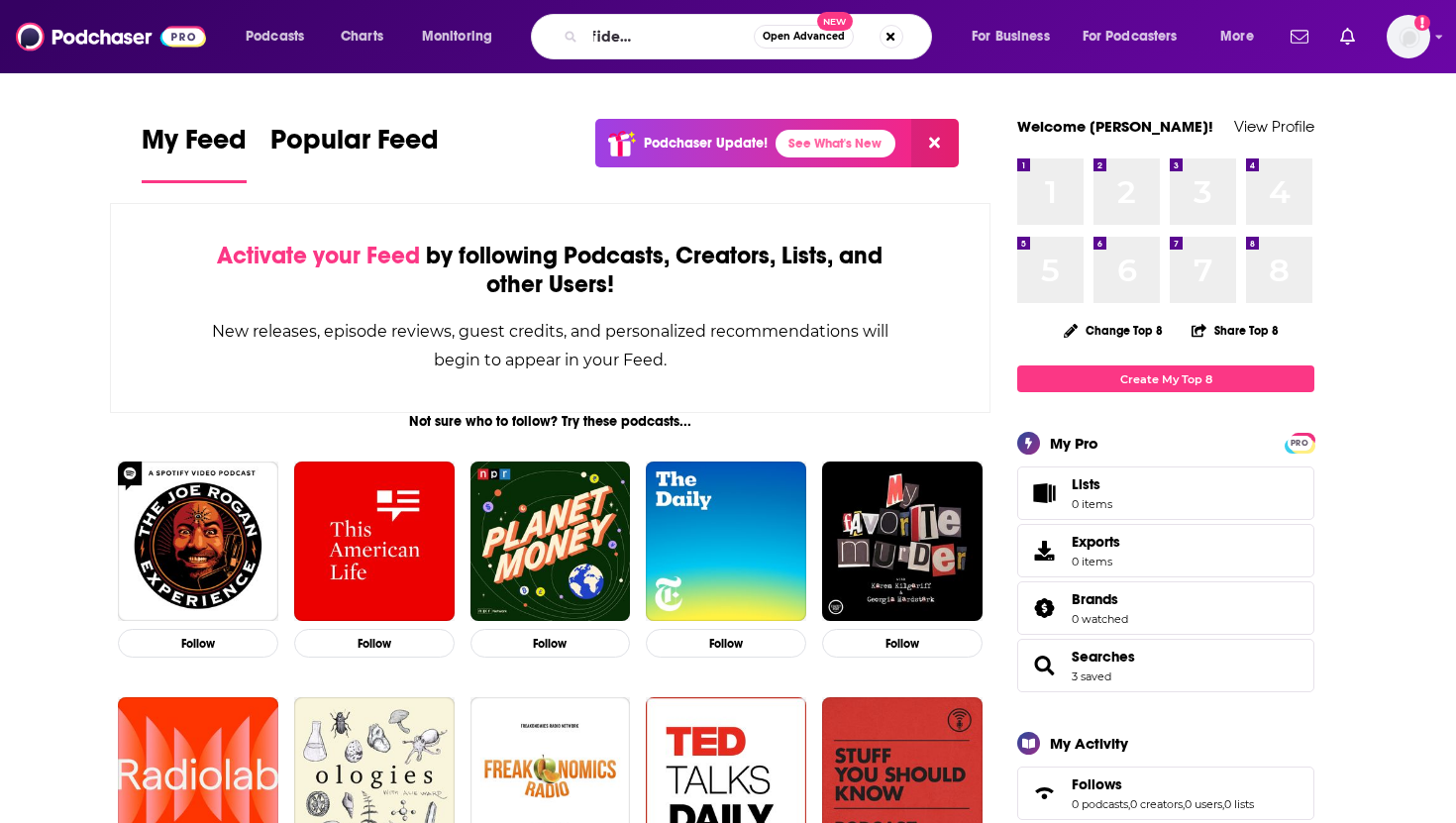 scroll, scrollTop: 0, scrollLeft: 0, axis: both 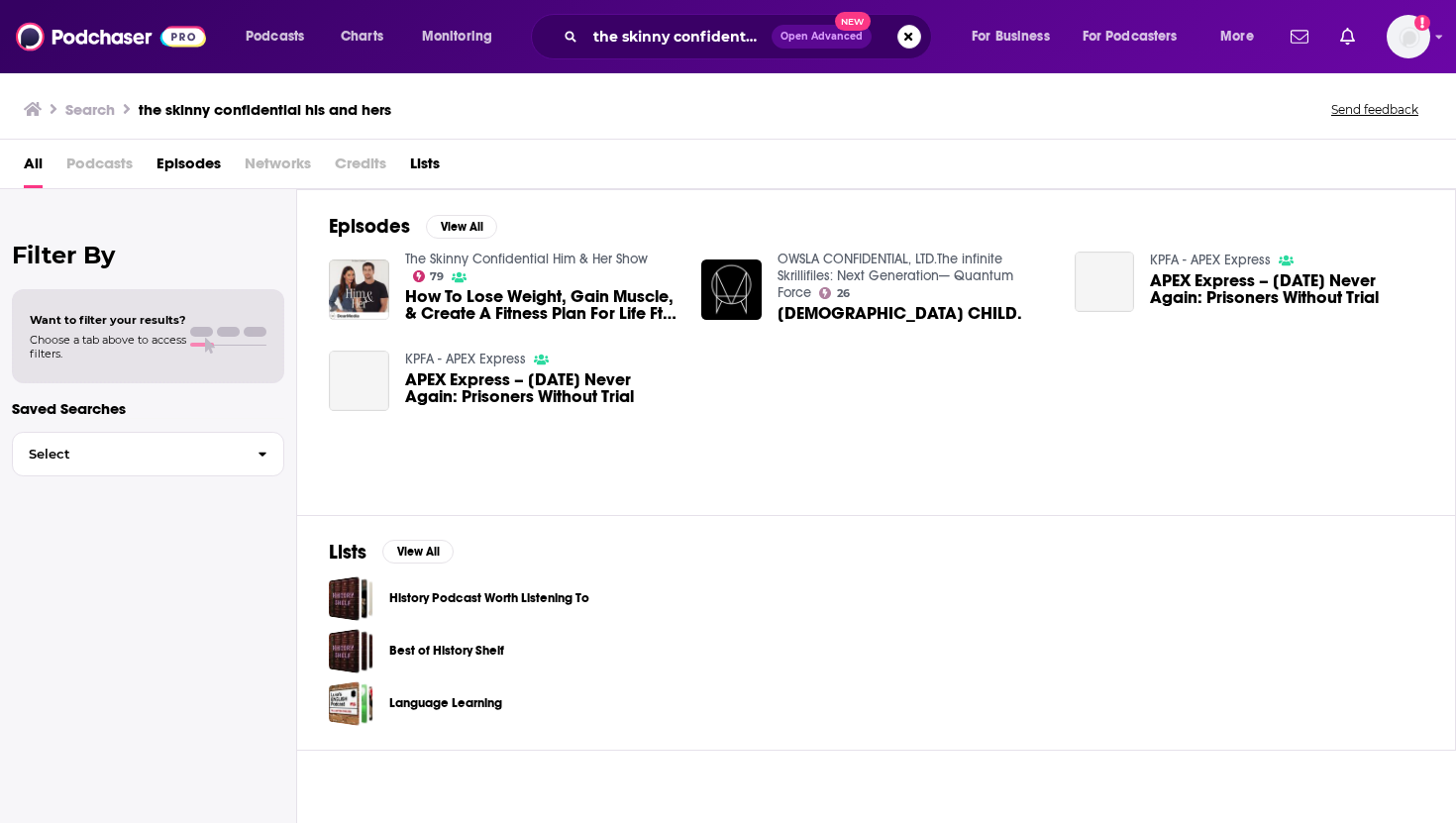 click on "How To Lose Weight, Gain Muscle, & Create A Fitness Plan For Life Ft. Brent Hruska" at bounding box center (542, 305) 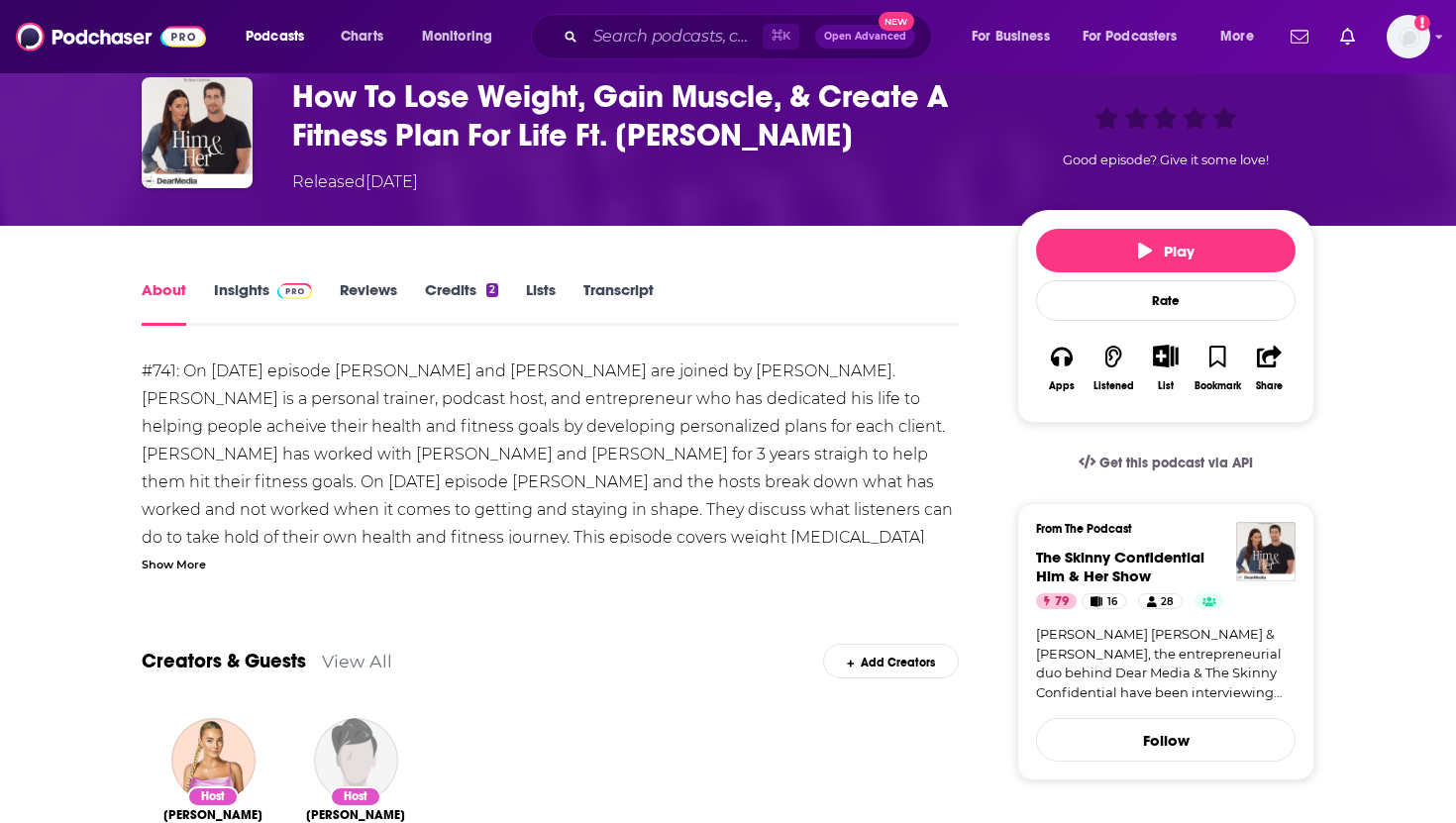 scroll, scrollTop: 98, scrollLeft: 0, axis: vertical 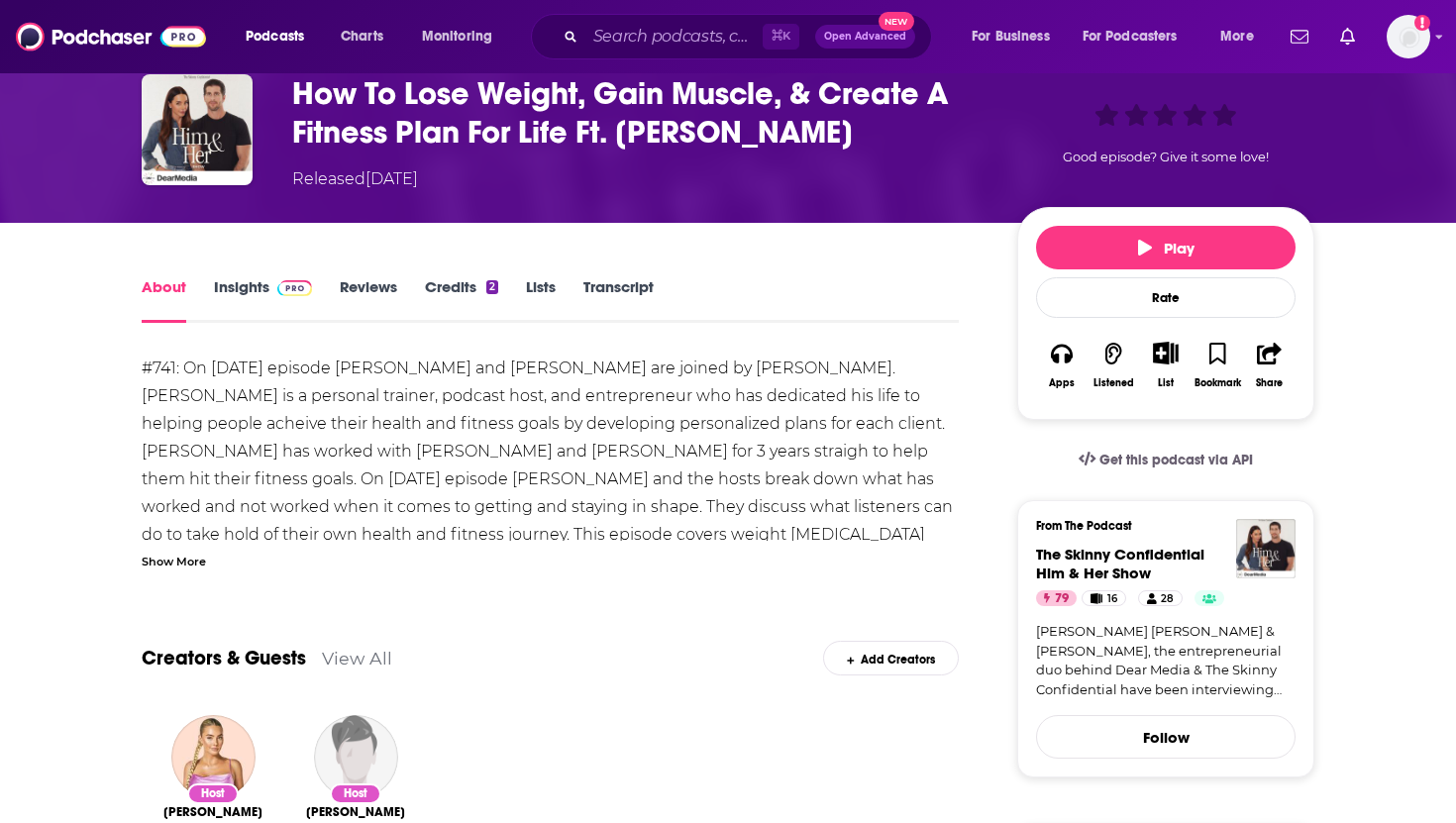 click on "The Skinny Confidential Him & Her Show" at bounding box center [1166, 564] 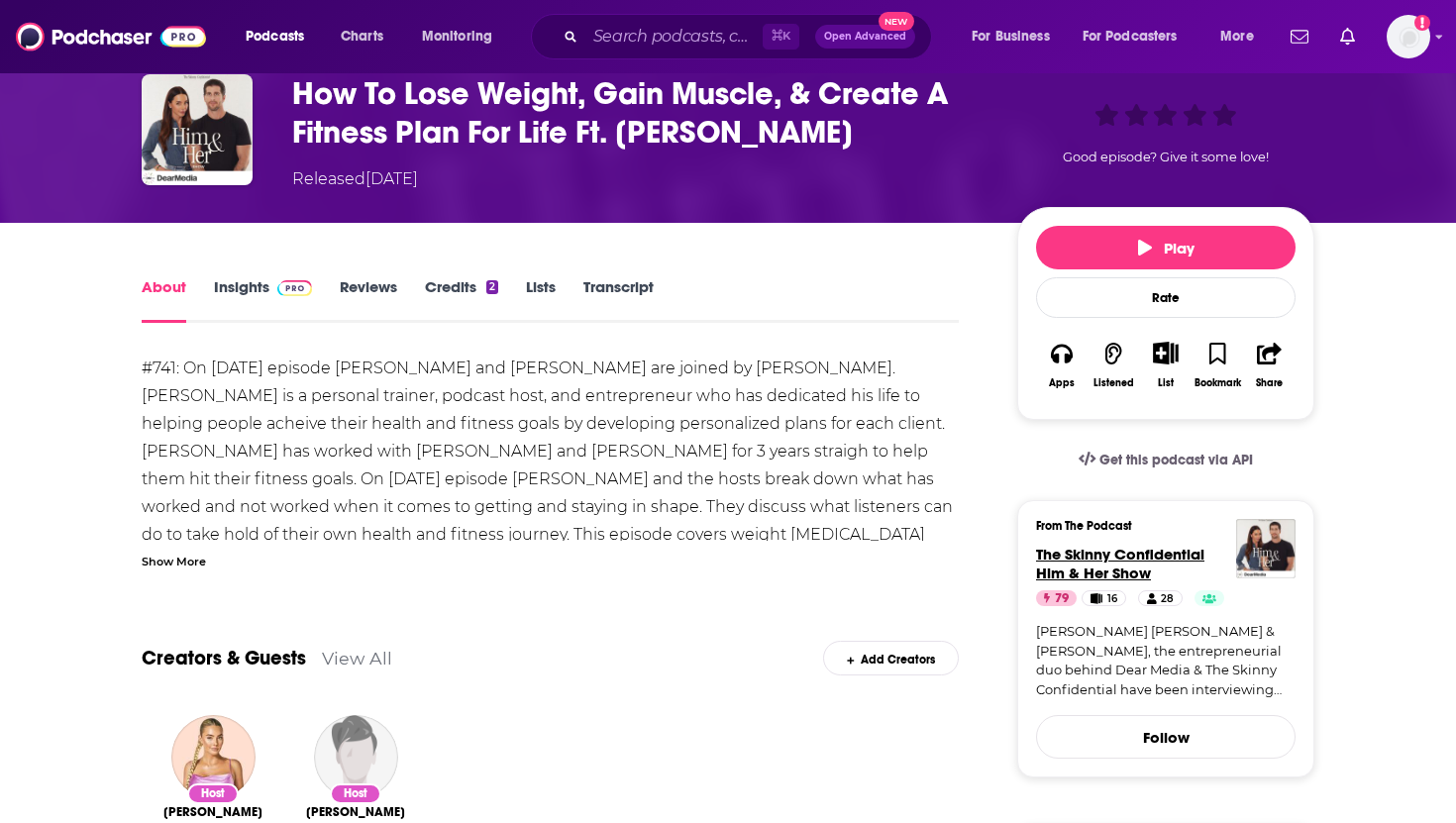 click on "The Skinny Confidential Him & Her Show" at bounding box center (1120, 564) 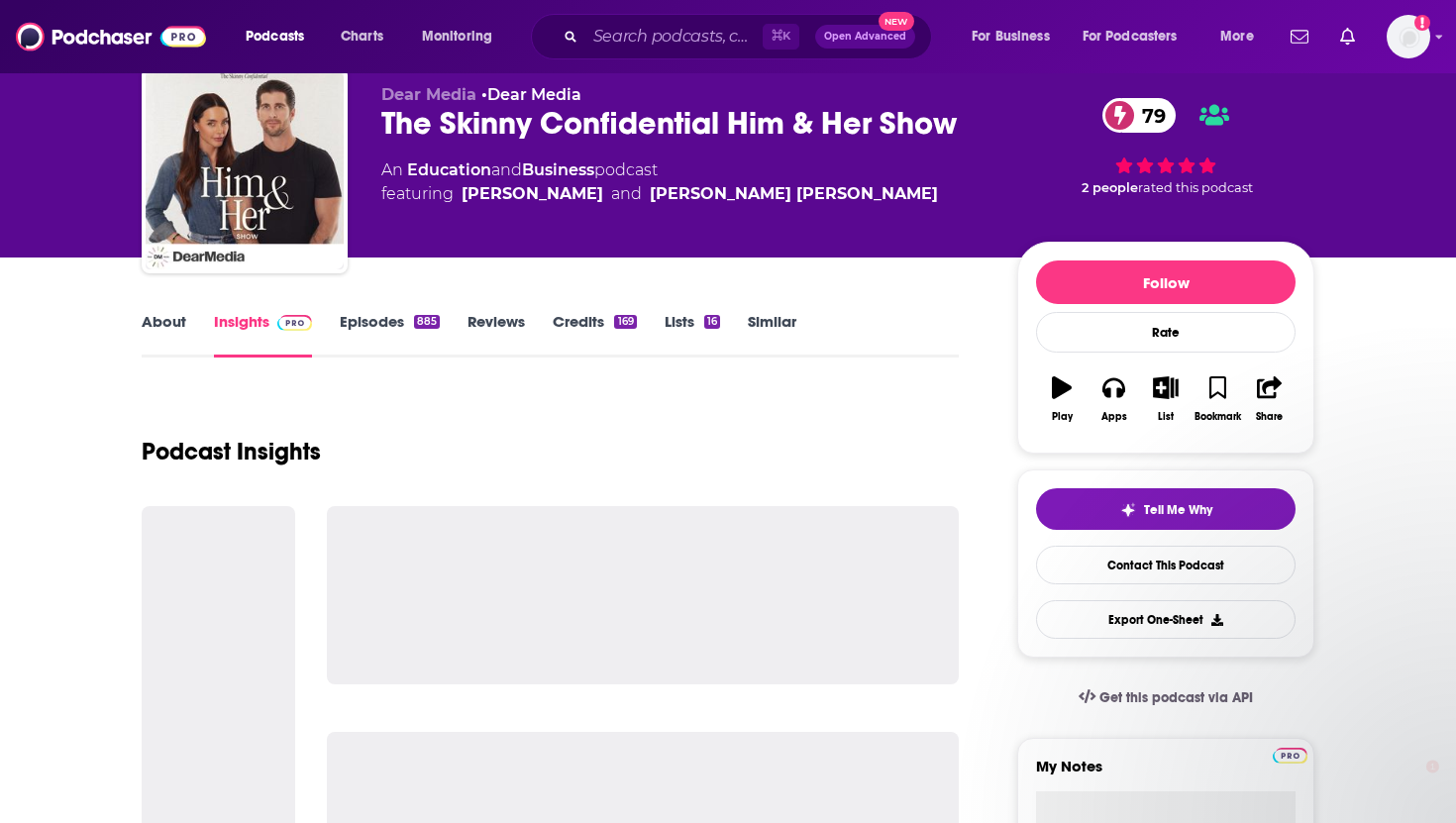 scroll, scrollTop: 80, scrollLeft: 0, axis: vertical 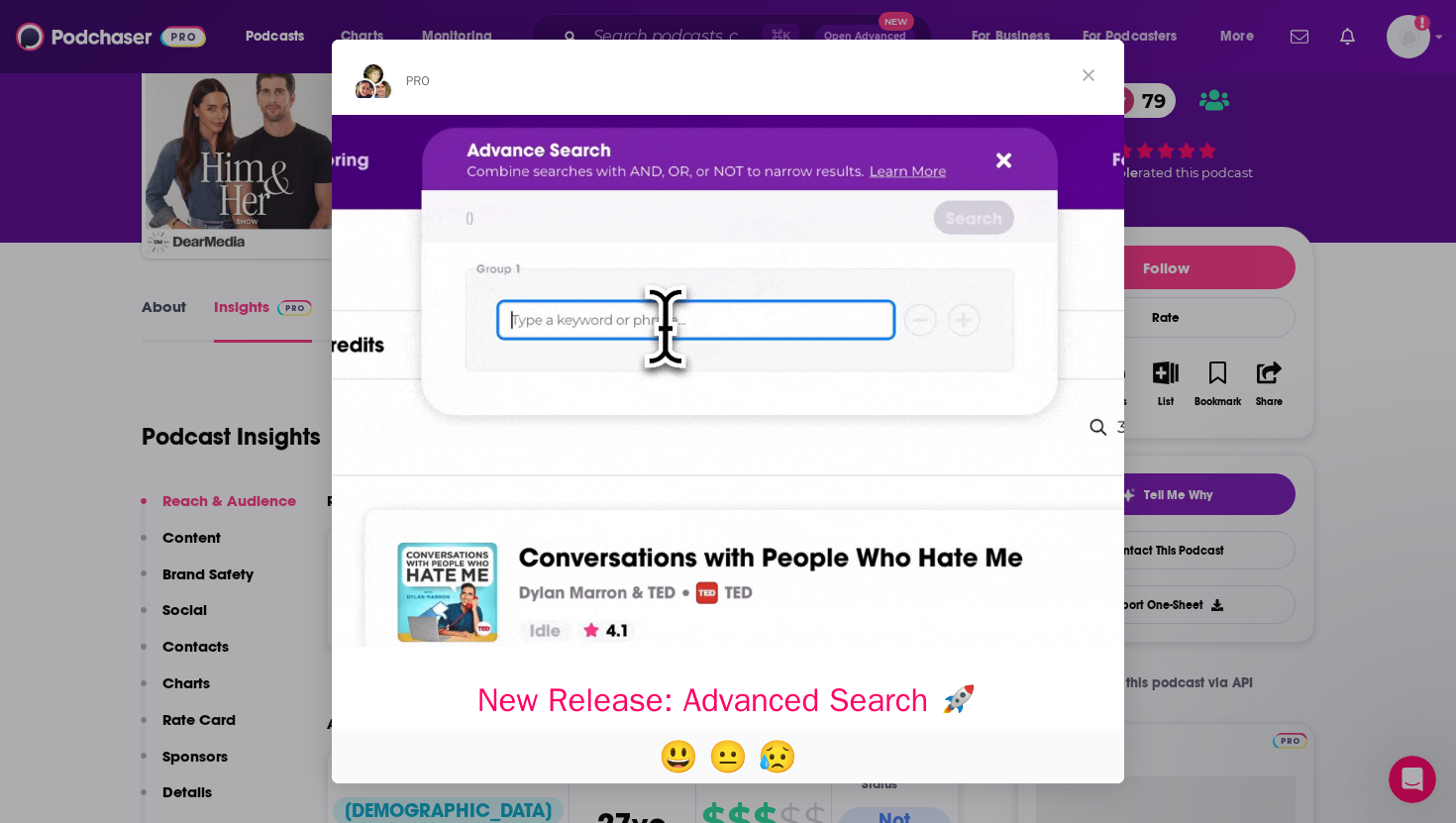 click at bounding box center (1089, 75) 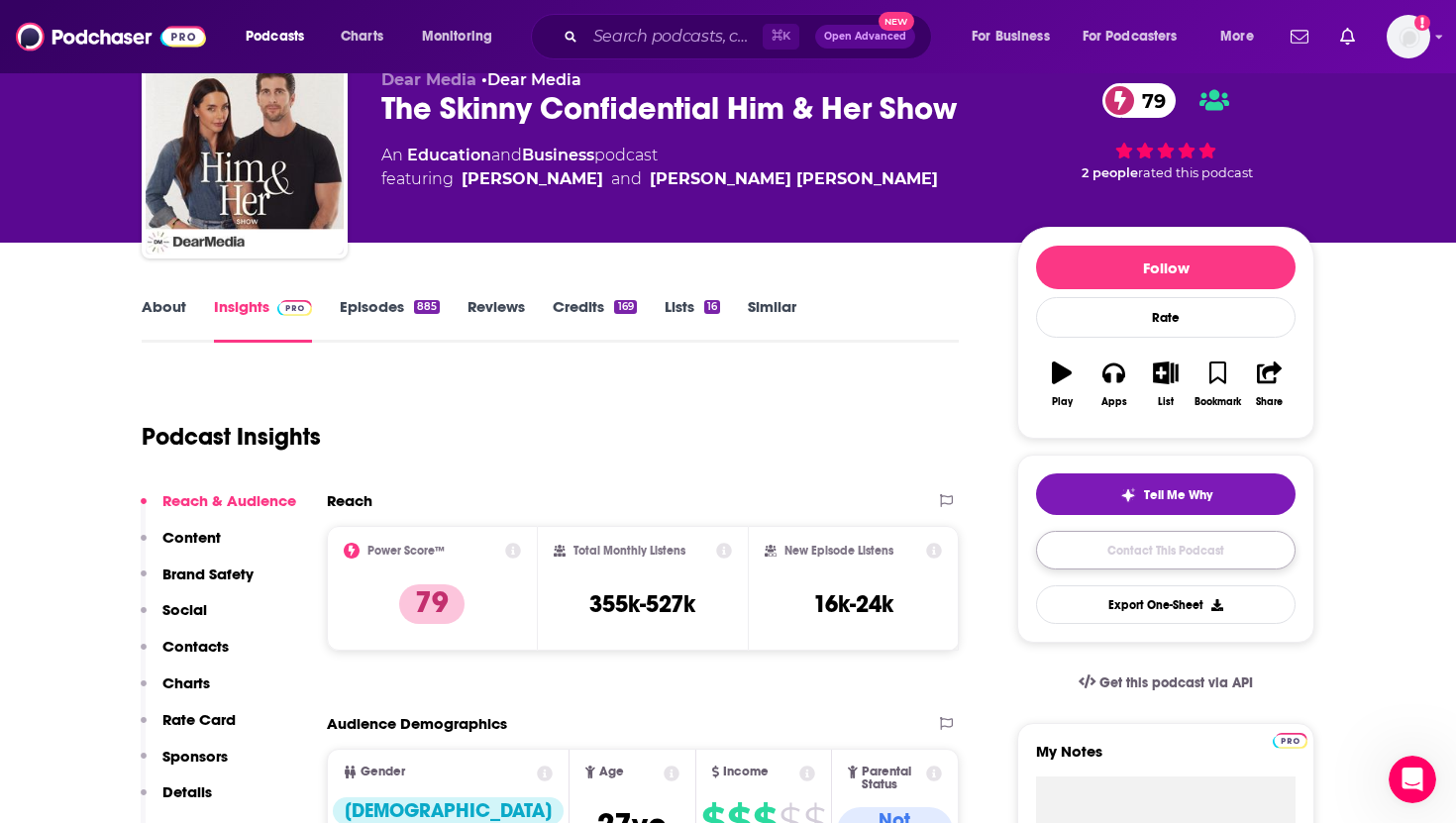click on "Contact This Podcast" at bounding box center [1166, 550] 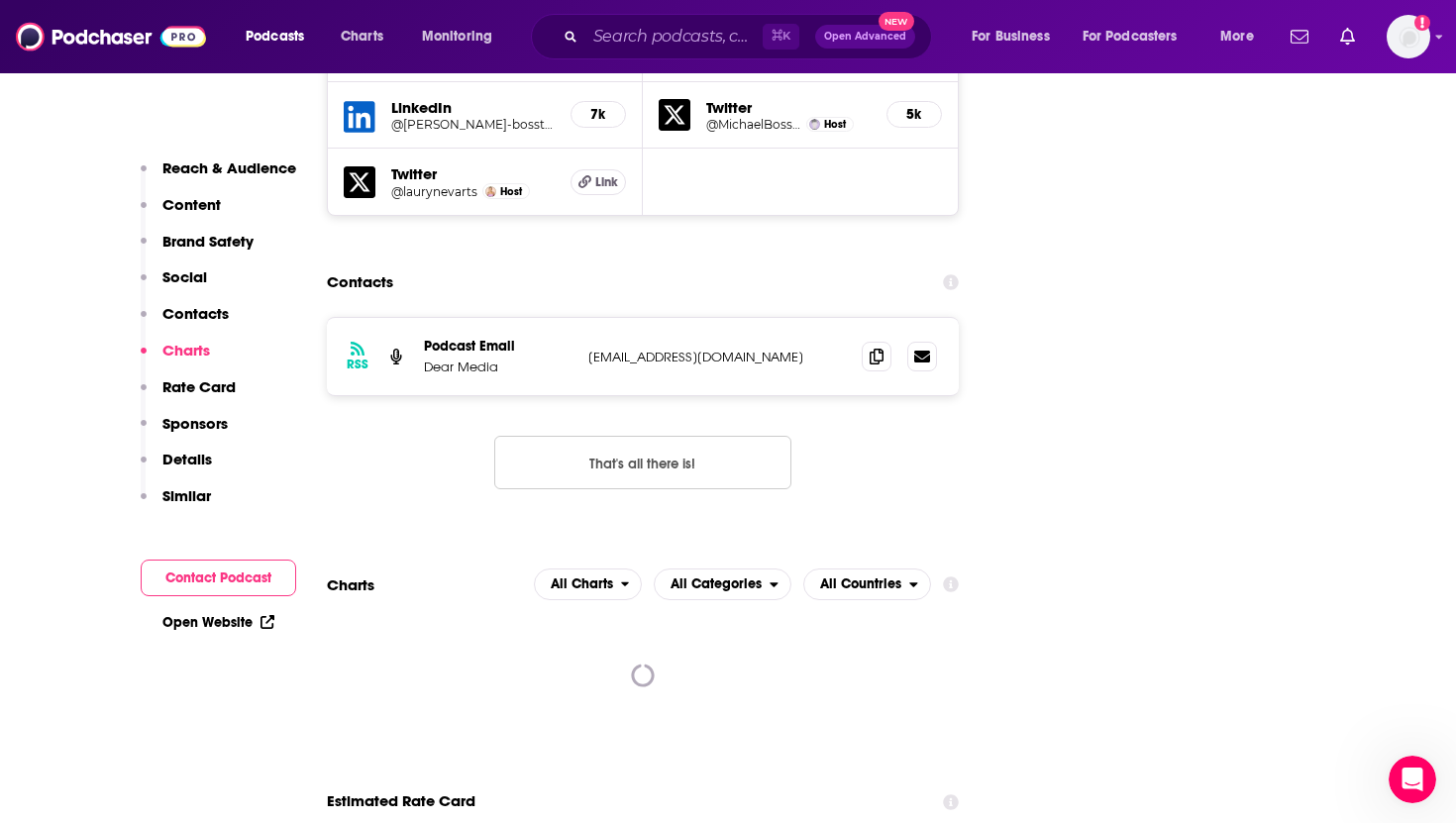 scroll, scrollTop: 2463, scrollLeft: 0, axis: vertical 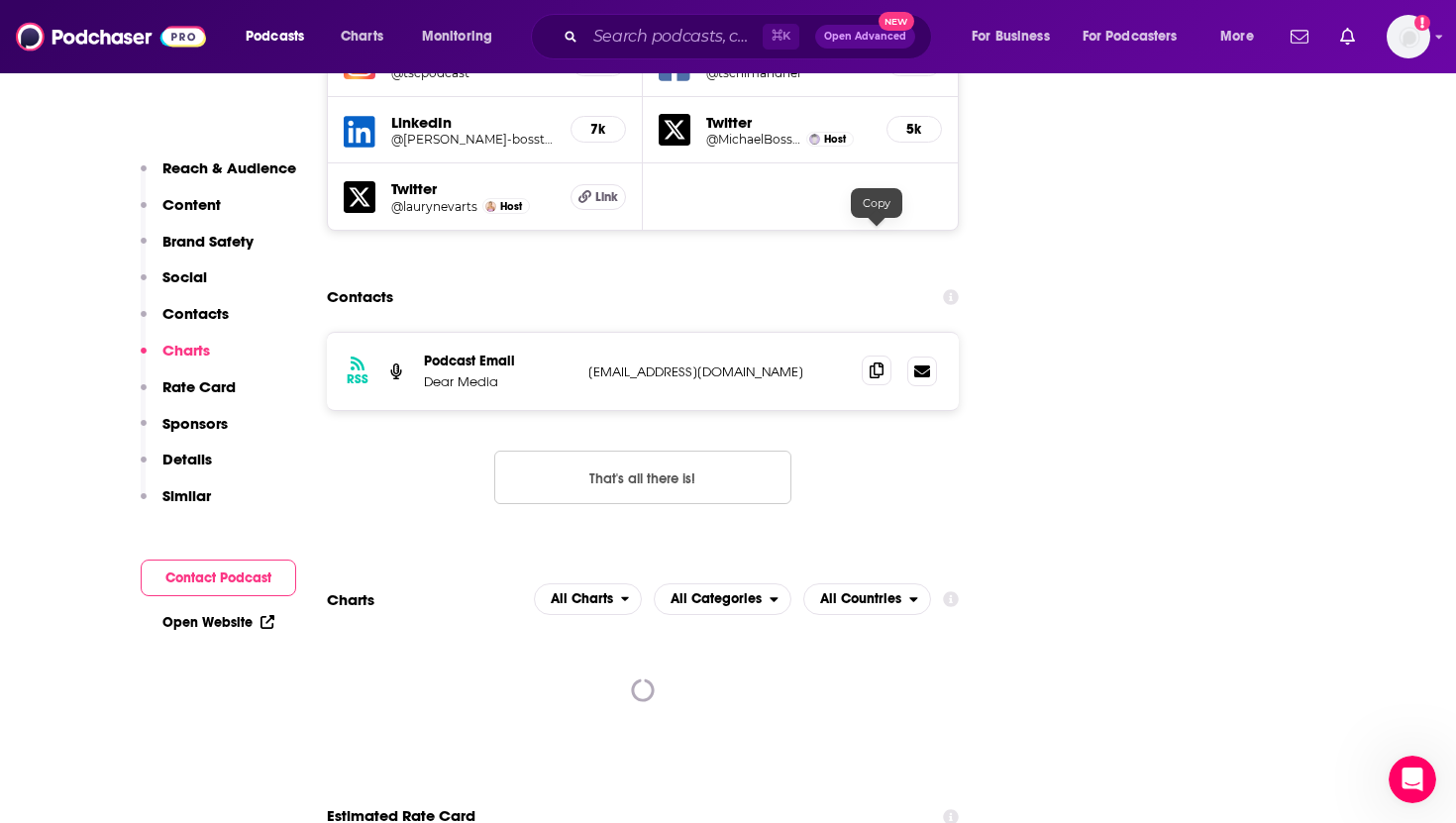 click 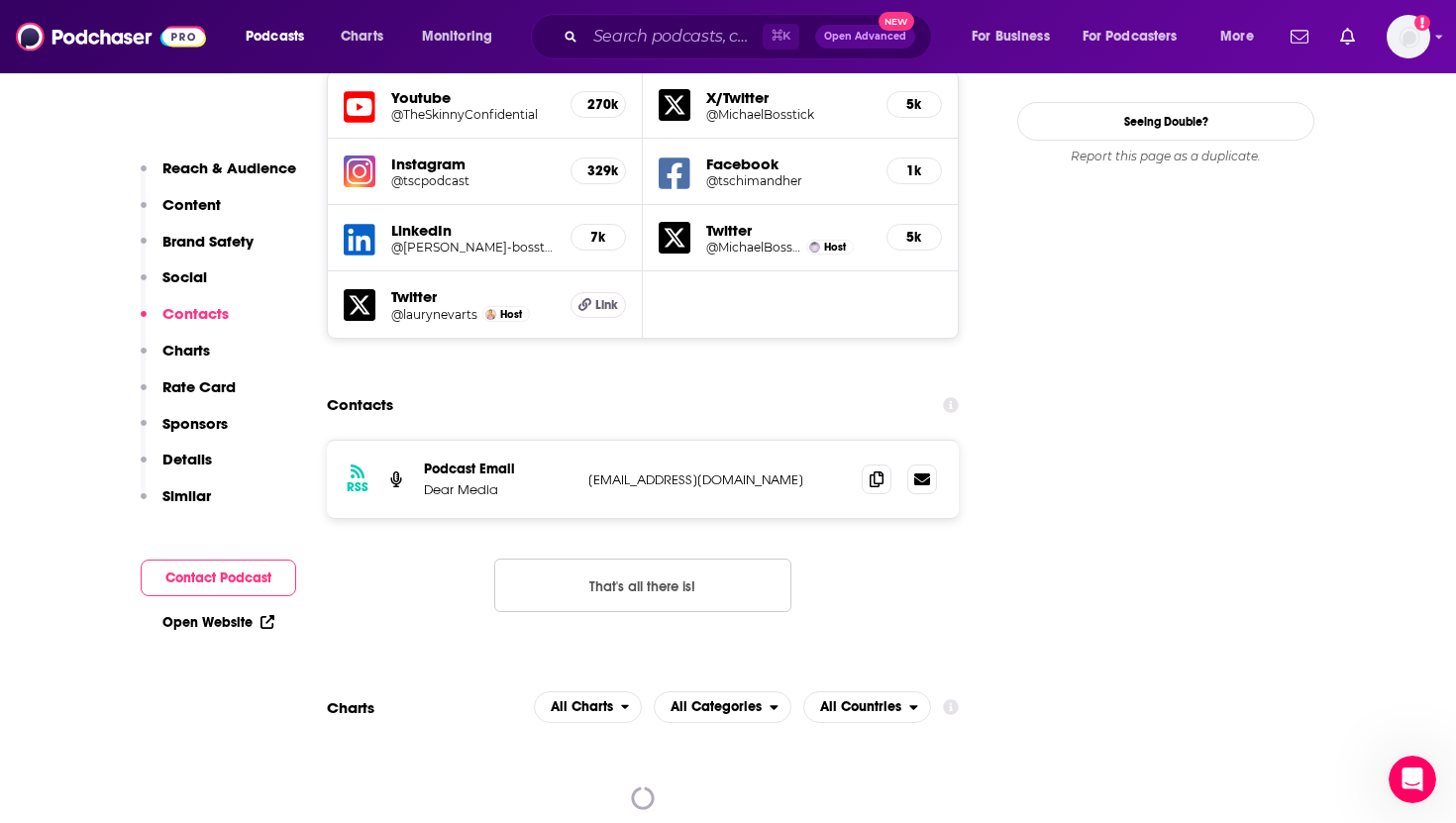 scroll, scrollTop: 2217, scrollLeft: 0, axis: vertical 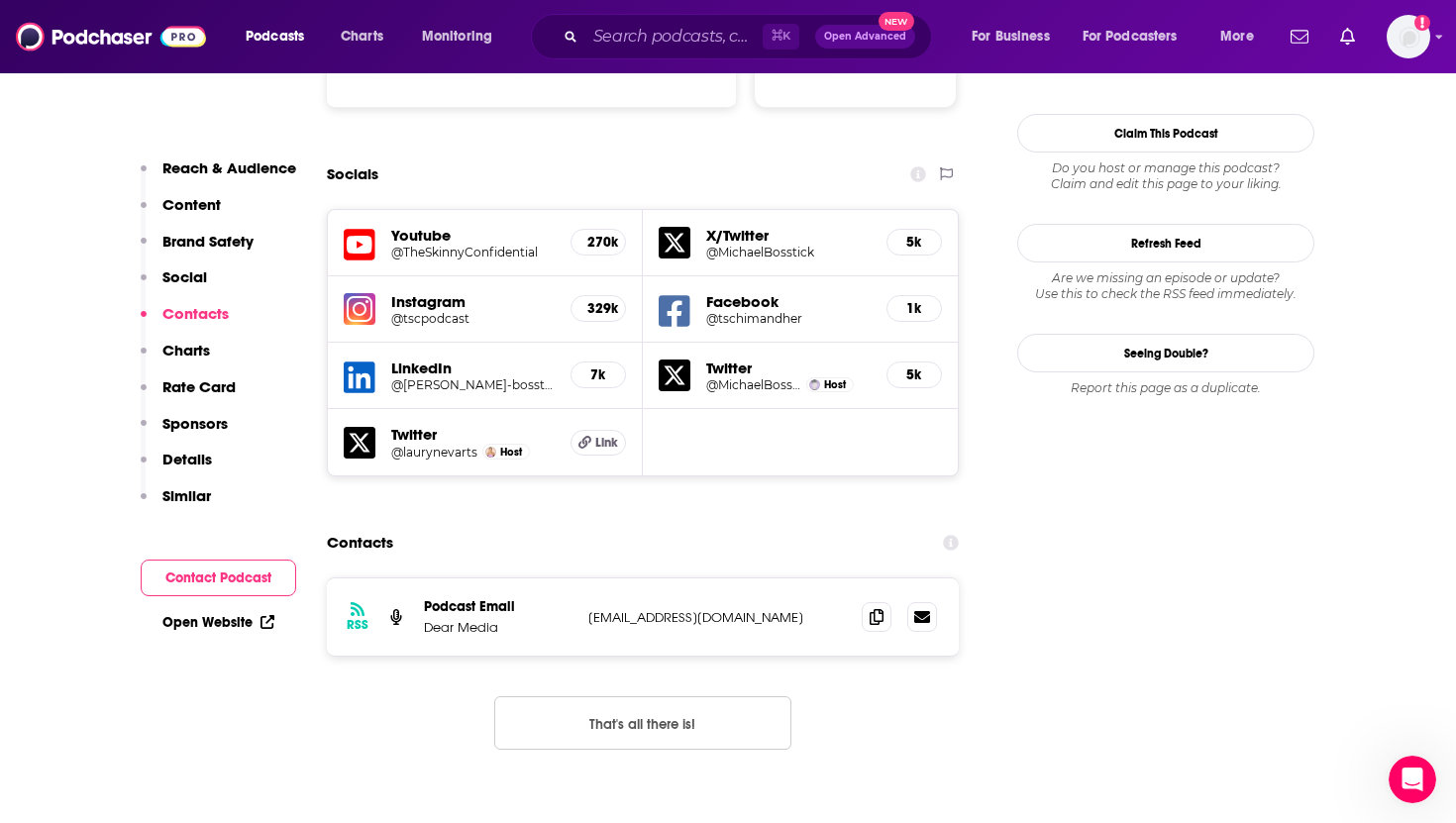 click on "⌘  K Open Advanced New" at bounding box center [731, 37] 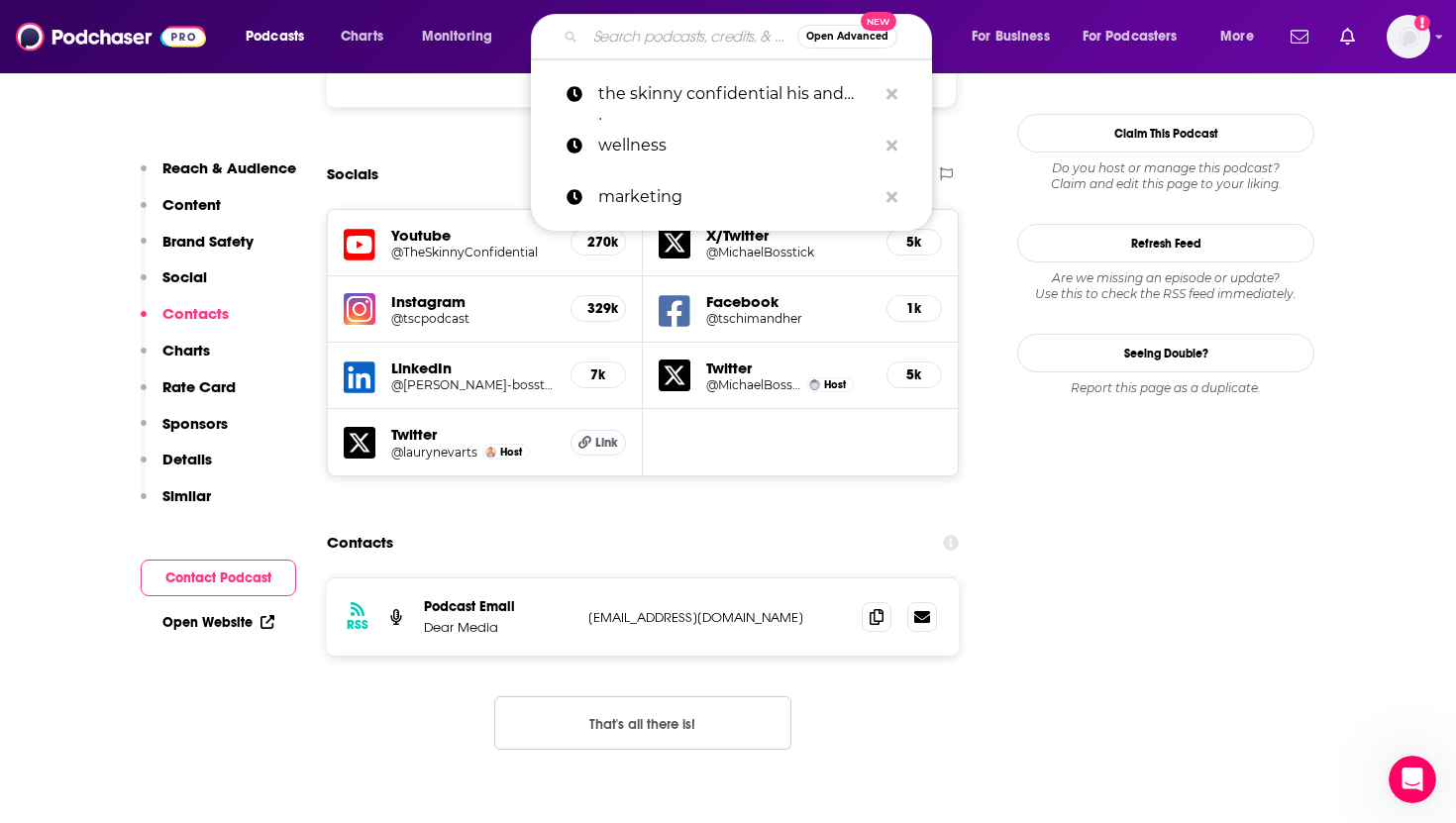 click at bounding box center (691, 37) 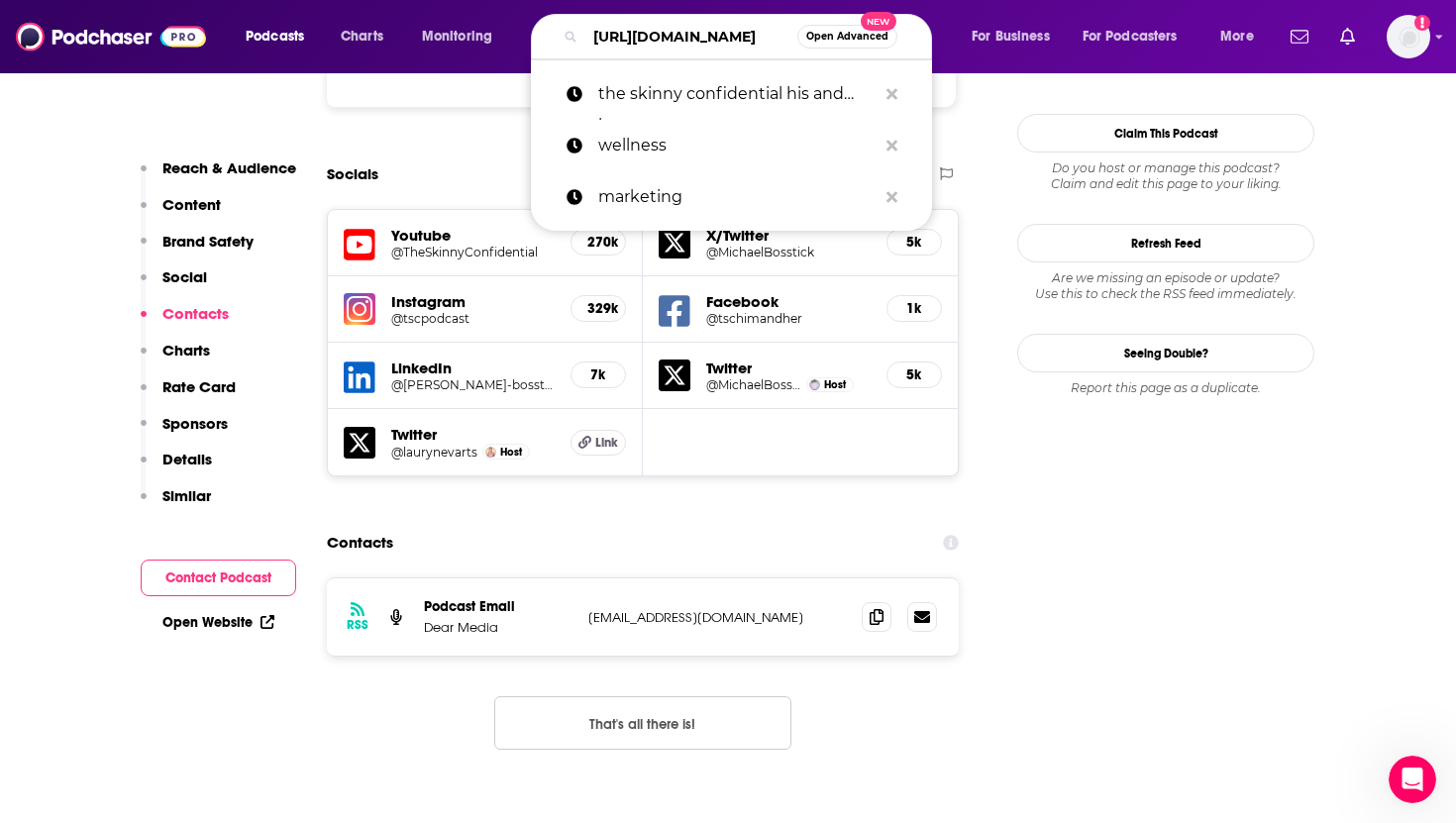 scroll, scrollTop: 0, scrollLeft: 336, axis: horizontal 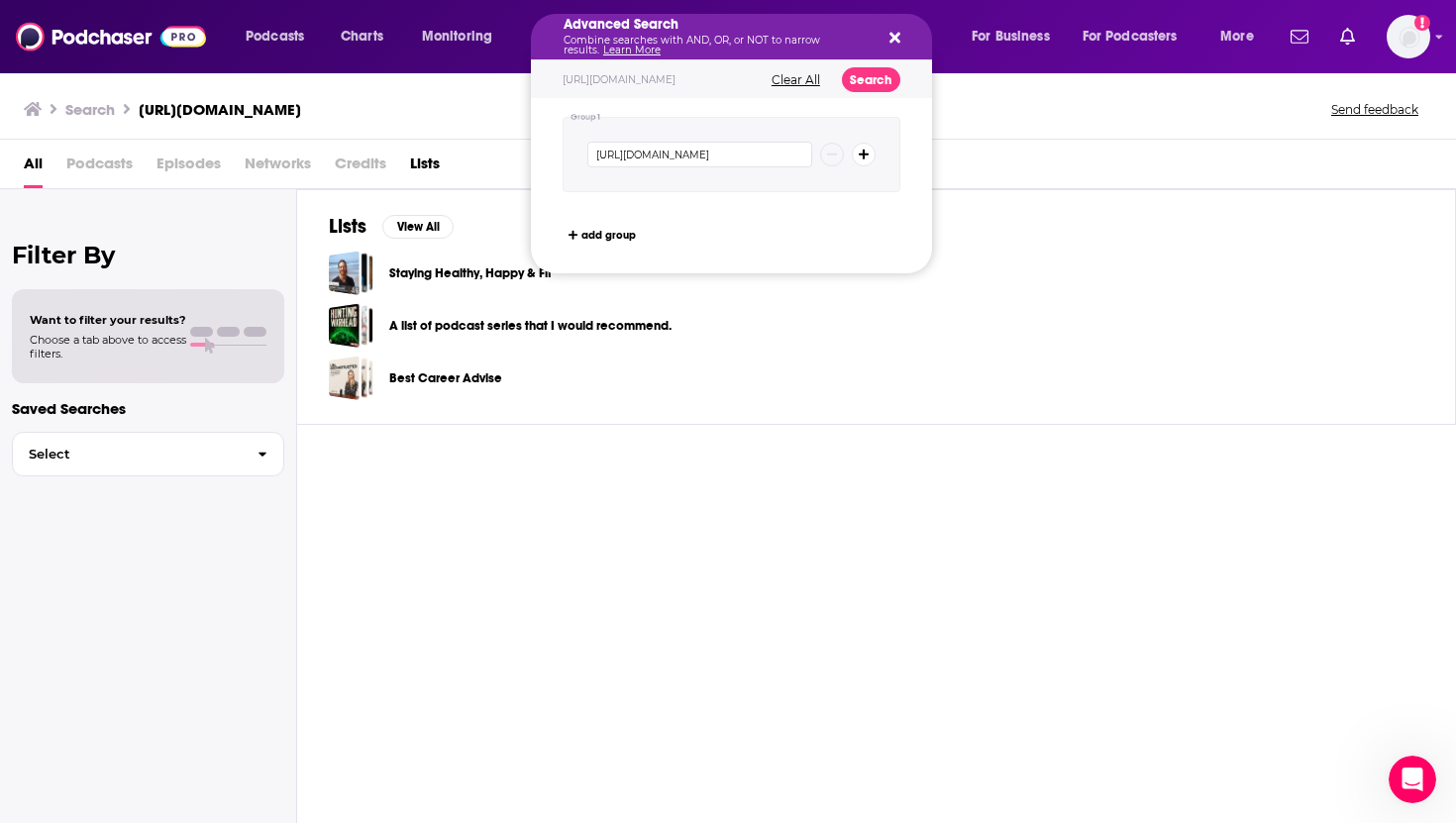 click 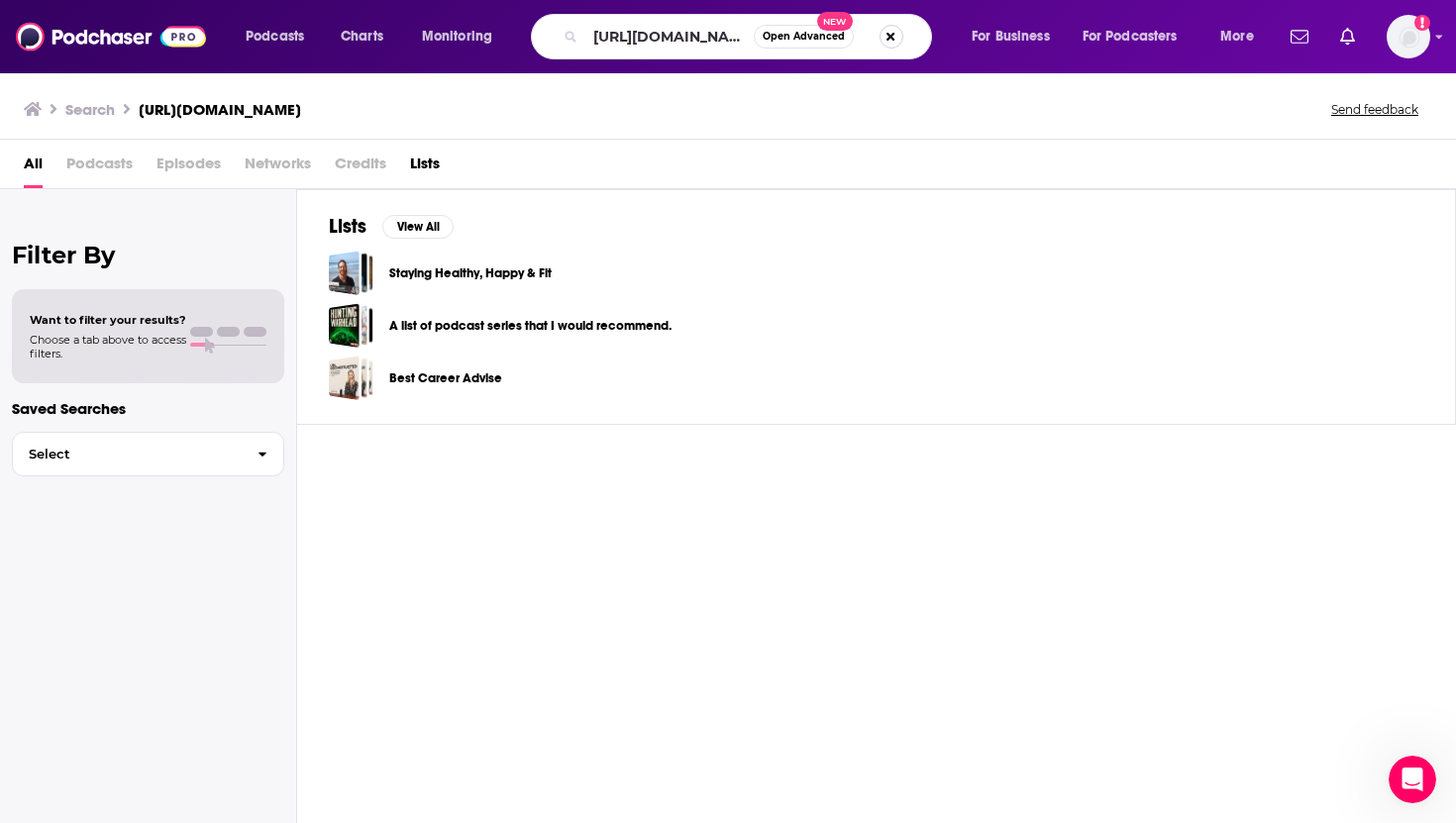 click at bounding box center [891, 37] 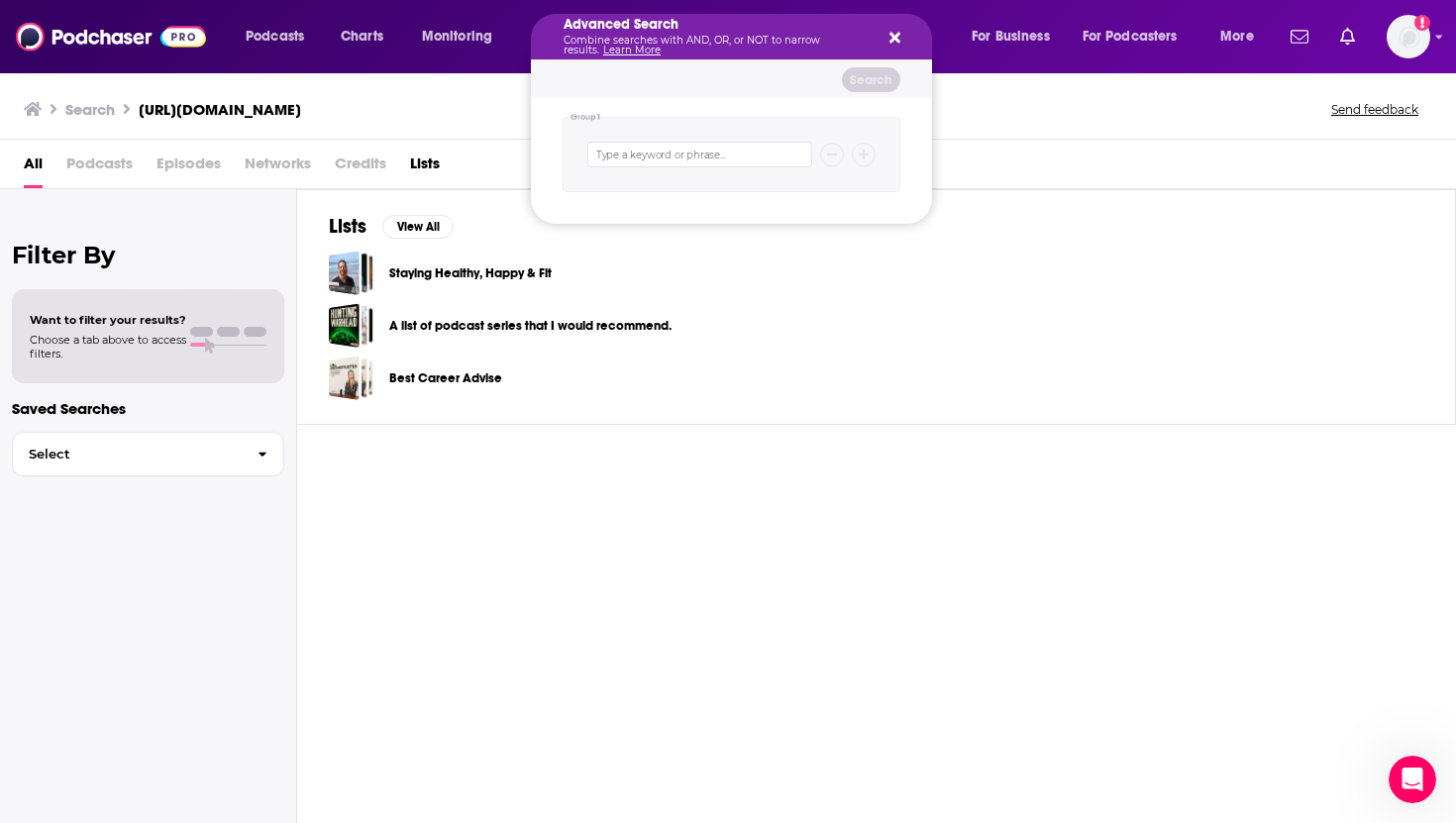click on "Search" at bounding box center [731, 79] 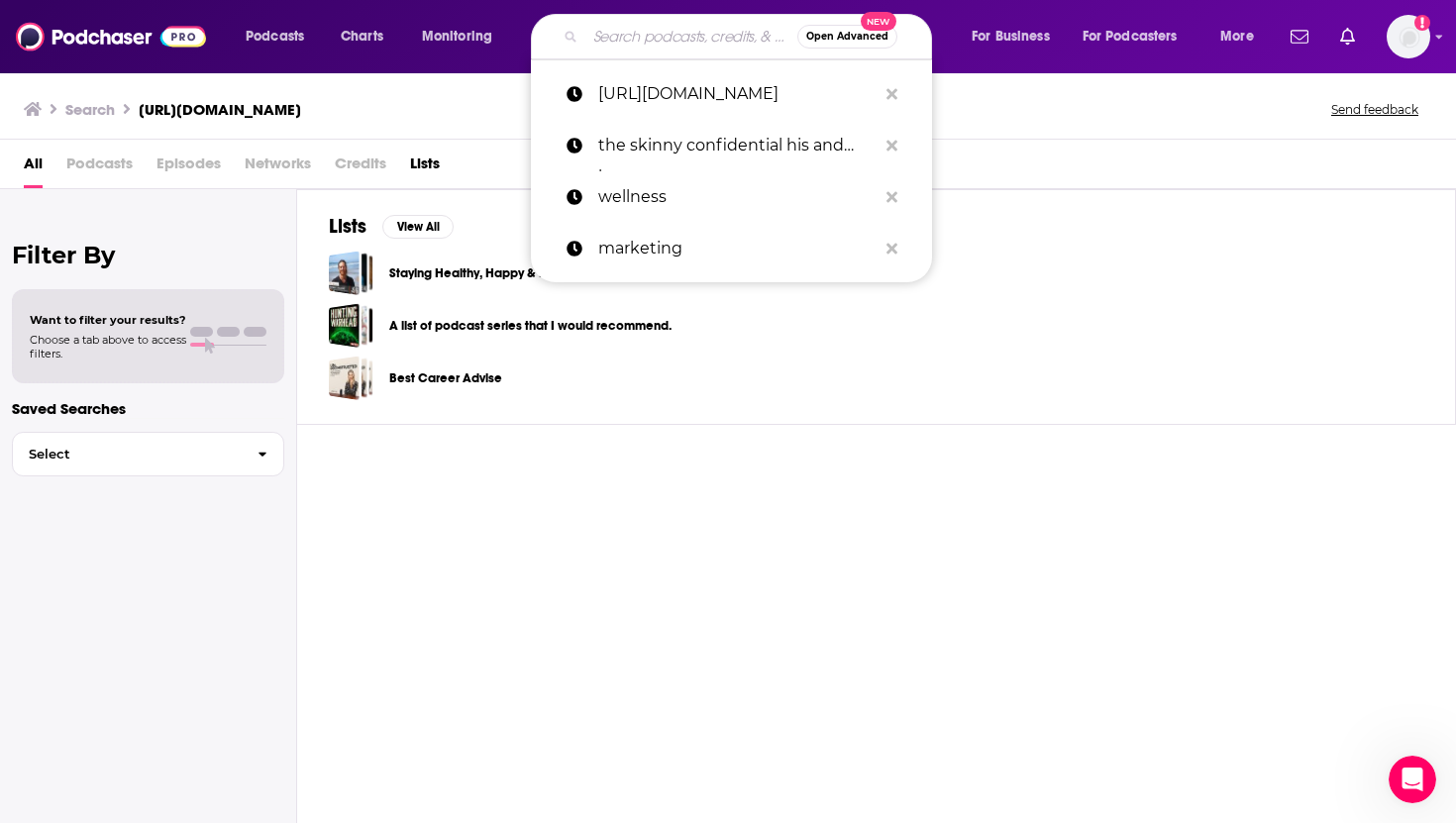 click on "Best Career Advise" at bounding box center [876, 377] 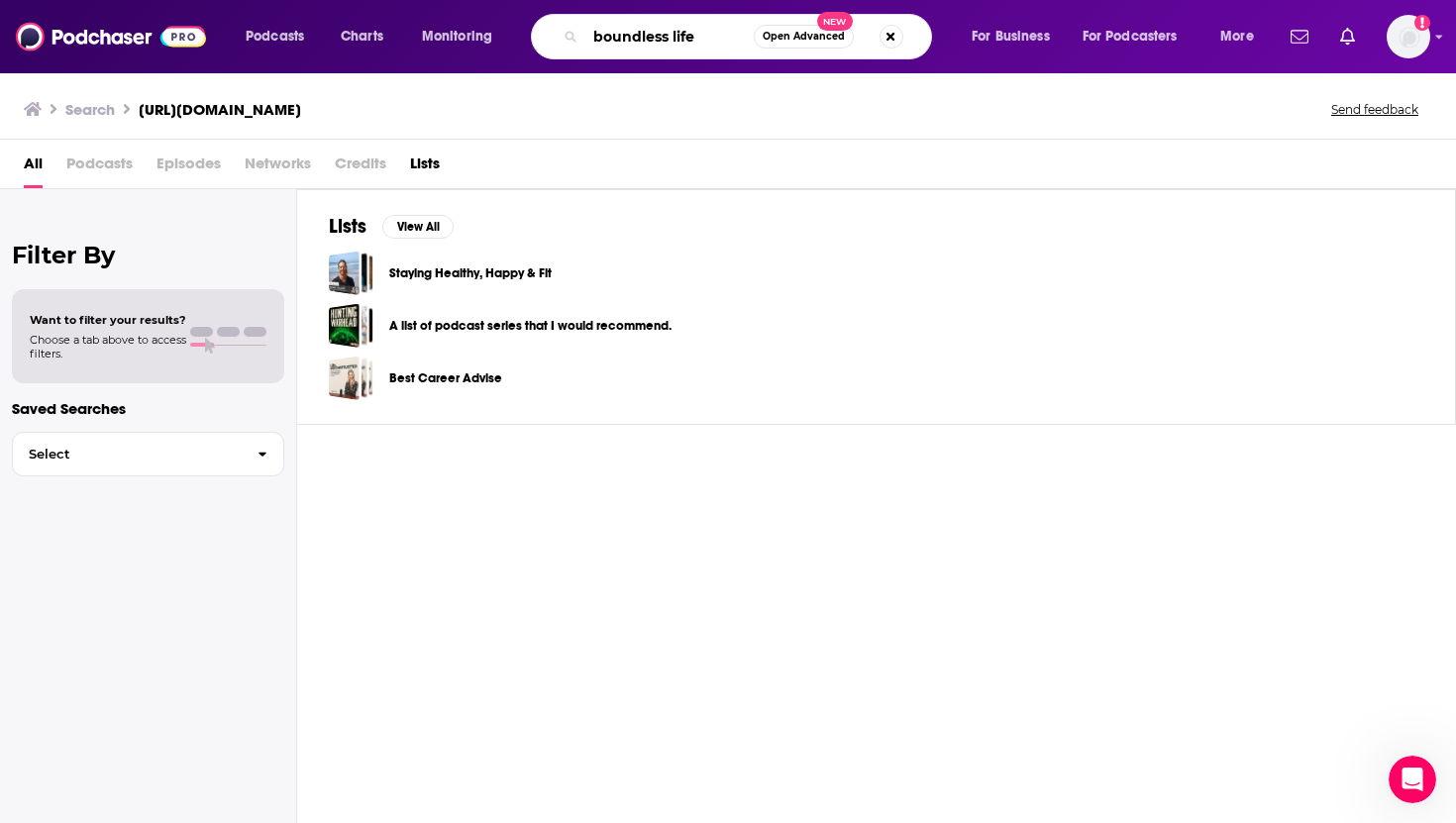 type on "boundless life" 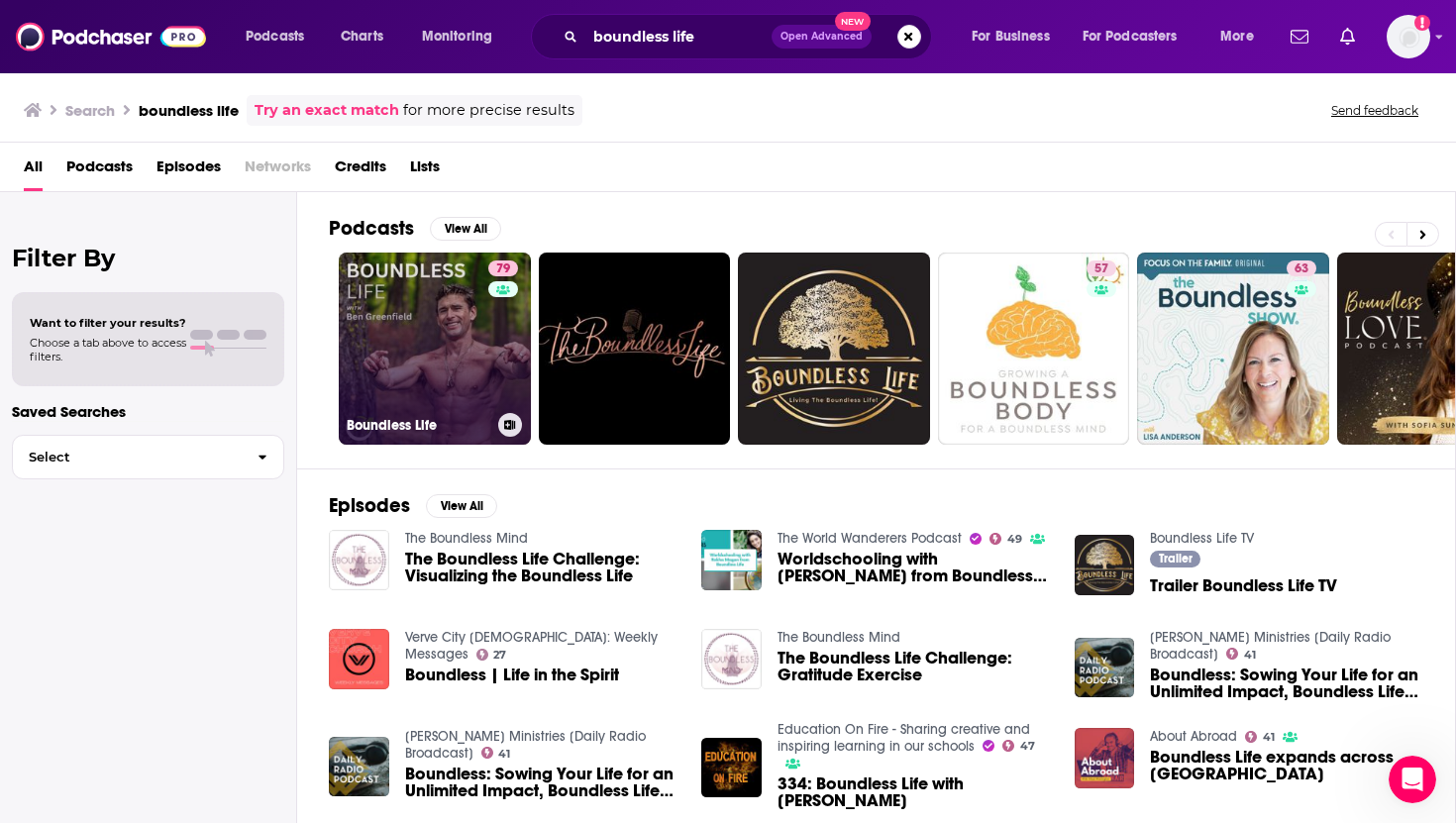 click on "79 Boundless Life" at bounding box center [435, 349] 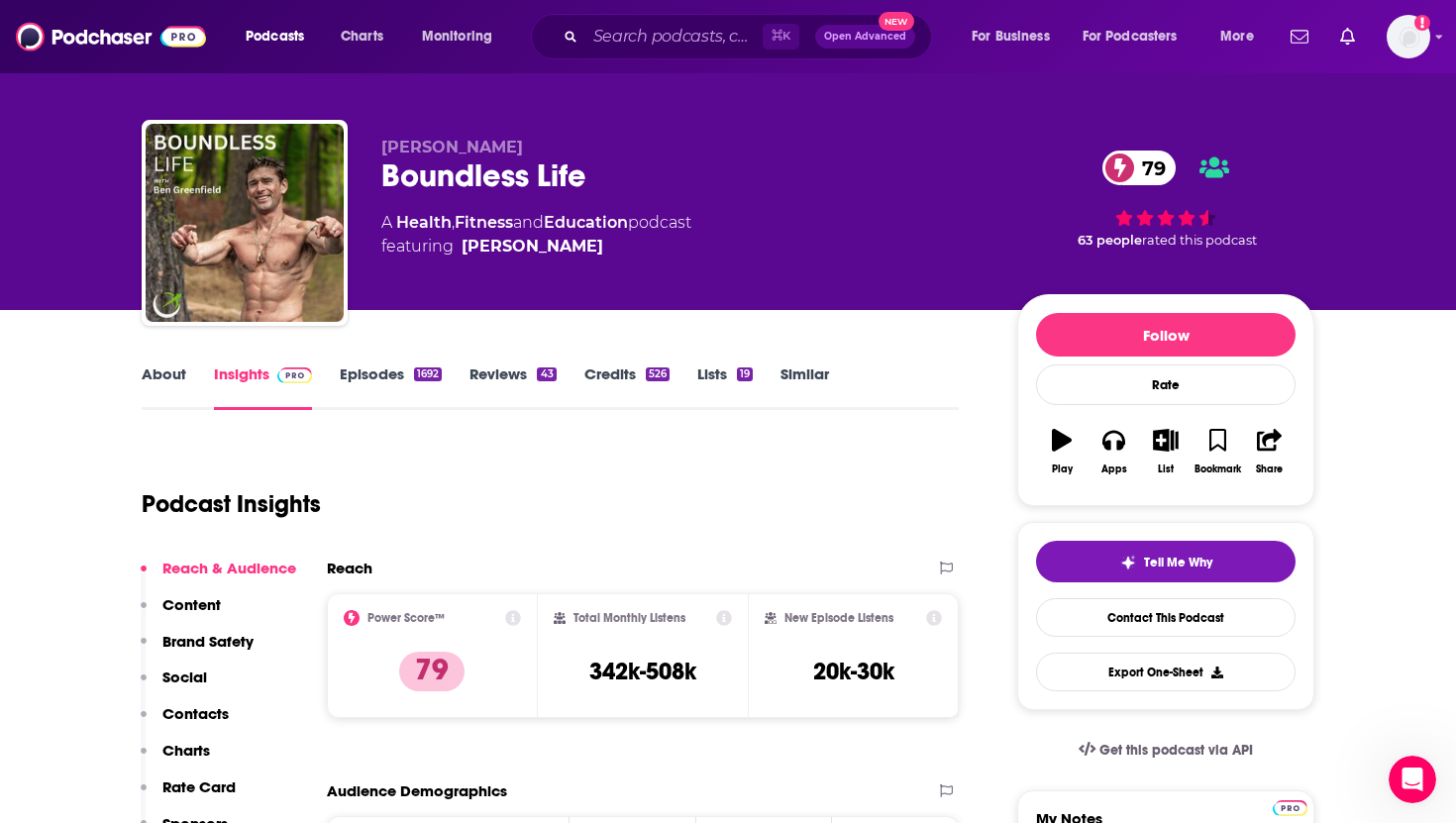 scroll, scrollTop: 20, scrollLeft: 0, axis: vertical 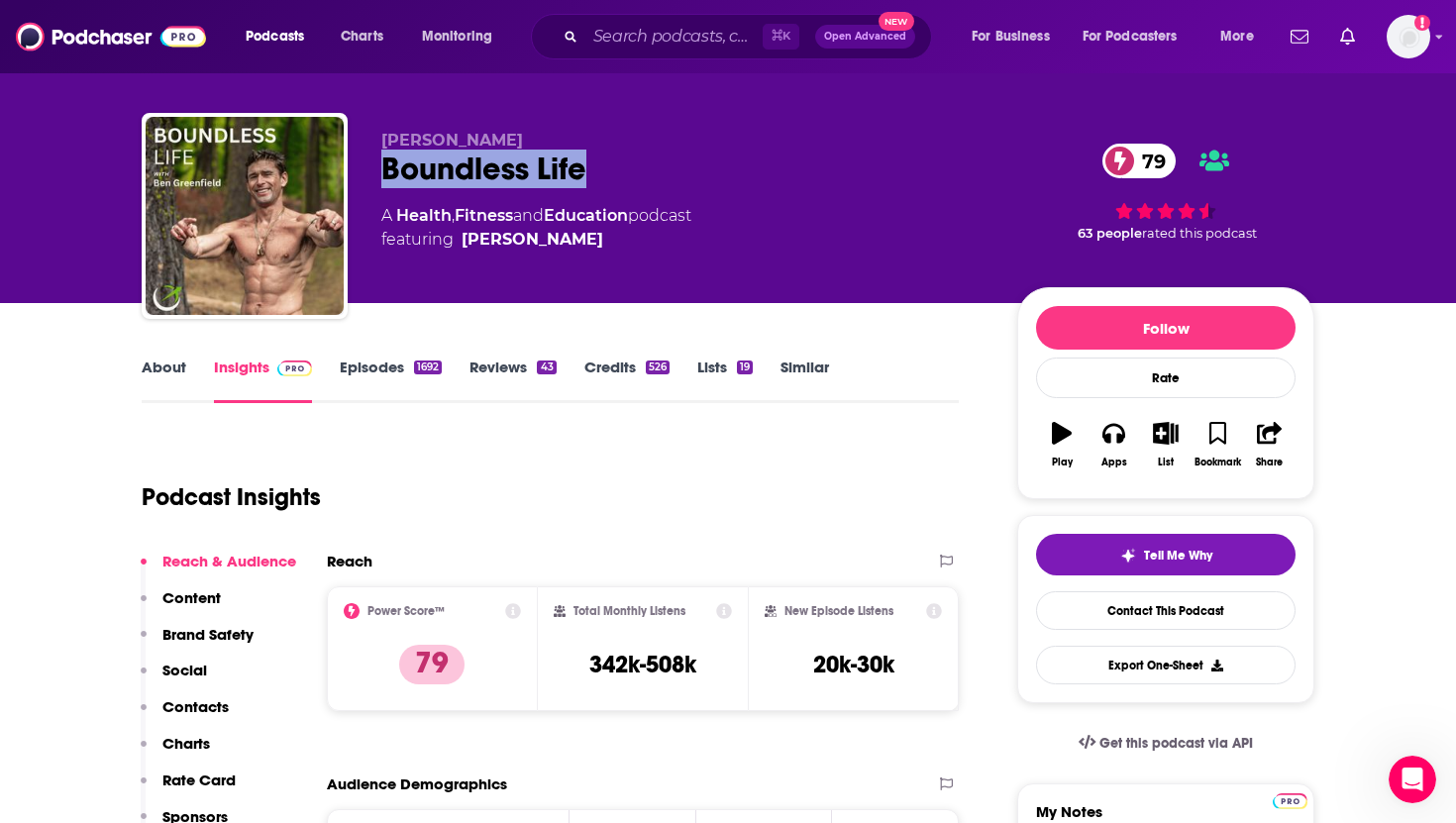 drag, startPoint x: 632, startPoint y: 166, endPoint x: 378, endPoint y: 173, distance: 254.09644 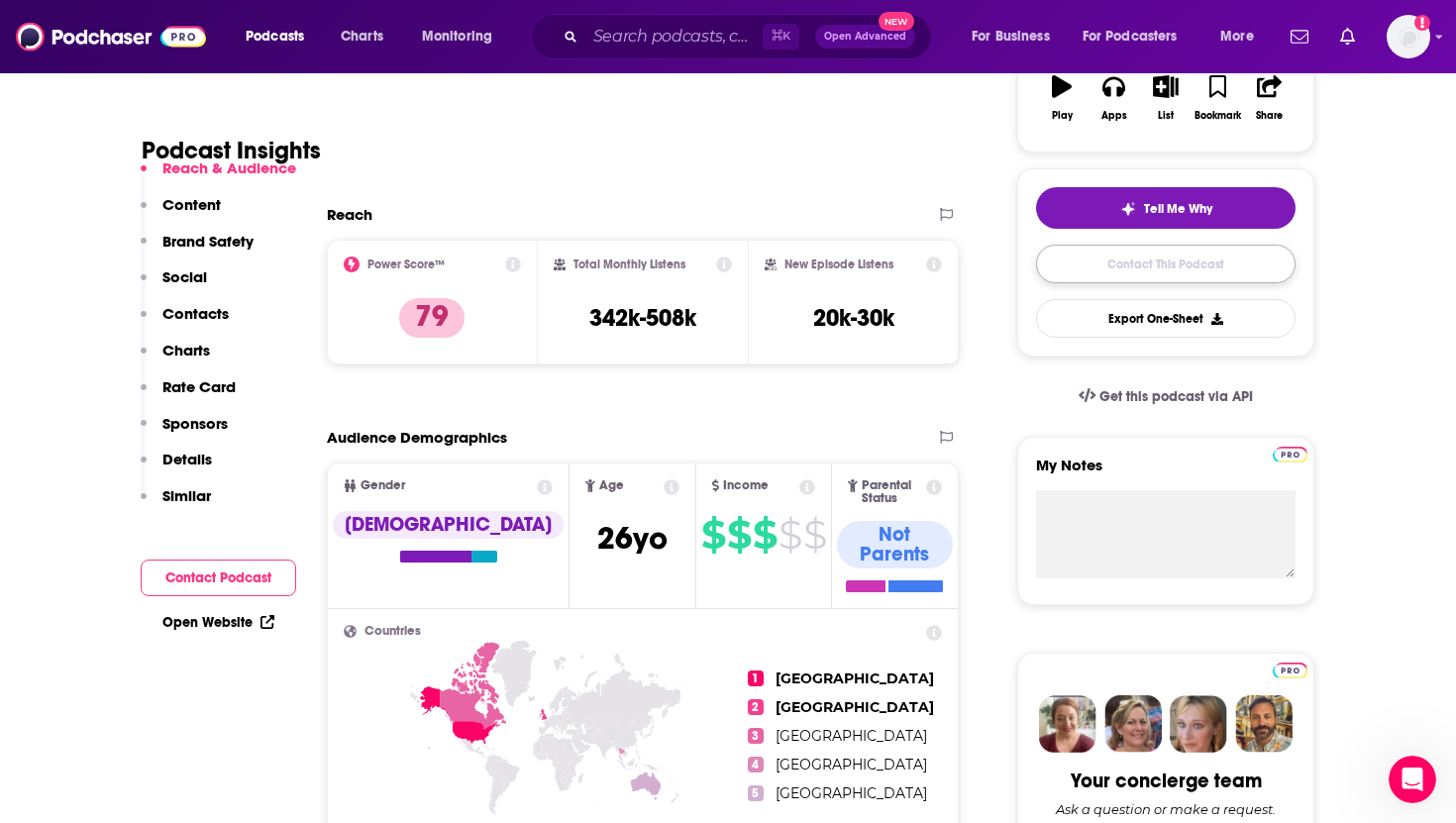click on "Contact This Podcast" at bounding box center (1166, 263) 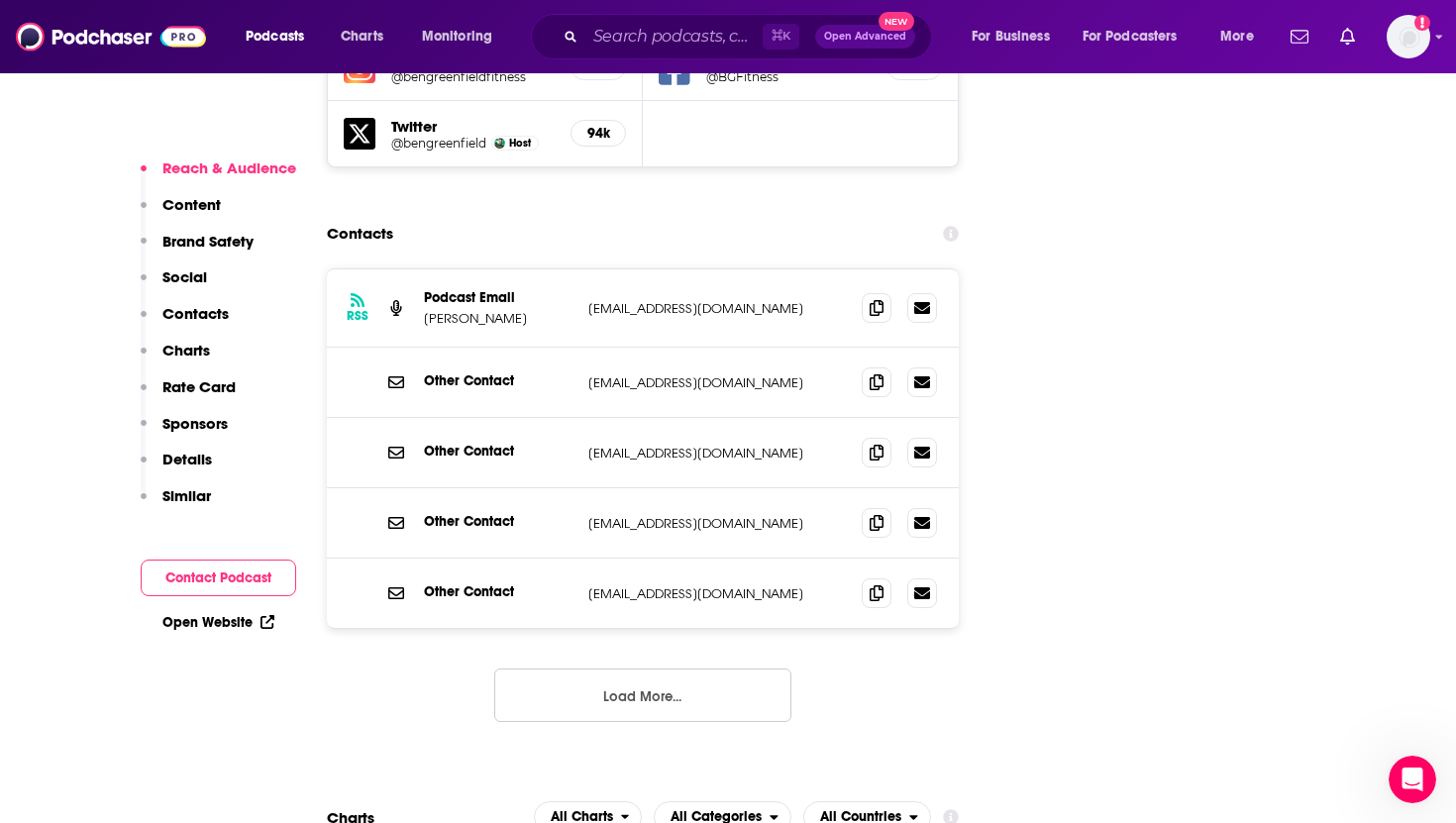scroll, scrollTop: 2351, scrollLeft: 0, axis: vertical 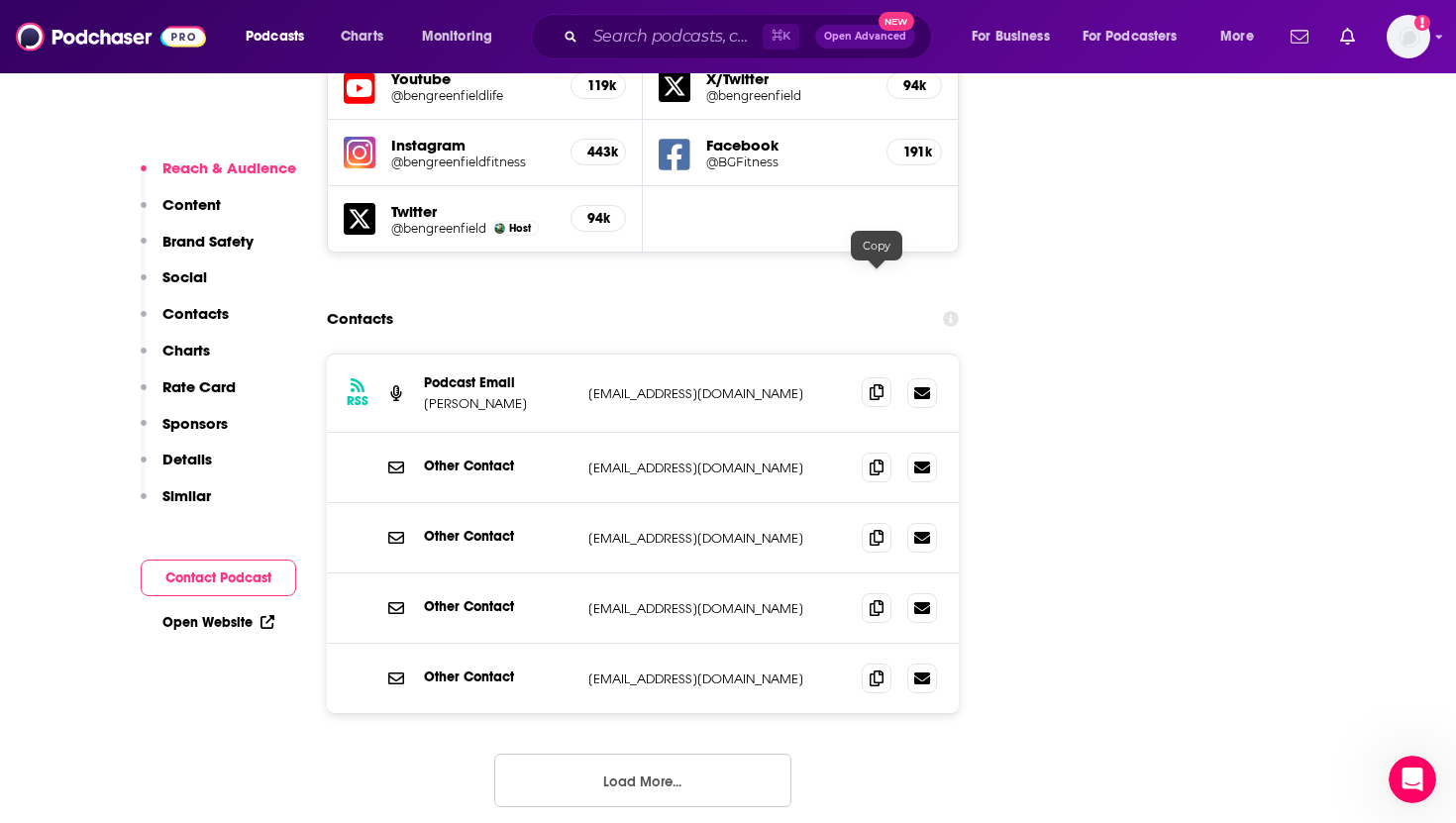 click at bounding box center [877, 392] 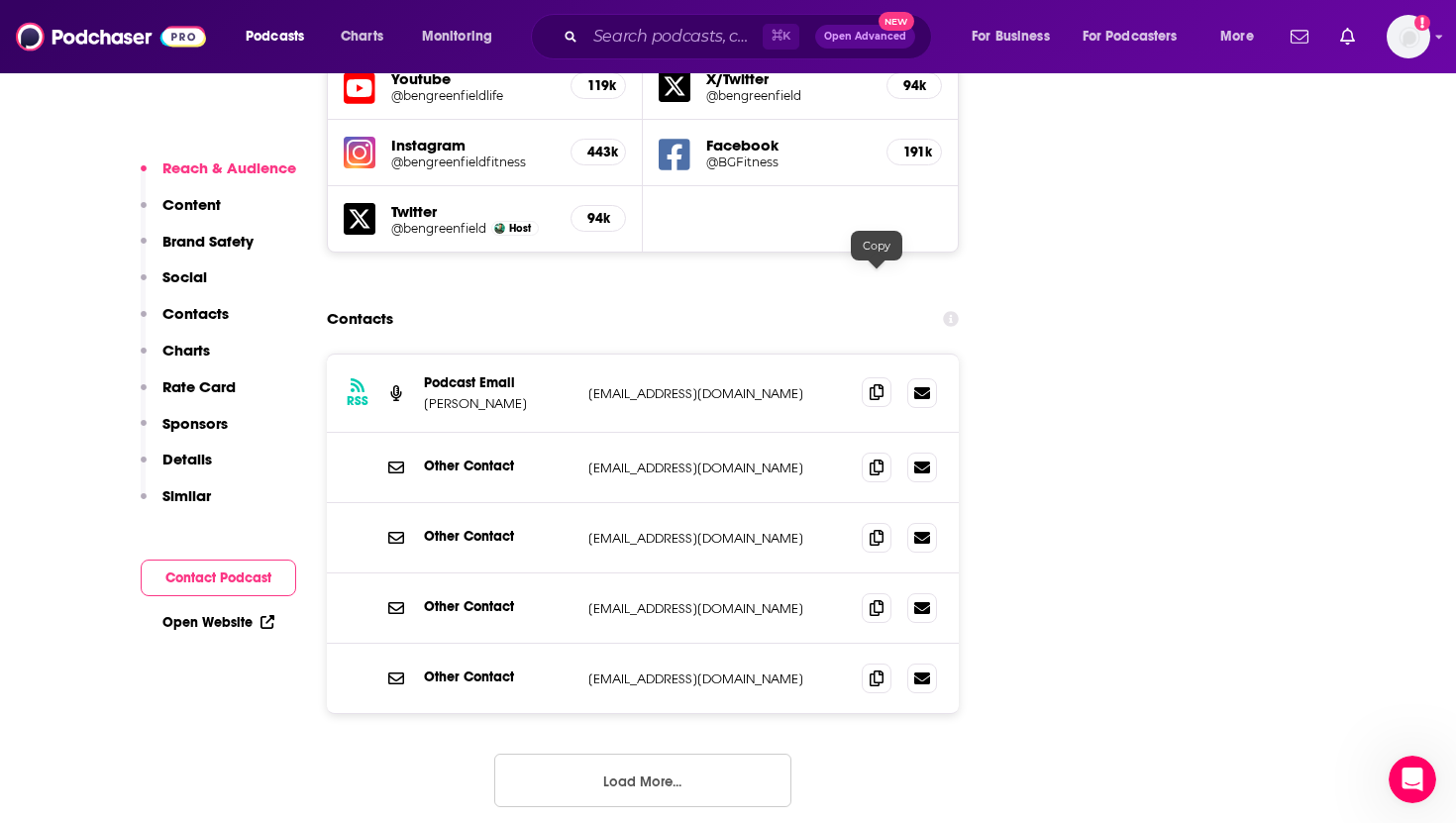 click 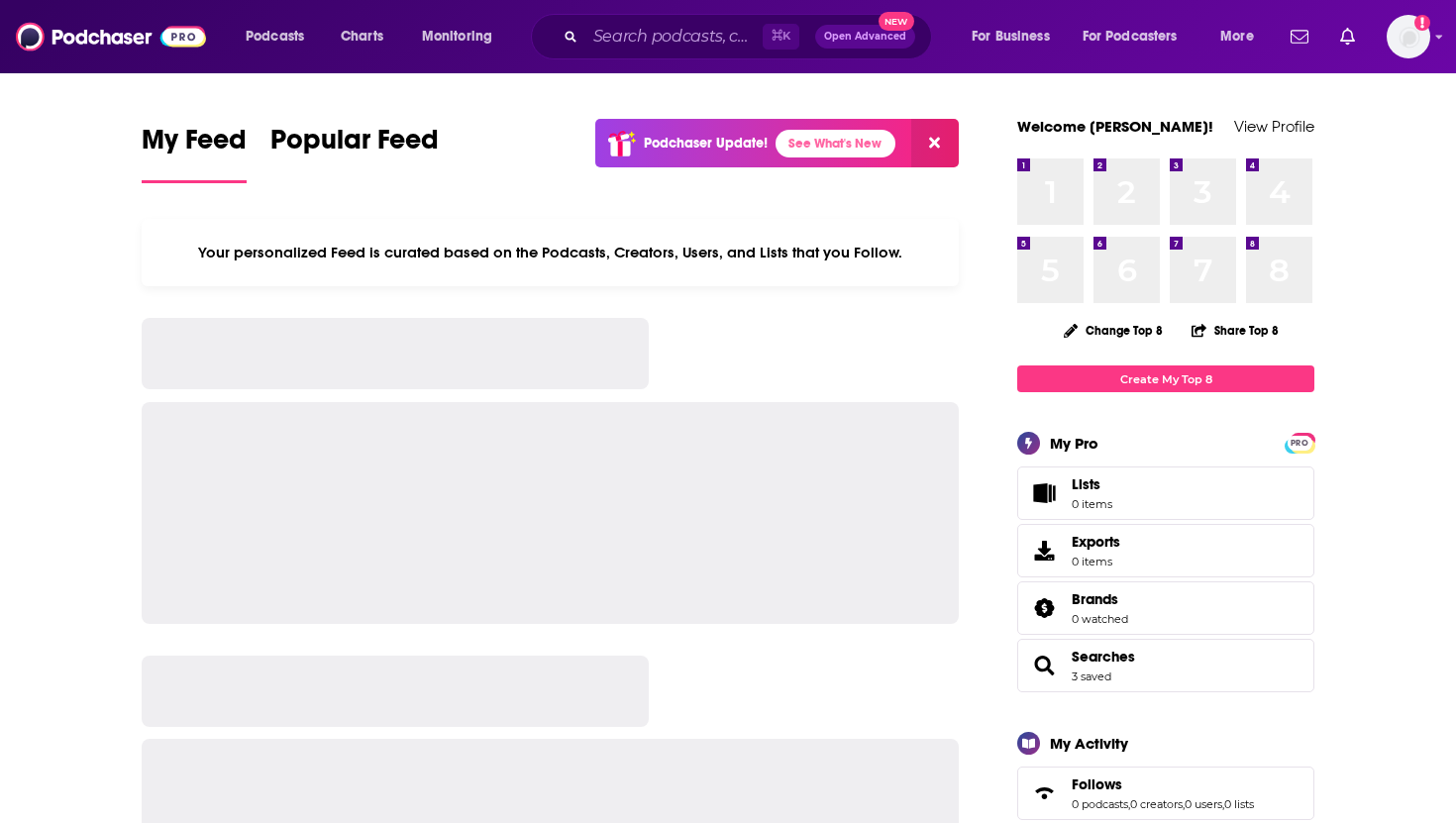 scroll, scrollTop: 0, scrollLeft: 0, axis: both 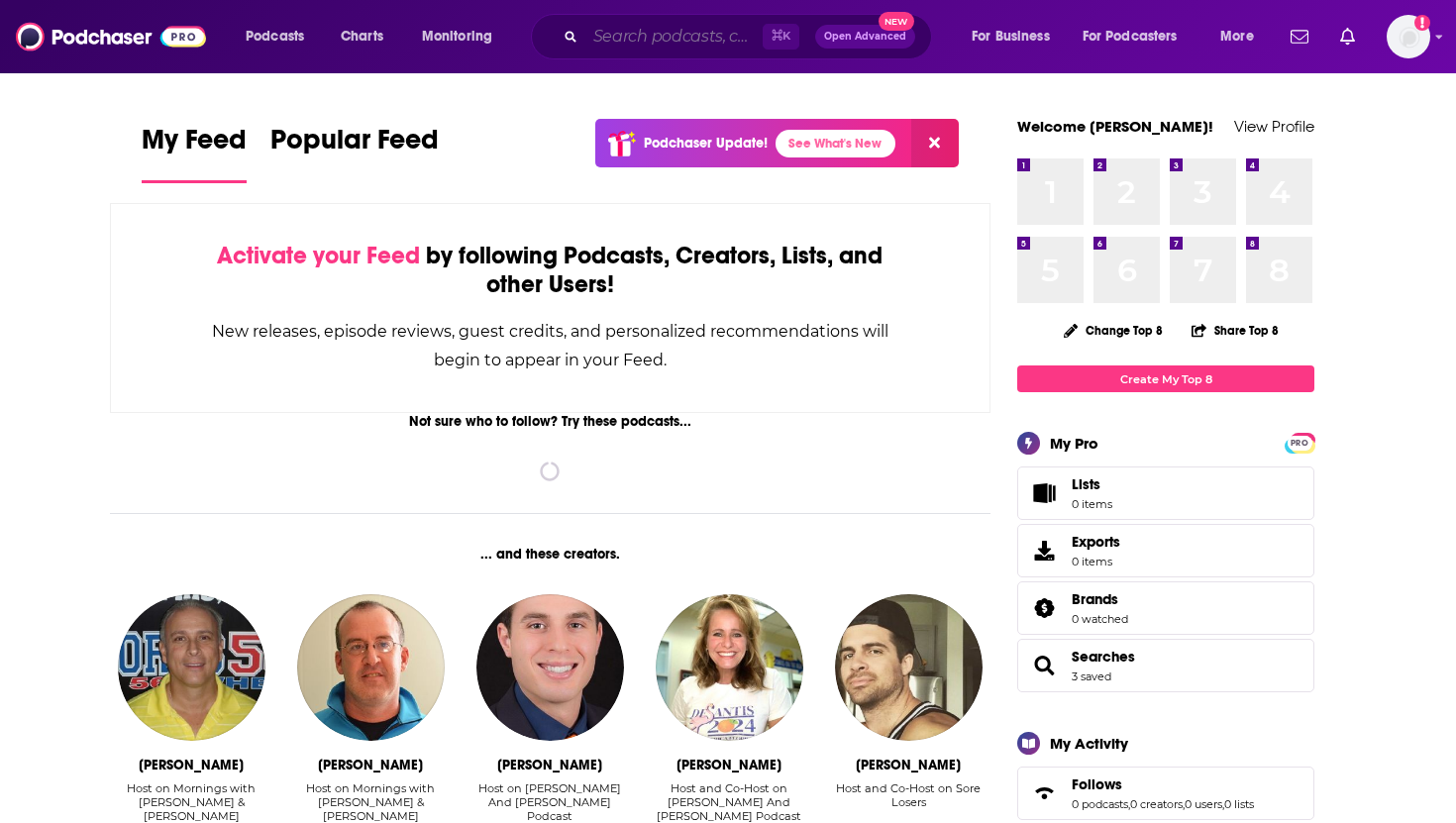 click at bounding box center (674, 37) 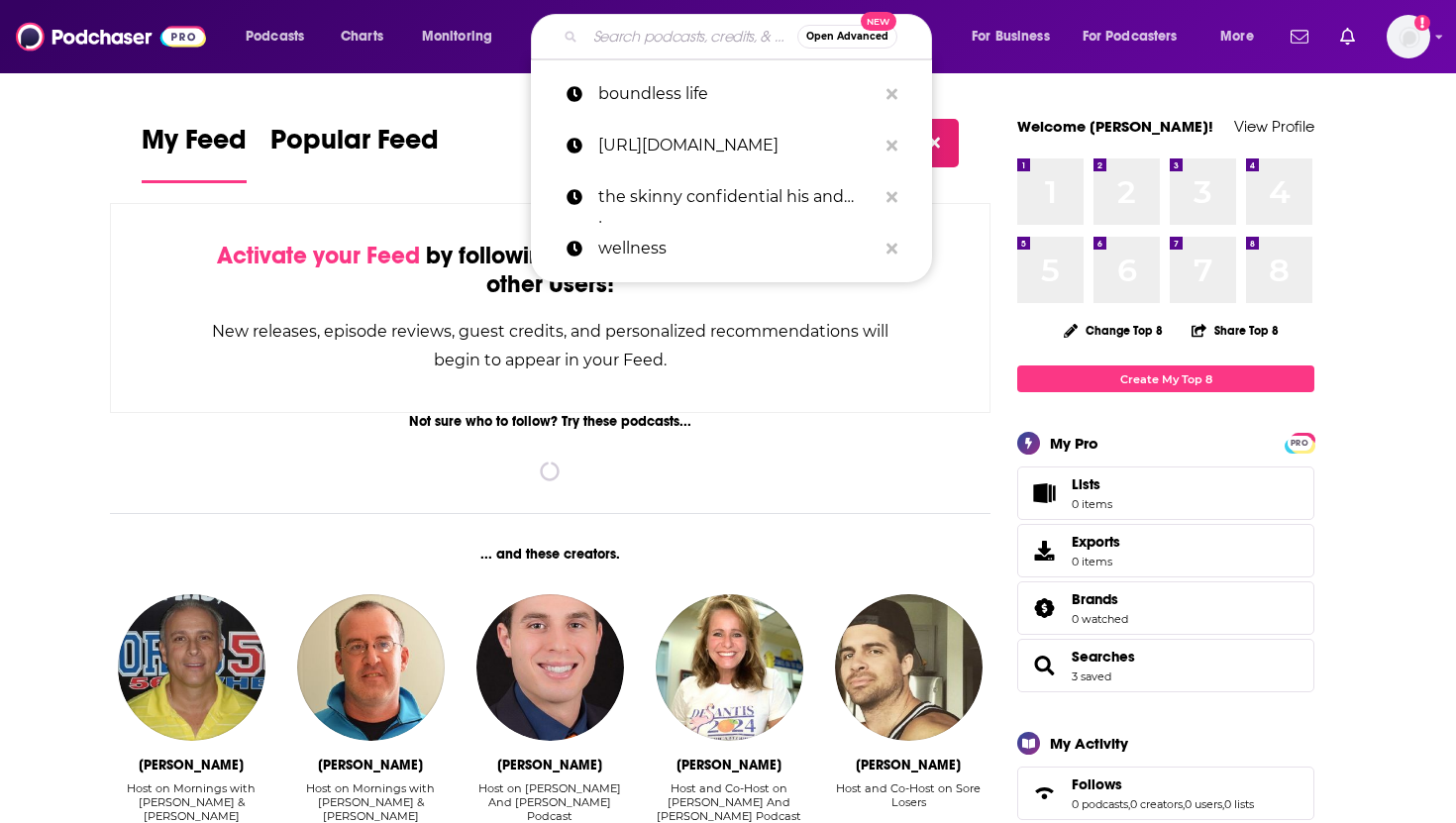 paste on "Fitt Insider" 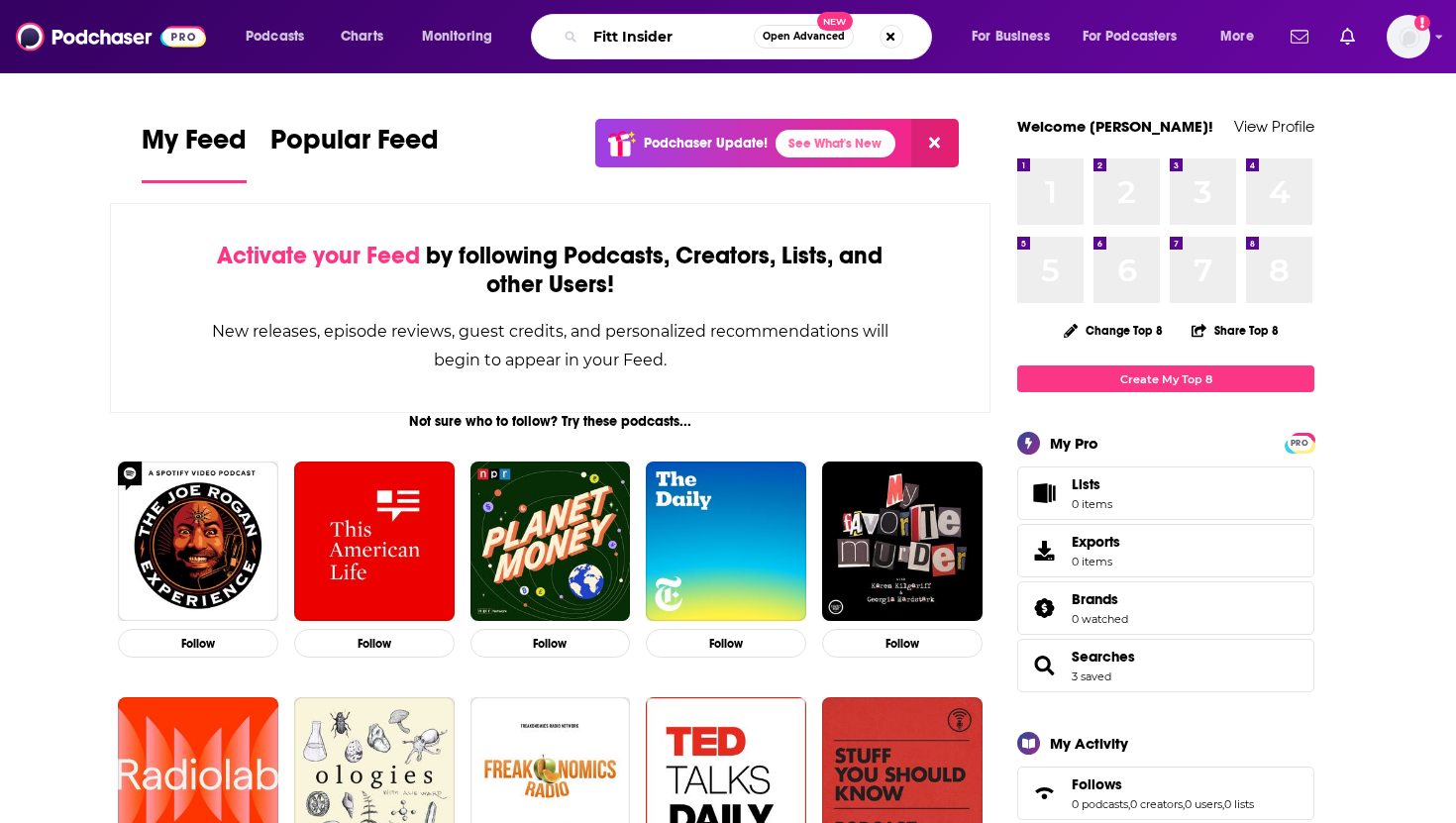 type on "Fitt Insider" 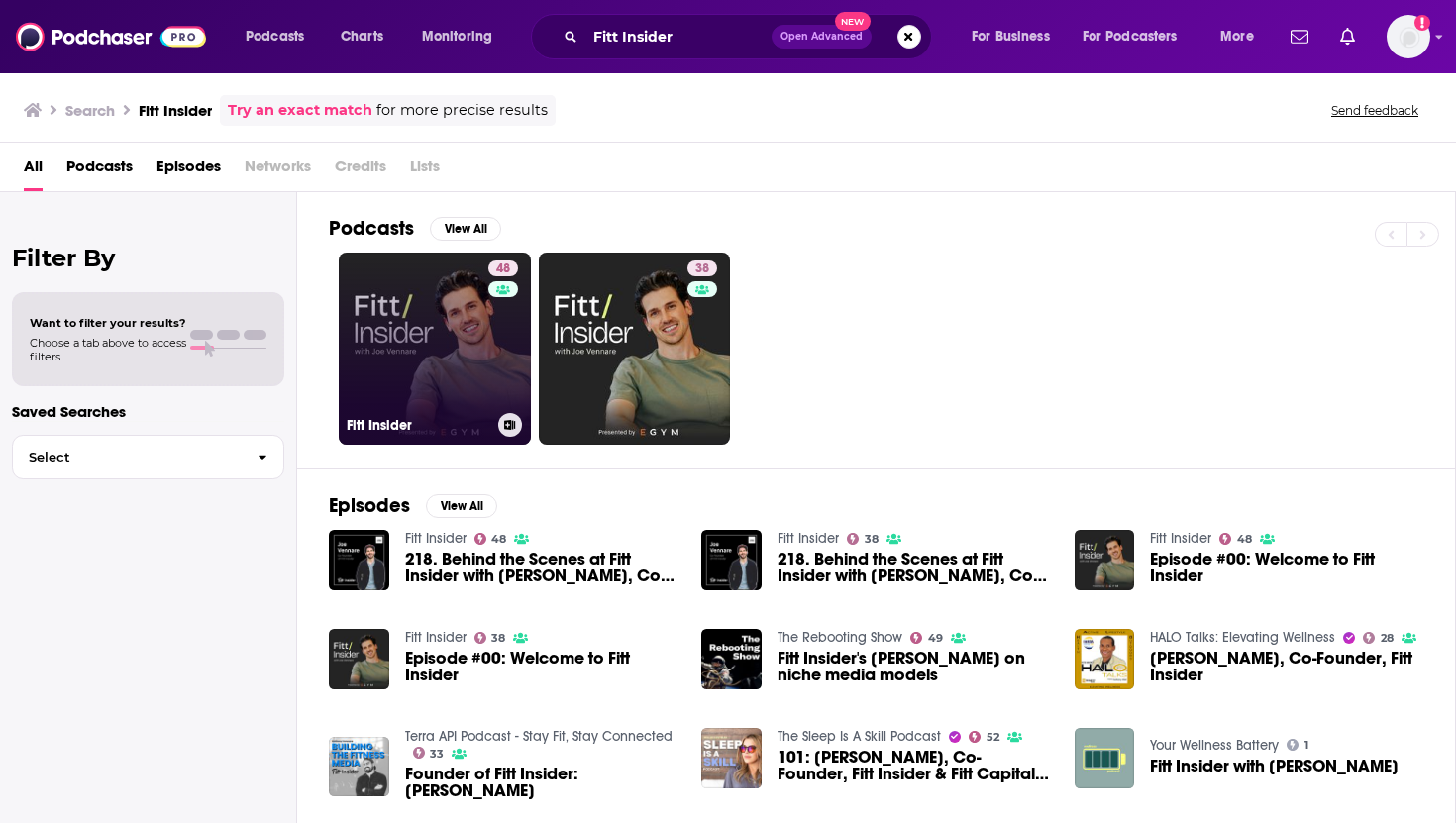 scroll, scrollTop: 3, scrollLeft: 0, axis: vertical 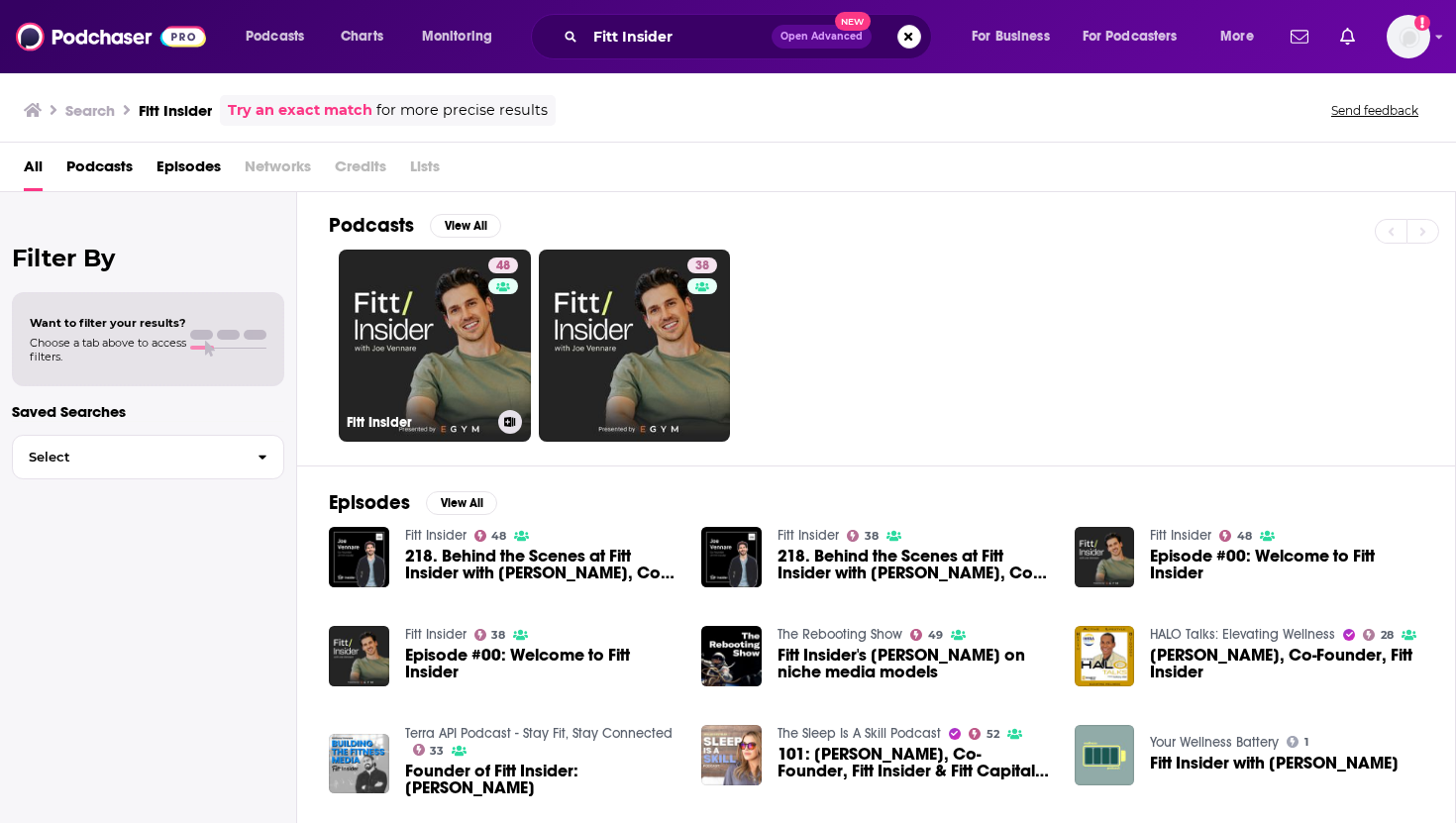 click on "48 Fitt Insider" at bounding box center [435, 346] 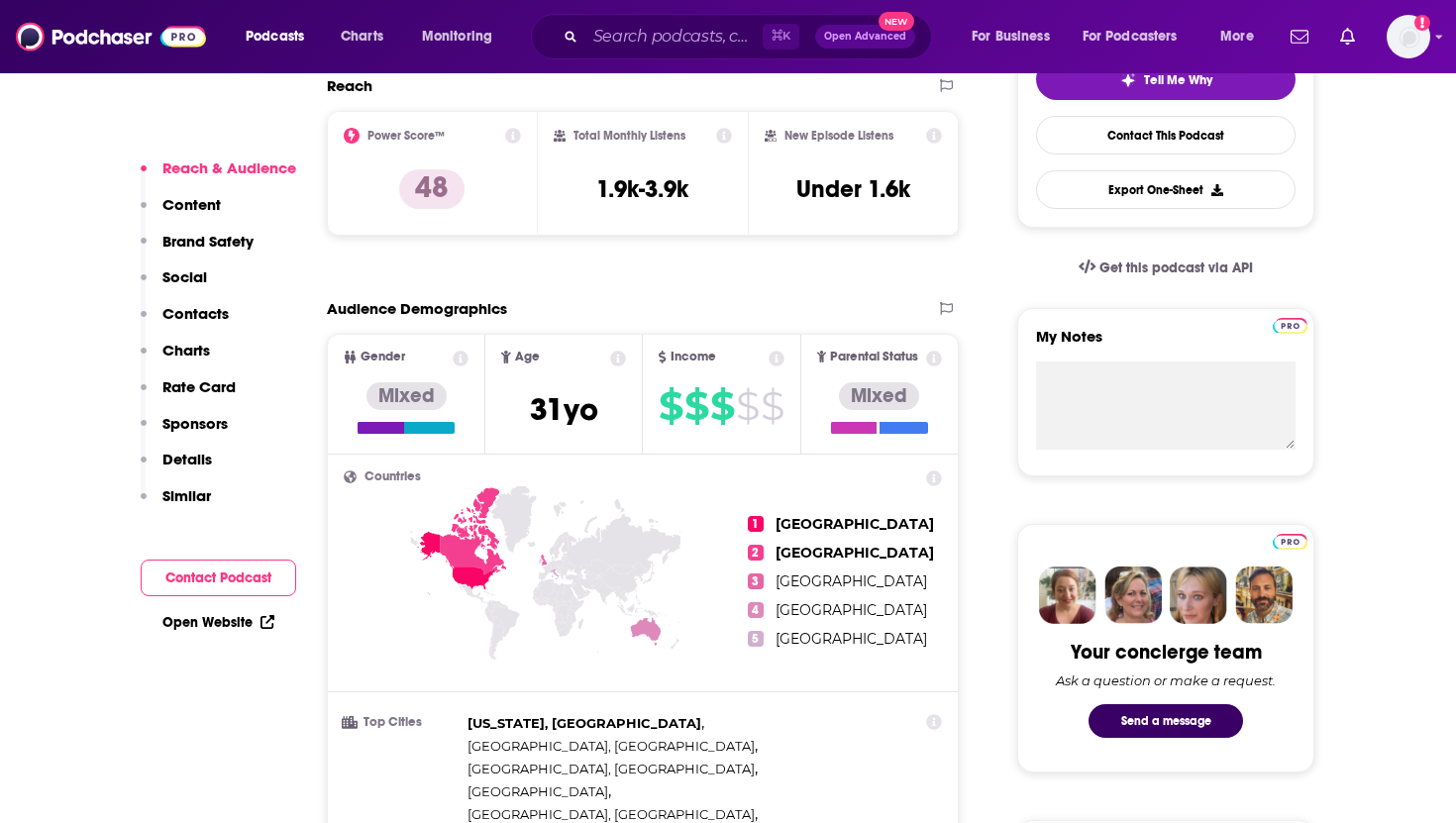 scroll, scrollTop: 0, scrollLeft: 0, axis: both 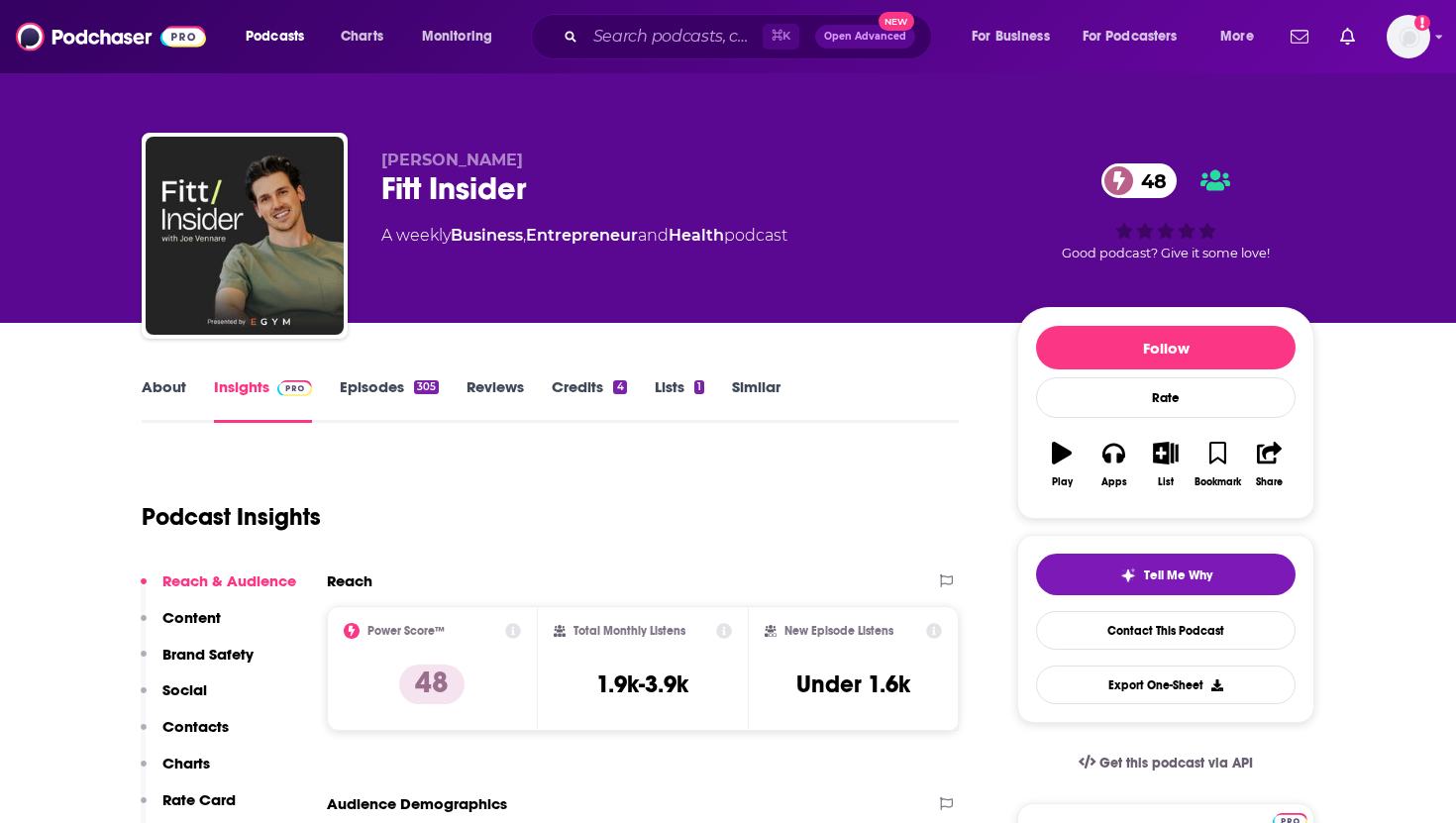 click on "Fitt Insider 48" at bounding box center [683, 188] 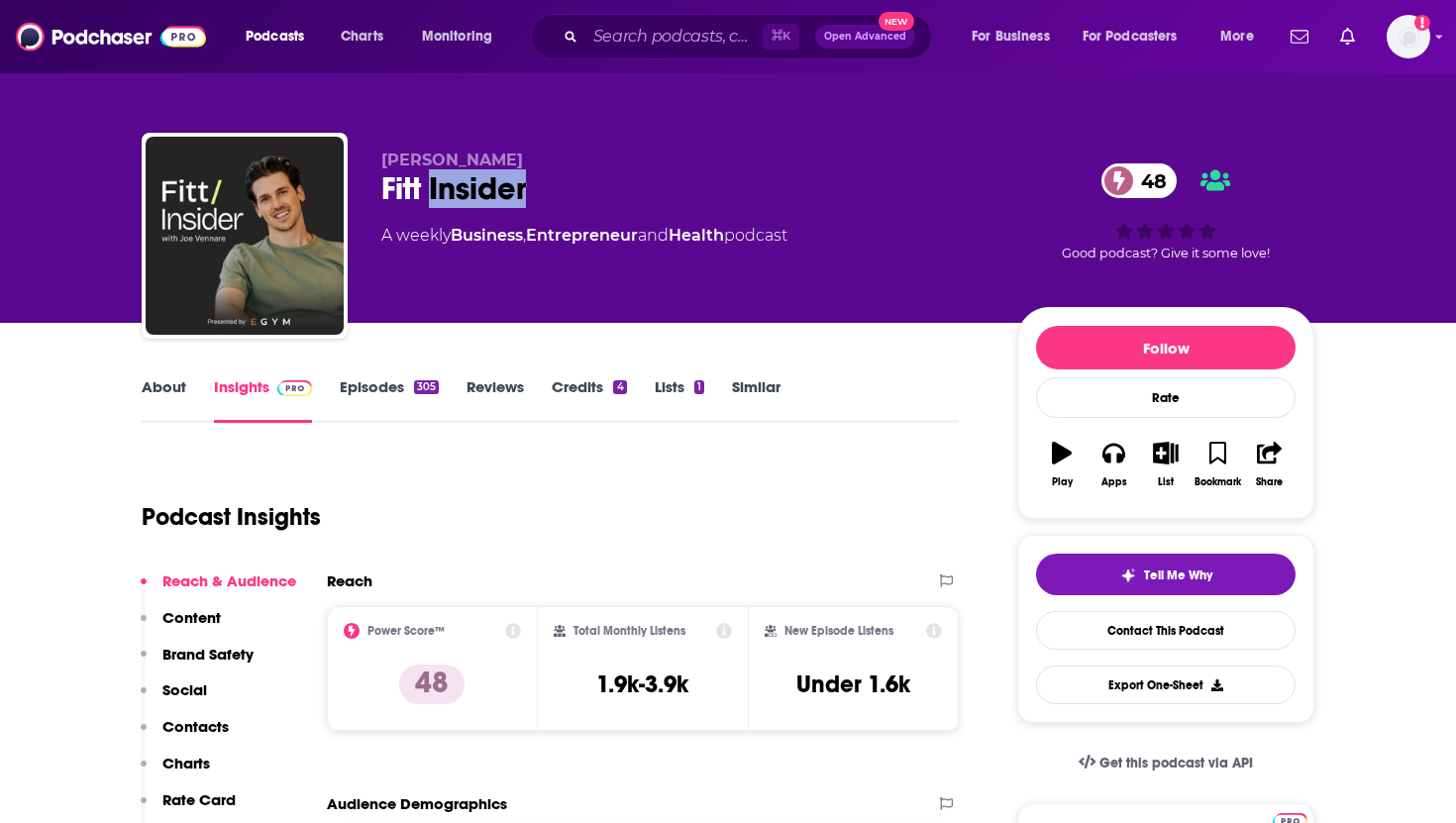 click on "Fitt Insider 48" at bounding box center (683, 188) 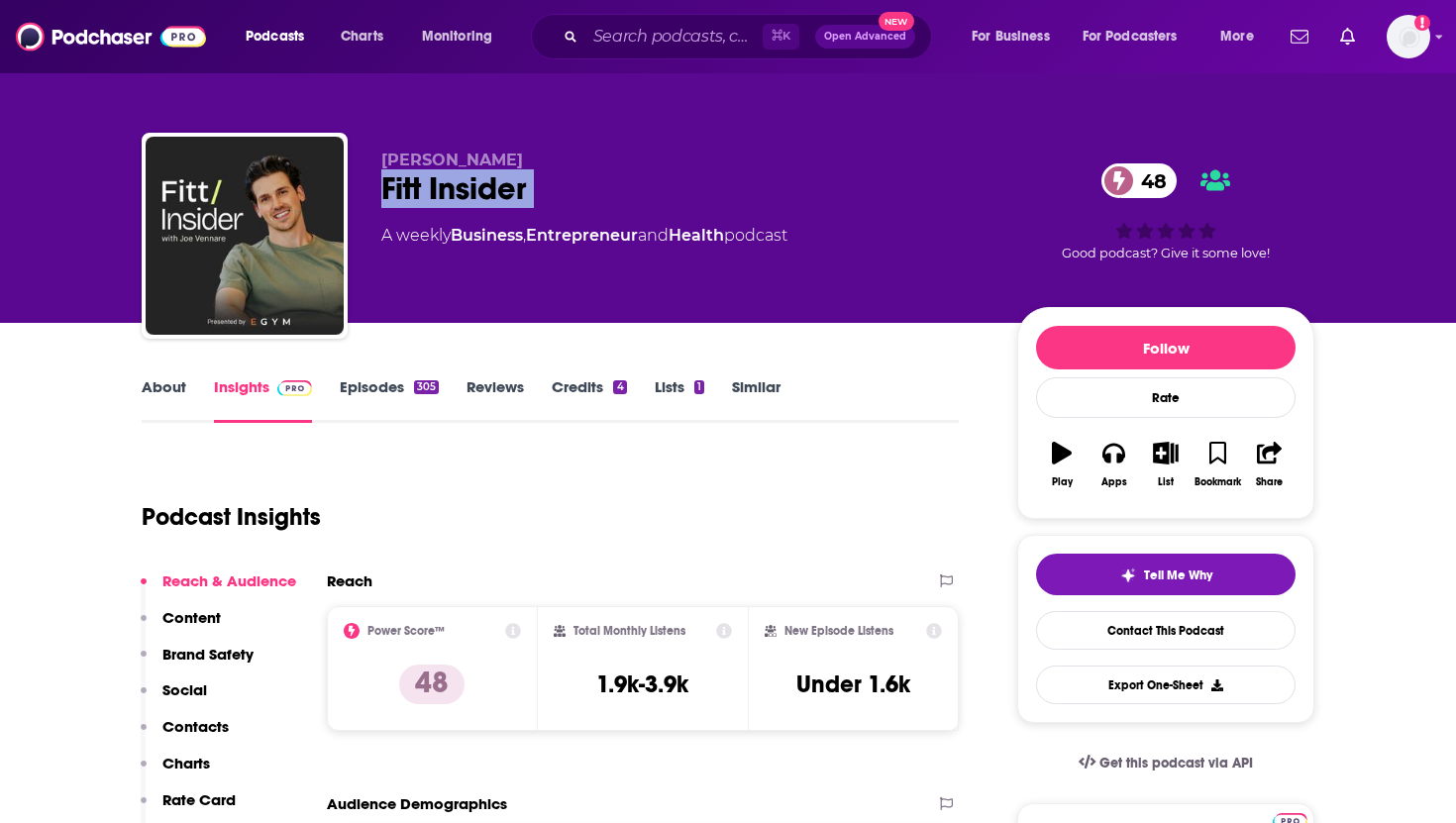 click on "Fitt Insider 48" at bounding box center (683, 188) 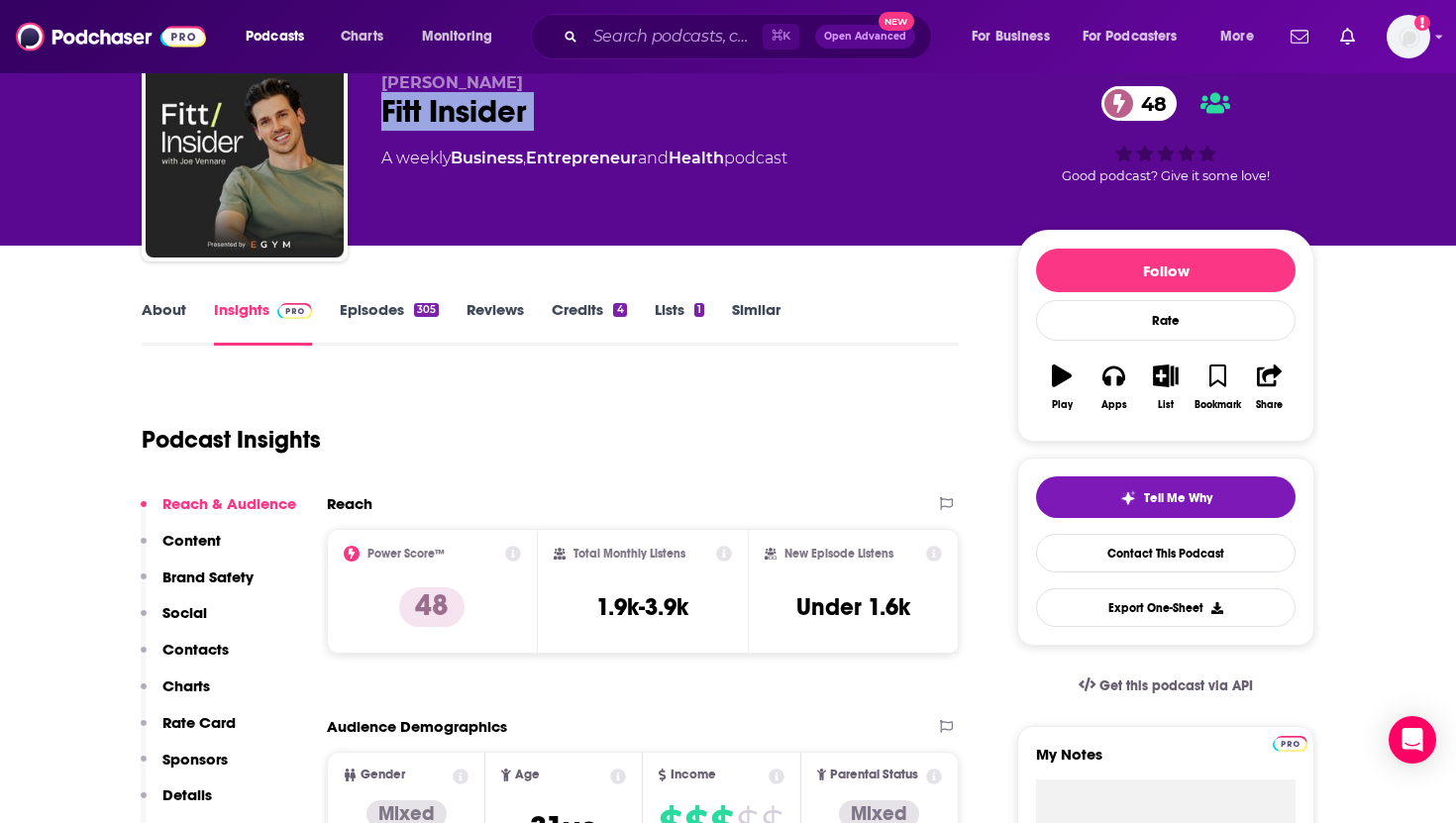 scroll, scrollTop: 81, scrollLeft: 0, axis: vertical 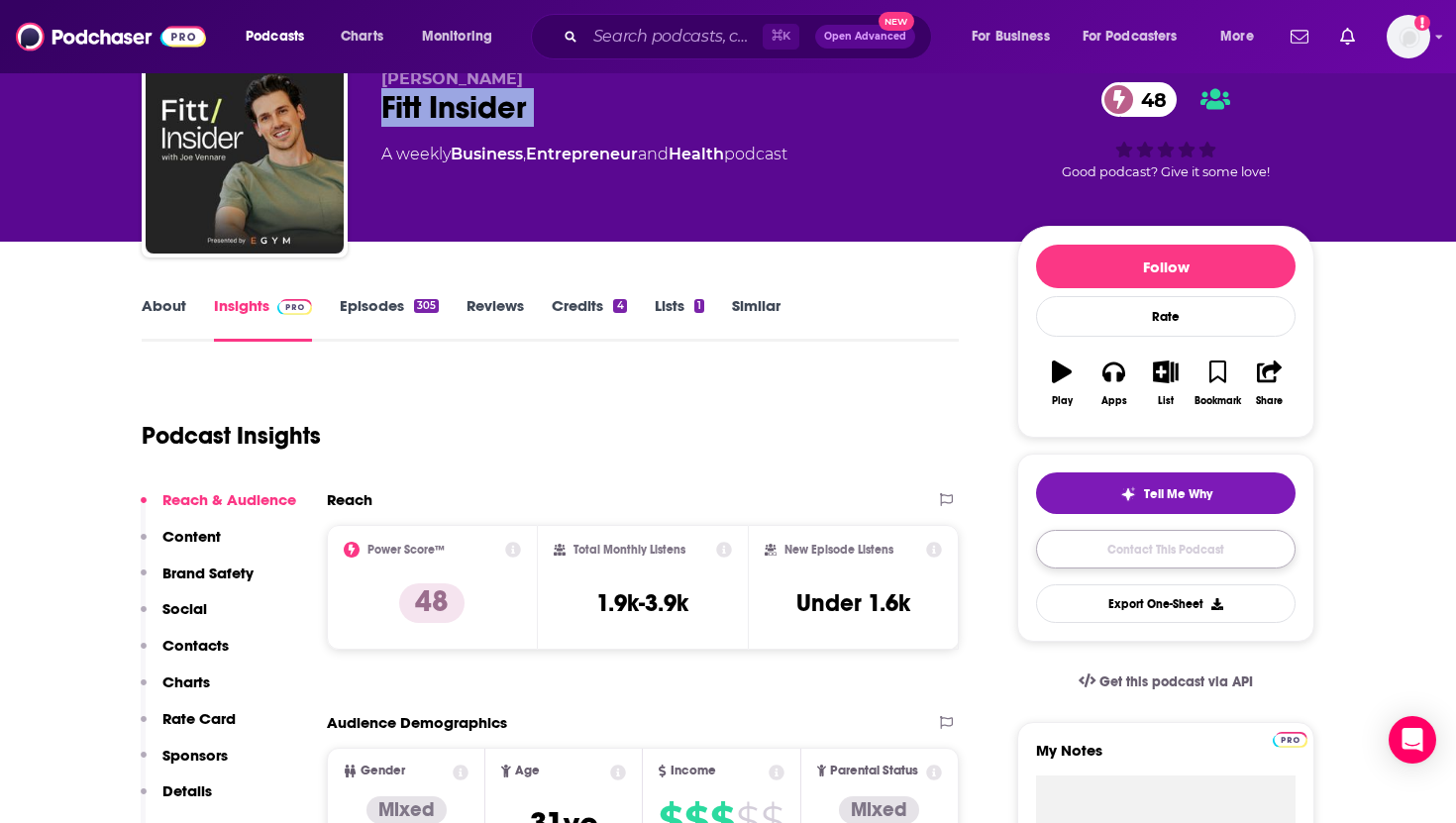 click on "Contact This Podcast" at bounding box center (1166, 549) 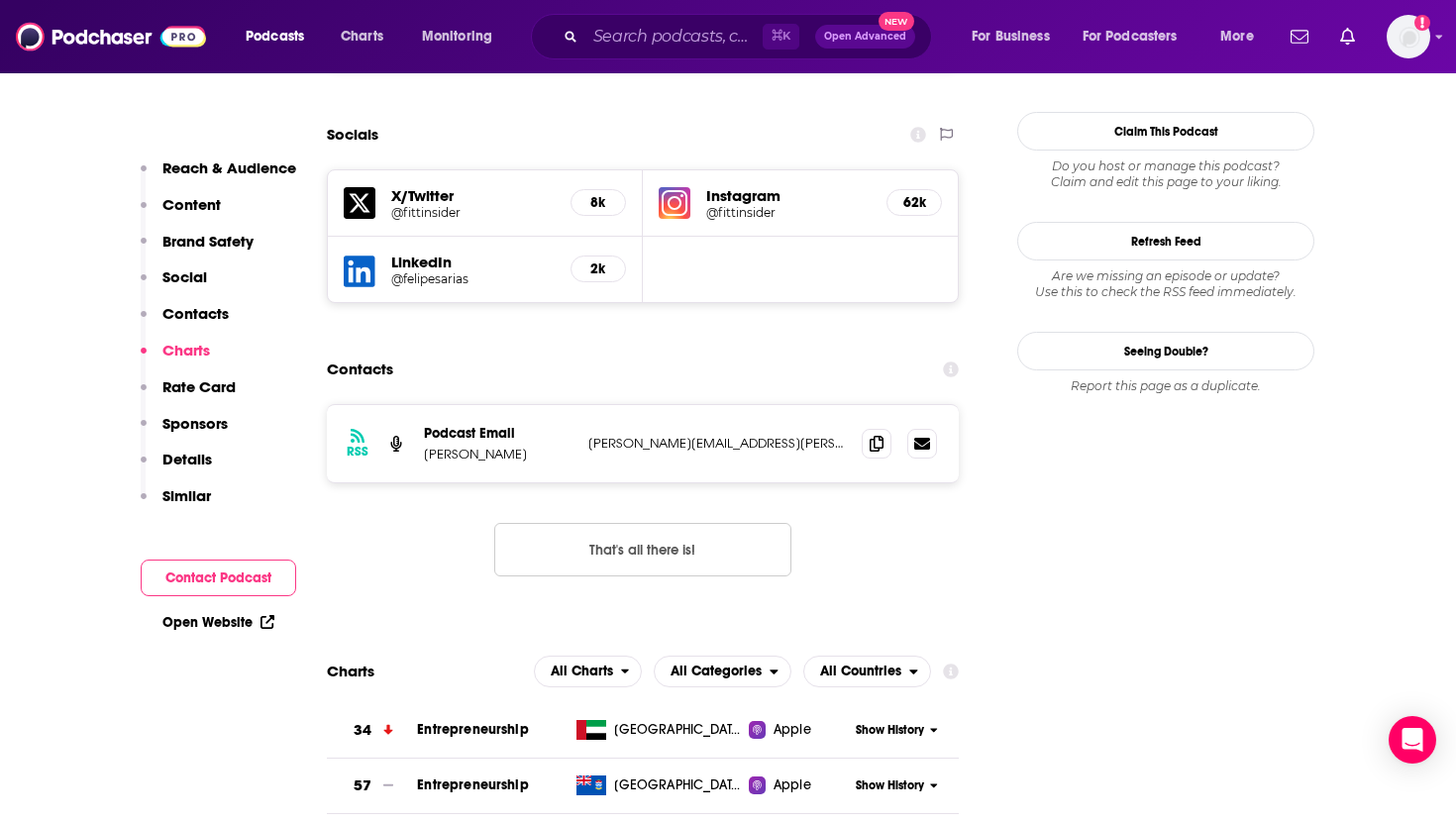 scroll, scrollTop: 1941, scrollLeft: 0, axis: vertical 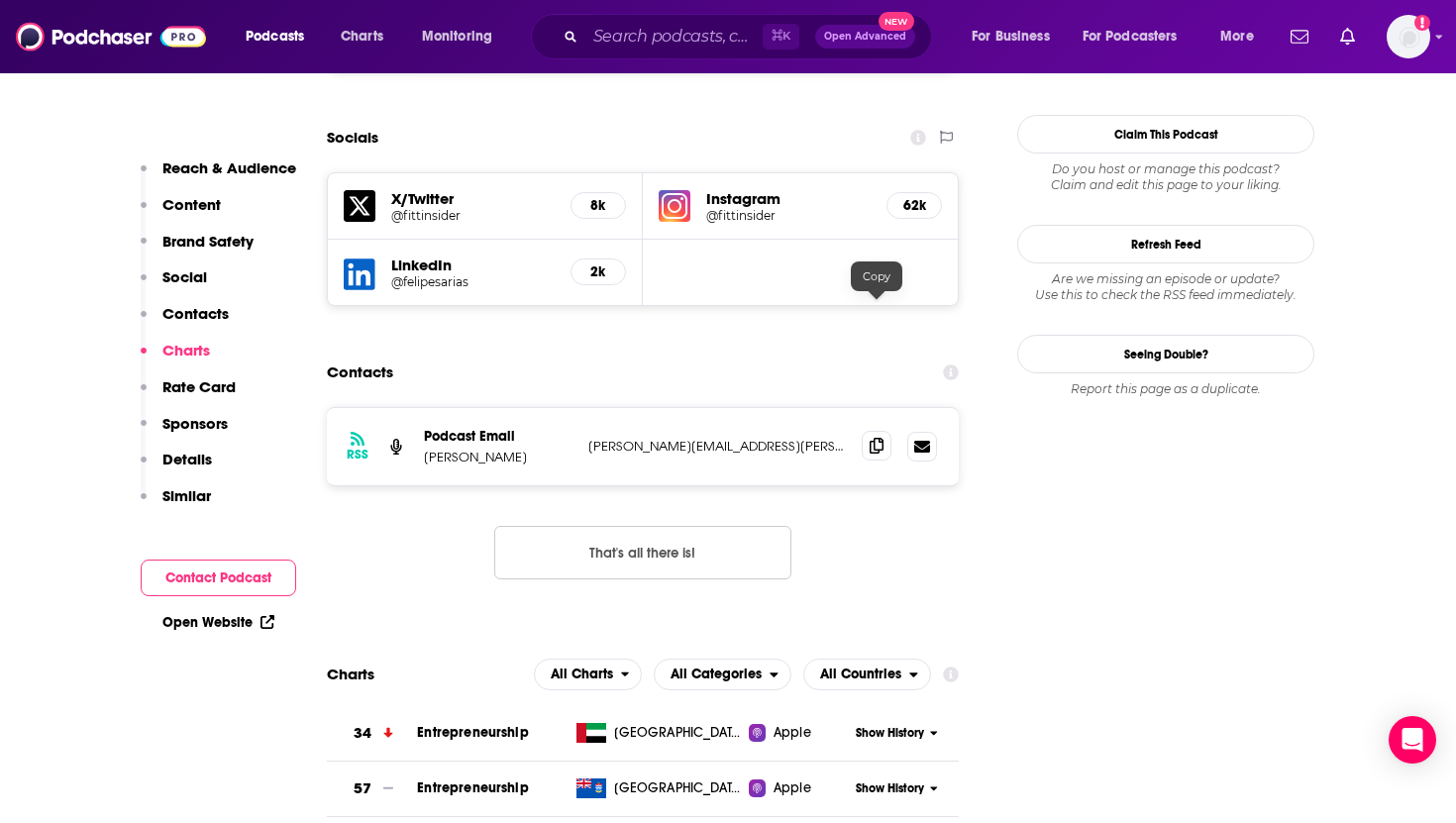 click at bounding box center (877, 446) 